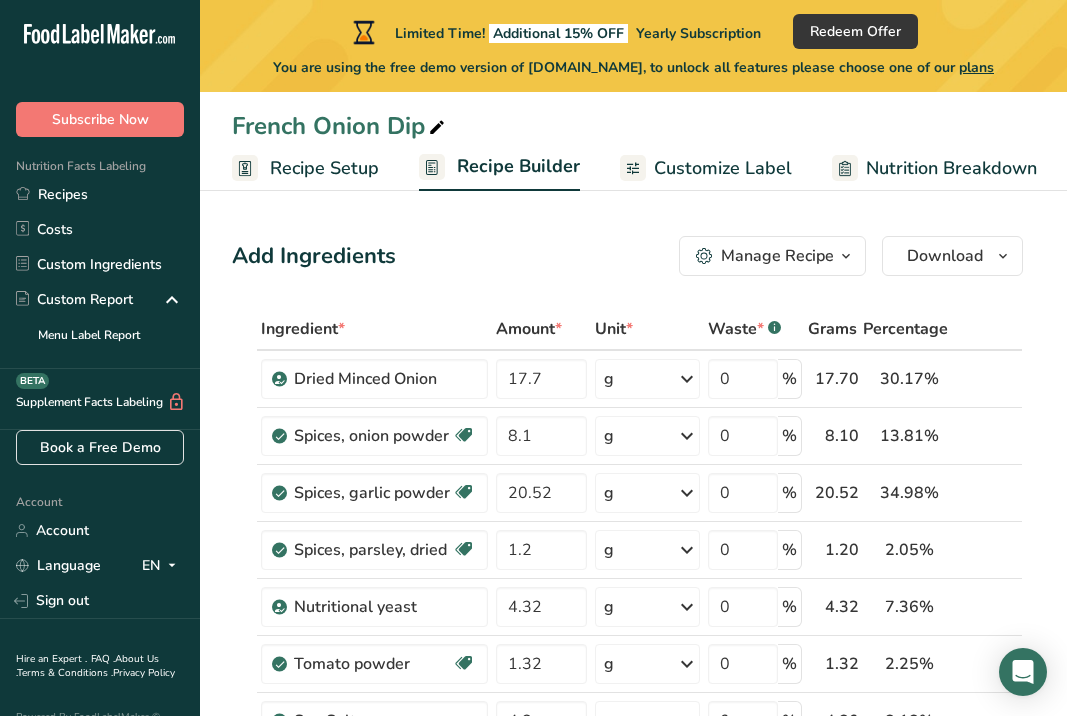 scroll, scrollTop: 878, scrollLeft: 0, axis: vertical 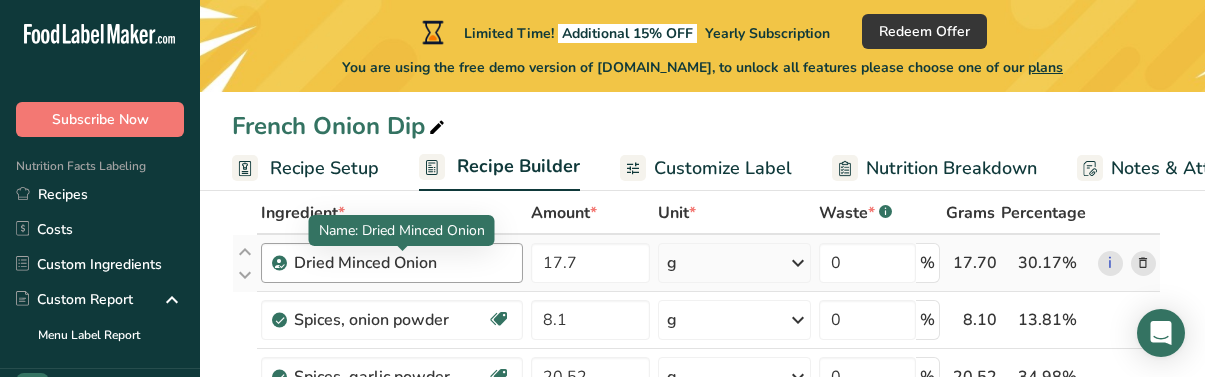 click on "Ingredient *
Amount *
Unit *
Waste *   .a-a{fill:#347362;}.b-a{fill:#fff;}          Grams
Percentage
Dried Minced Onion
17.7
g
Weight Units
g
kg
mg
See more
Volume Units
l
Volume units require a density conversion. If you know your ingredient's density enter it below. Otherwise, click on "RIA" our AI Regulatory bot - she will be able to help you
lb/ft3
g/cm3
Confirm
mL
Volume units require a density conversion. If you know your ingredient's density enter it below. Otherwise, click on "RIA" our AI Regulatory bot - she will be able to help you
lb/ft3" at bounding box center (696, 532) 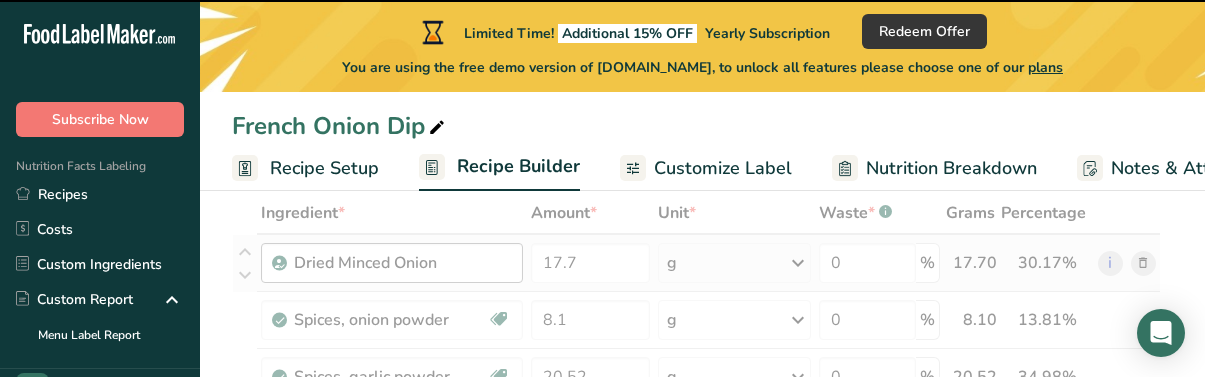 click at bounding box center [696, 532] 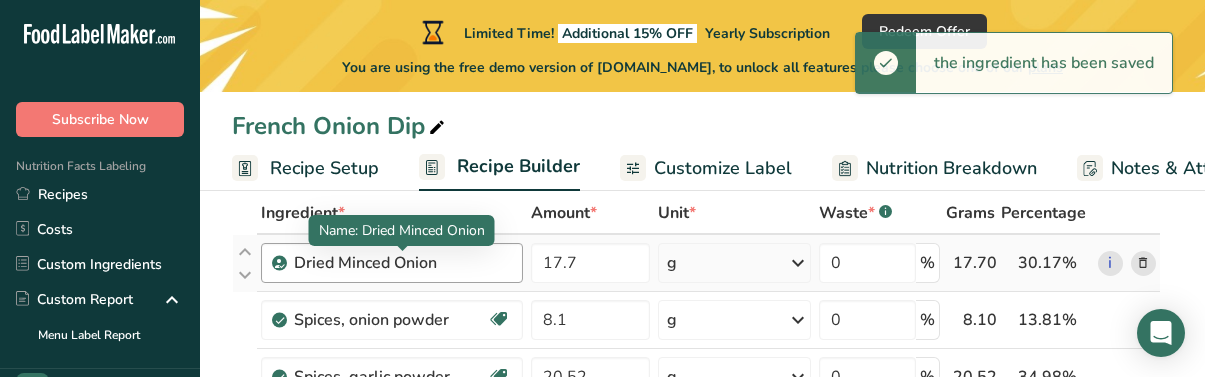 click on "Dried Minced Onion" at bounding box center [402, 263] 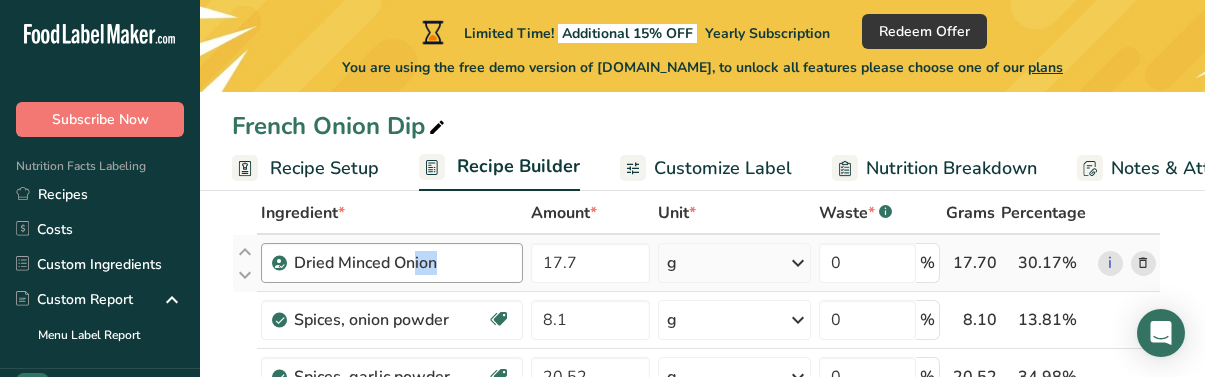click on "Dried Minced Onion" at bounding box center [402, 263] 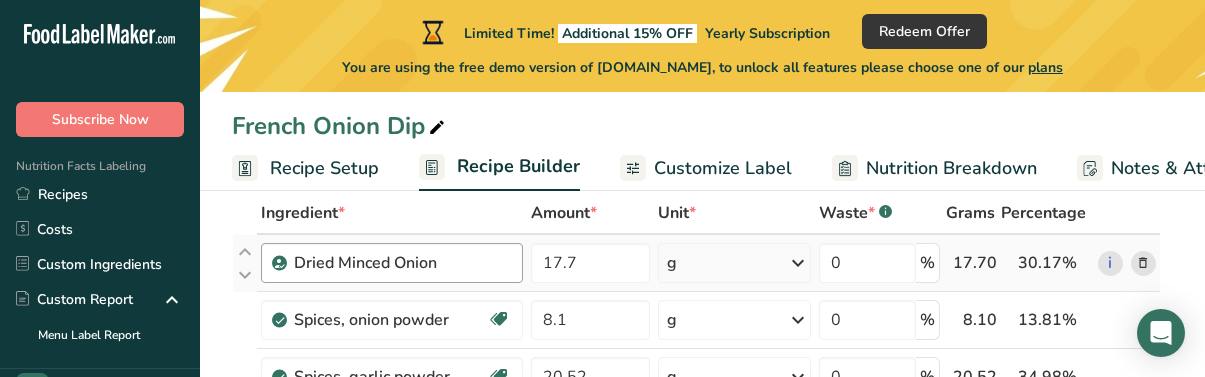 click on "Dried Minced Onion" at bounding box center (402, 263) 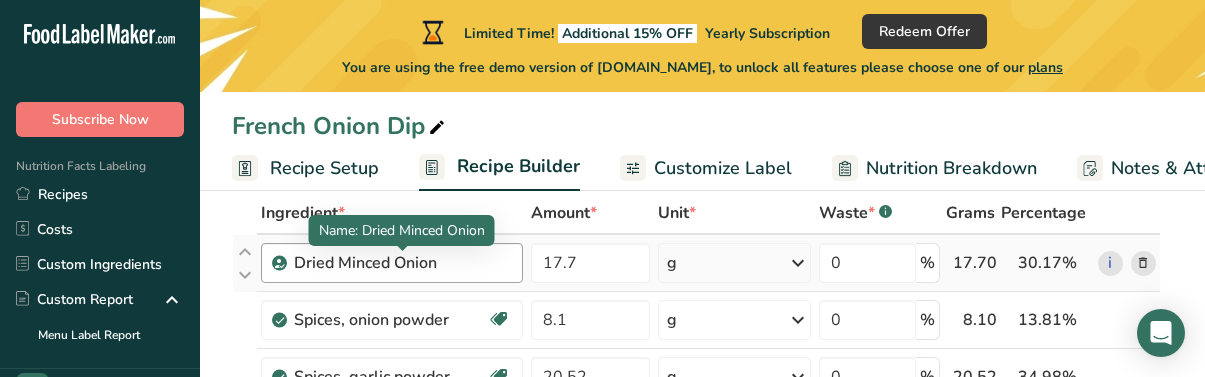 click on "Dried Minced Onion" at bounding box center [402, 263] 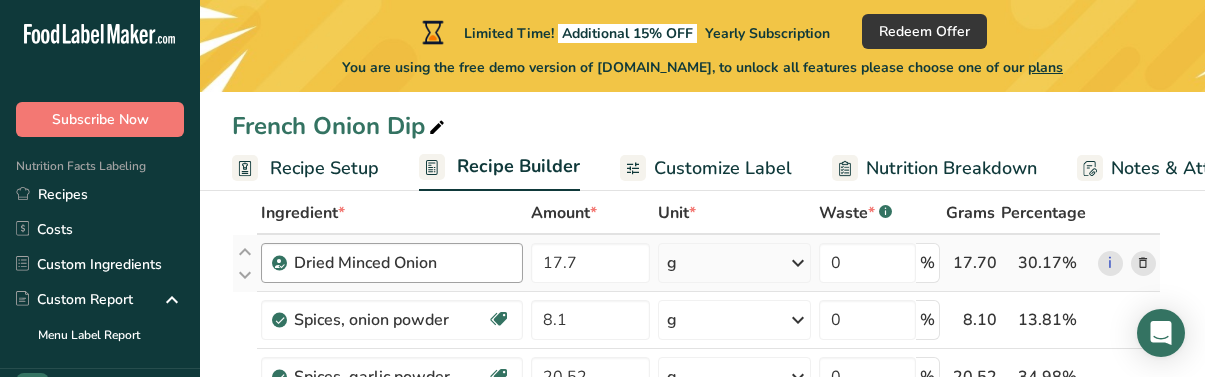 click on "Dried Minced Onion" at bounding box center (402, 263) 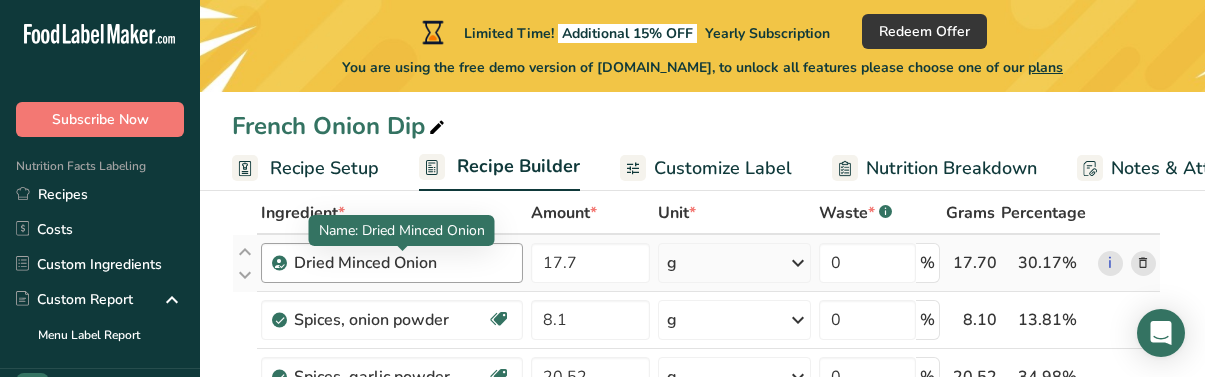 click on "Dried Minced Onion" at bounding box center [402, 263] 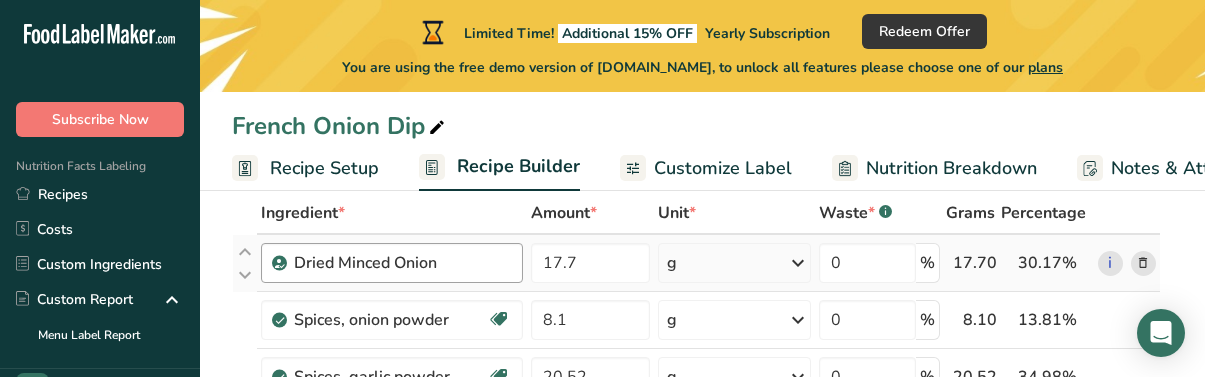 click on "Dried Minced Onion" at bounding box center (402, 263) 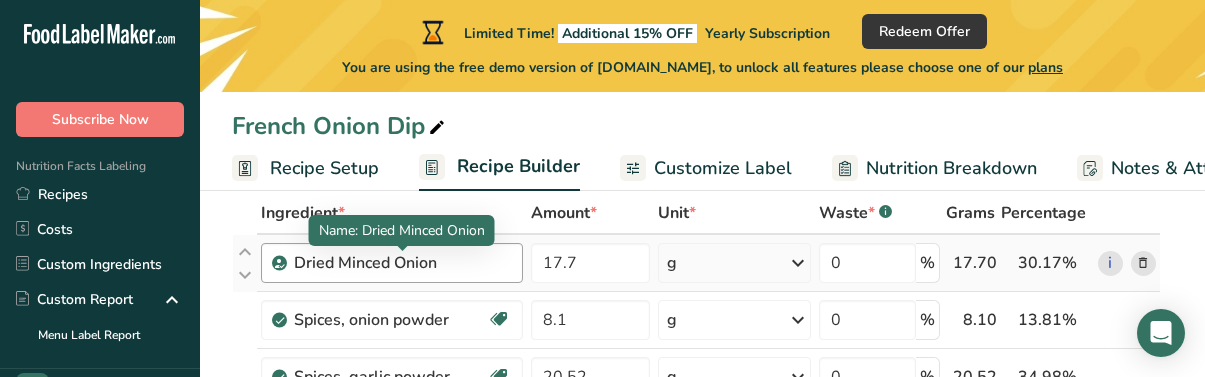 click on "Dried Minced Onion" at bounding box center [402, 263] 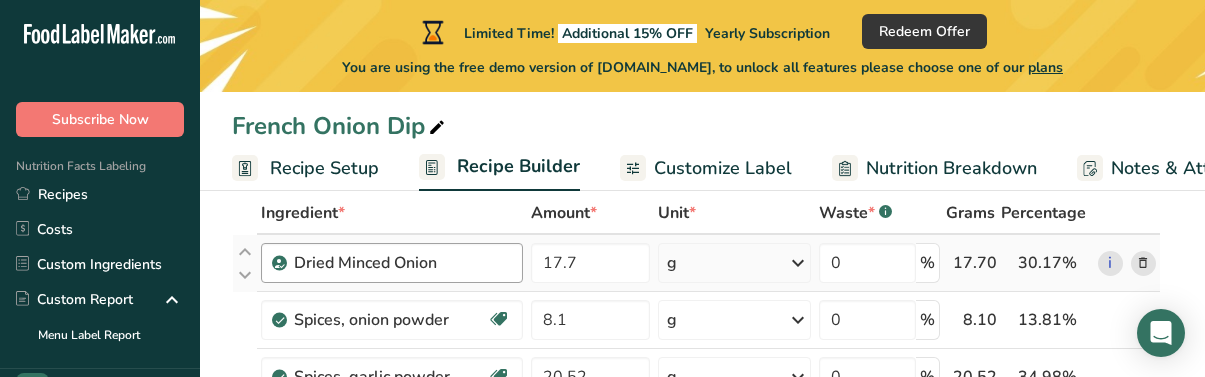 click on "Dried Minced Onion" at bounding box center [402, 263] 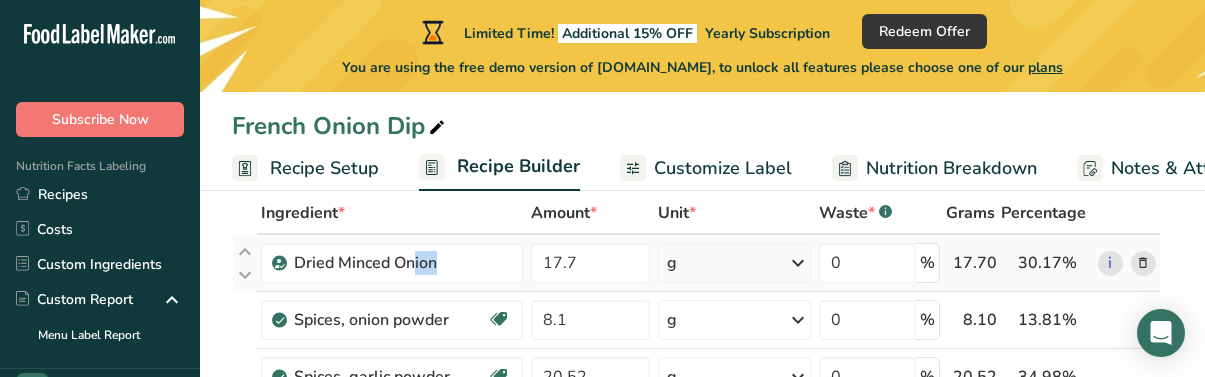 click at bounding box center [1143, 263] 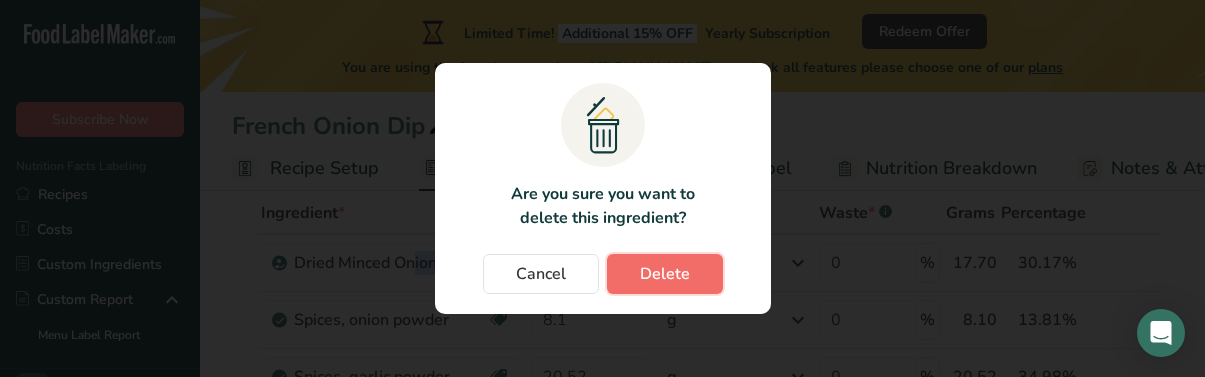 click on "Delete" at bounding box center [665, 274] 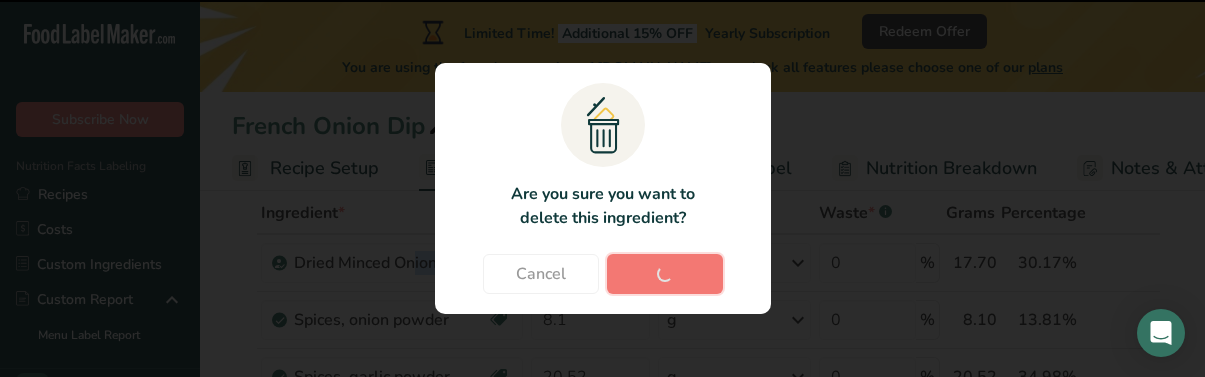 type on "8.1" 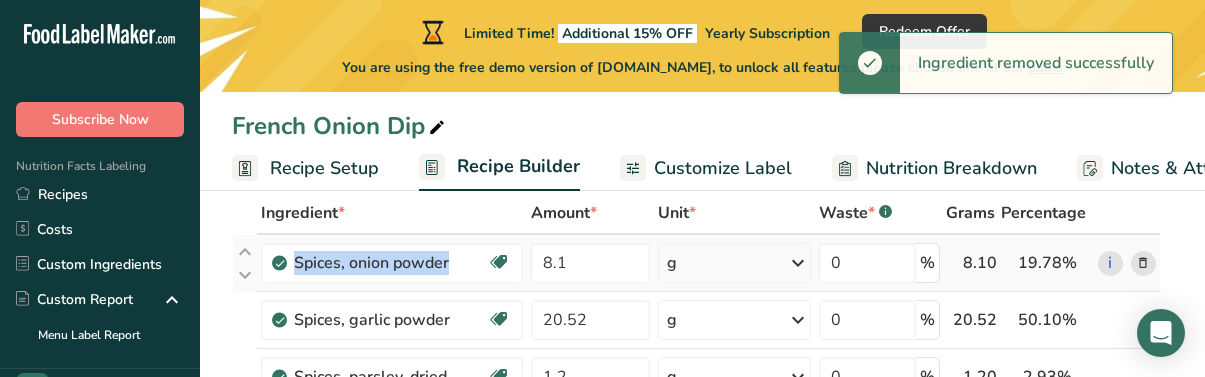 click at bounding box center (1143, 263) 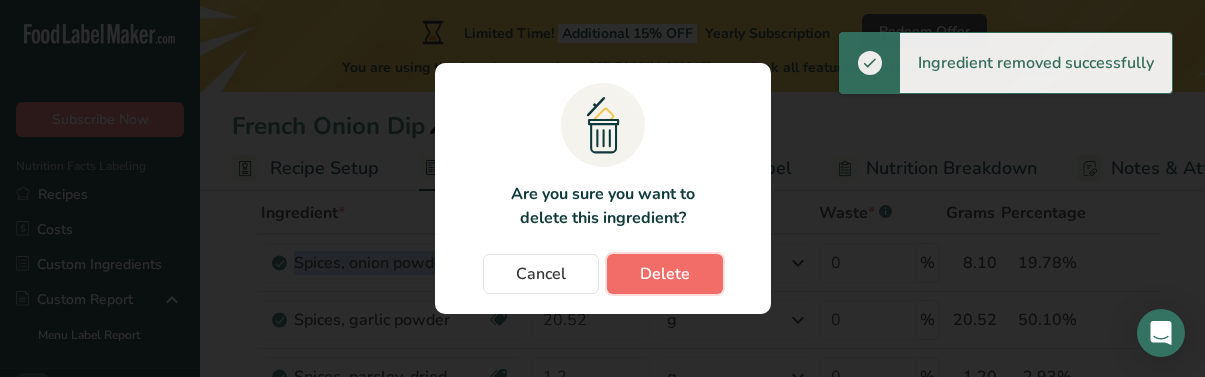 click on "Delete" at bounding box center [665, 274] 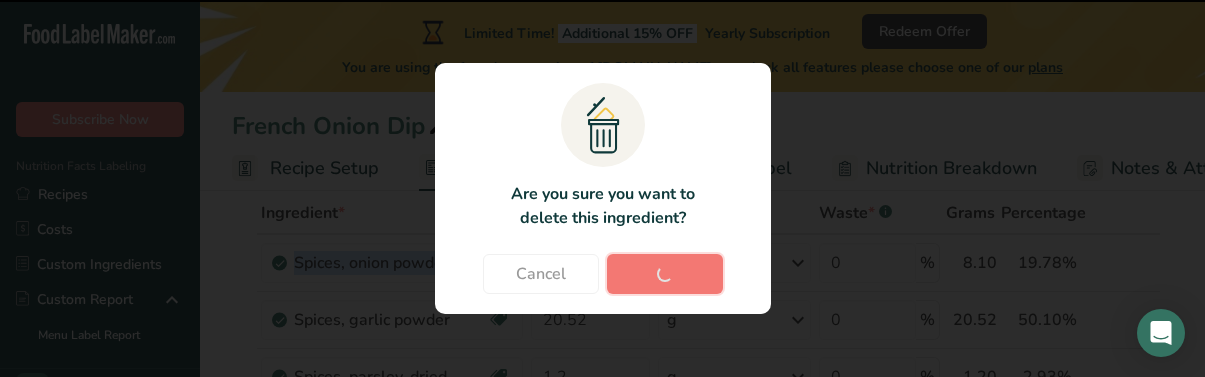 type on "20.52" 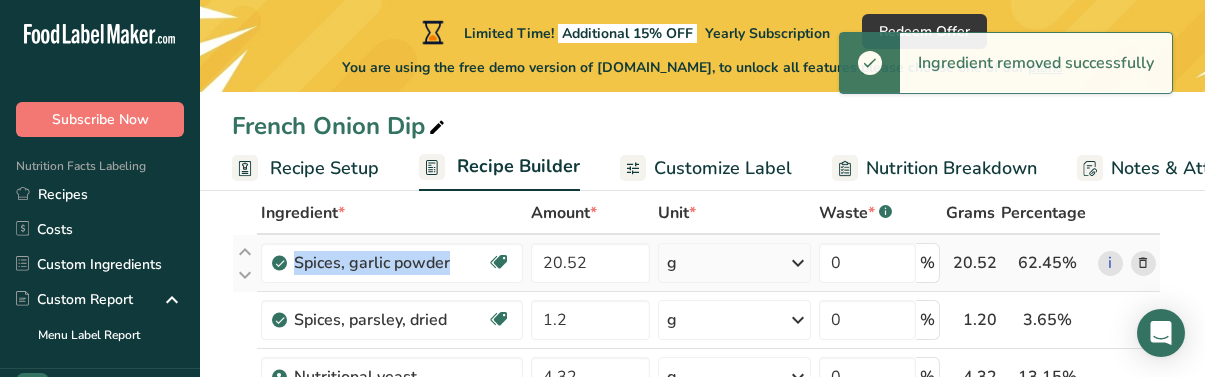 click at bounding box center (1143, 263) 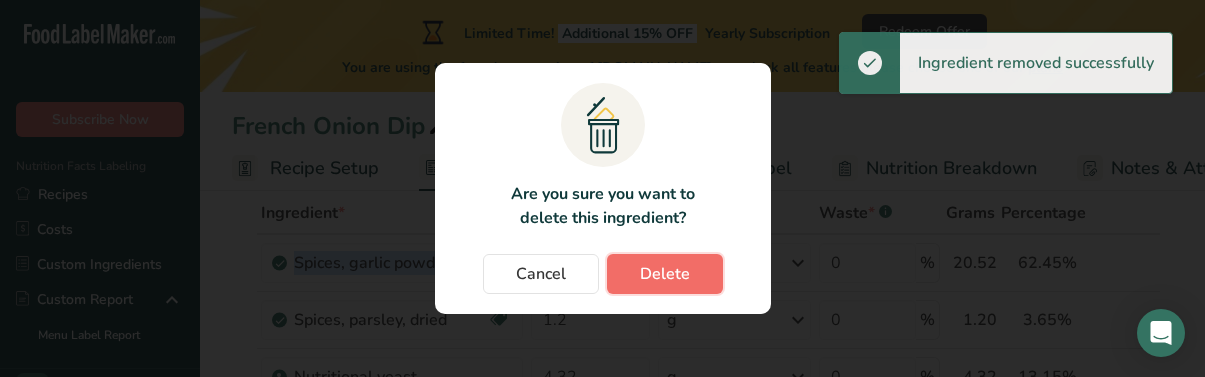 click on "Delete" at bounding box center [665, 274] 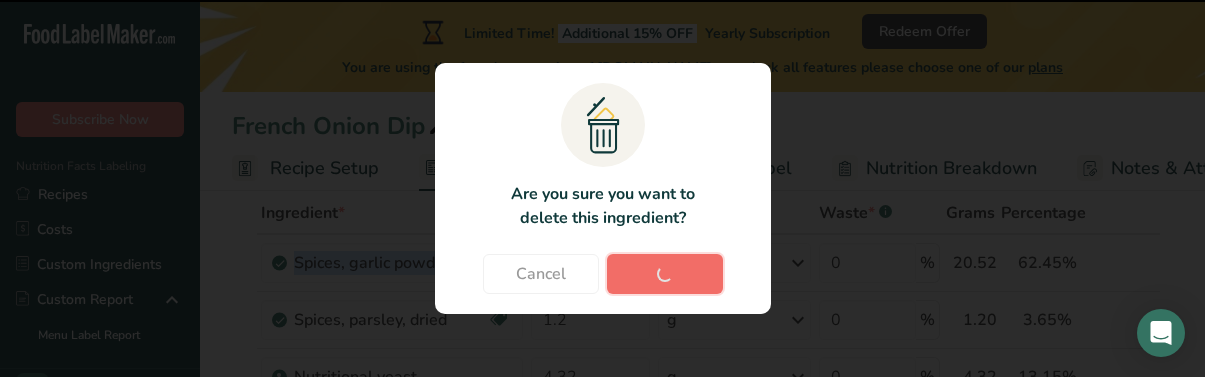 type on "1.2" 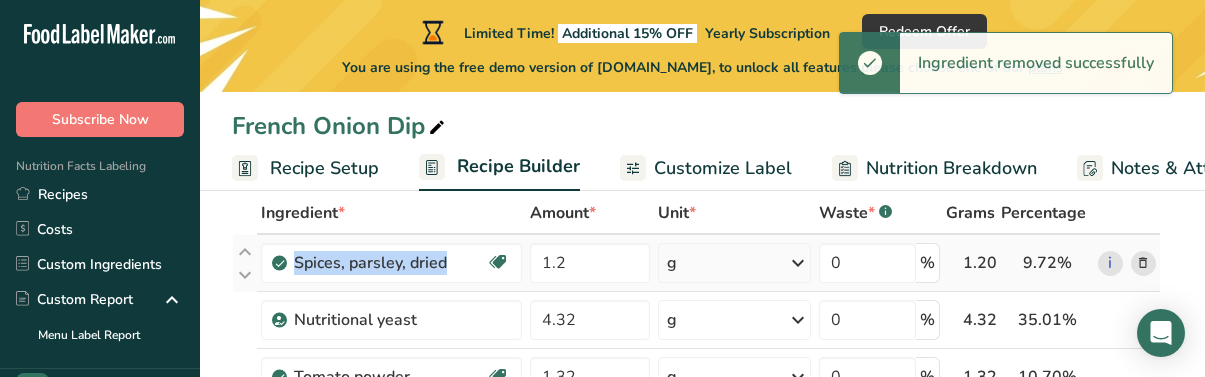 click at bounding box center (1143, 263) 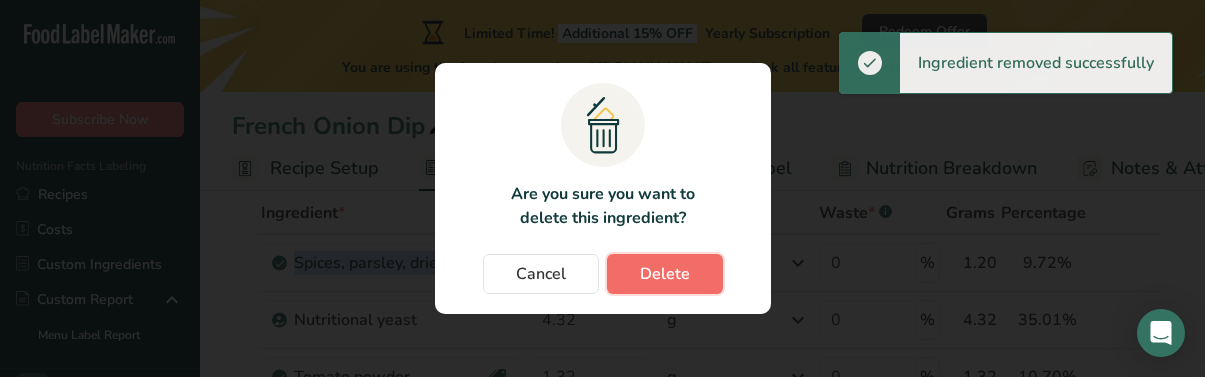 click on "Delete" at bounding box center (665, 274) 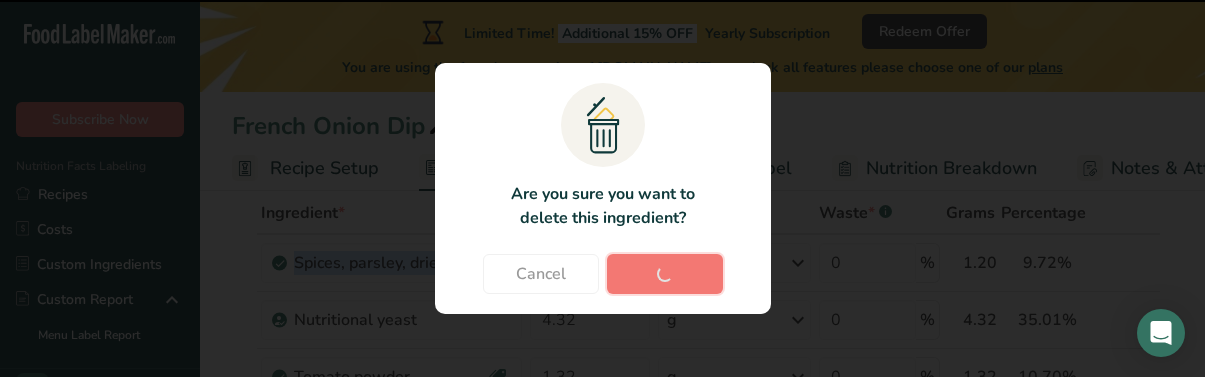 type on "4.32" 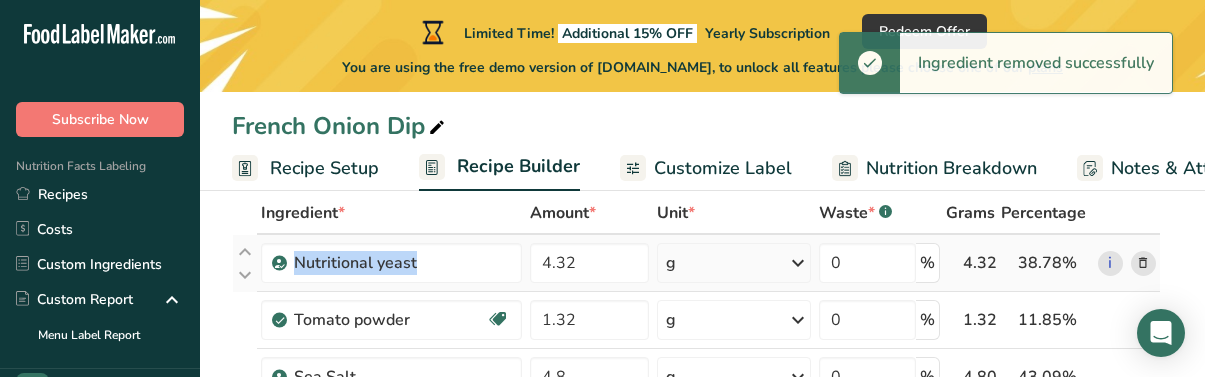 click at bounding box center (1143, 263) 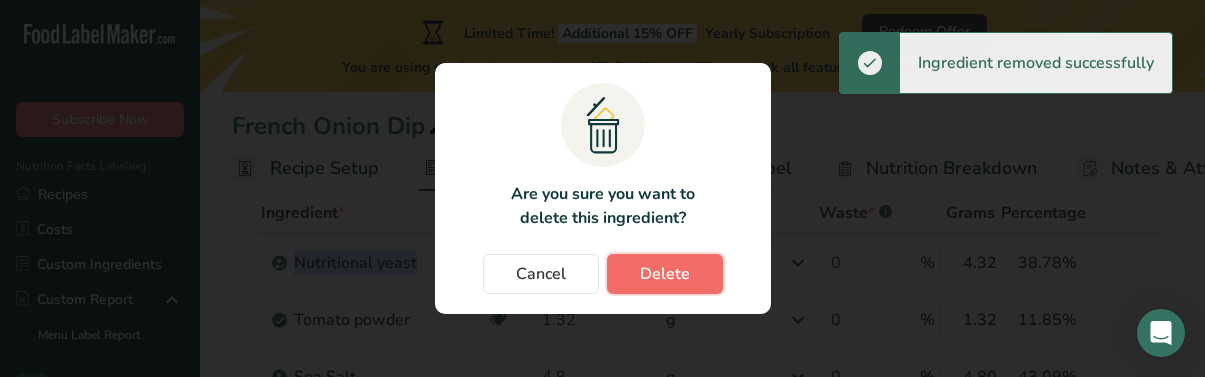 click on "Delete" at bounding box center [665, 274] 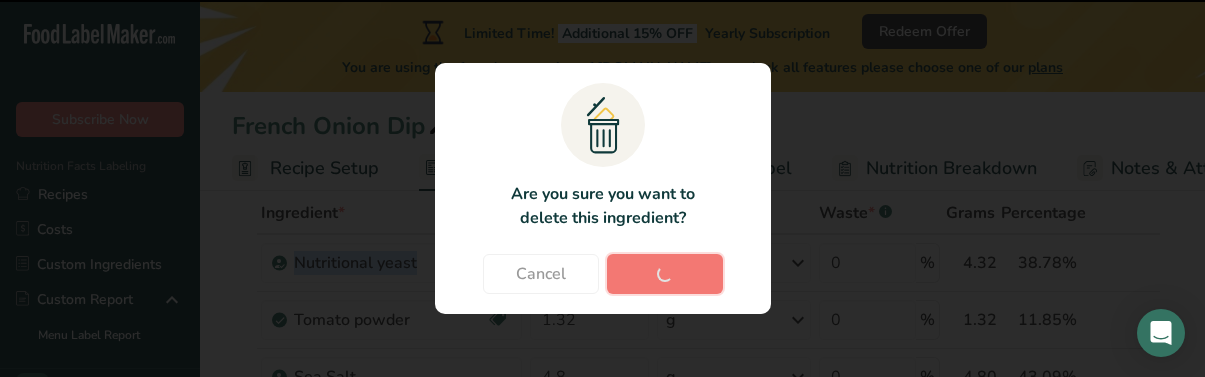type on "1.32" 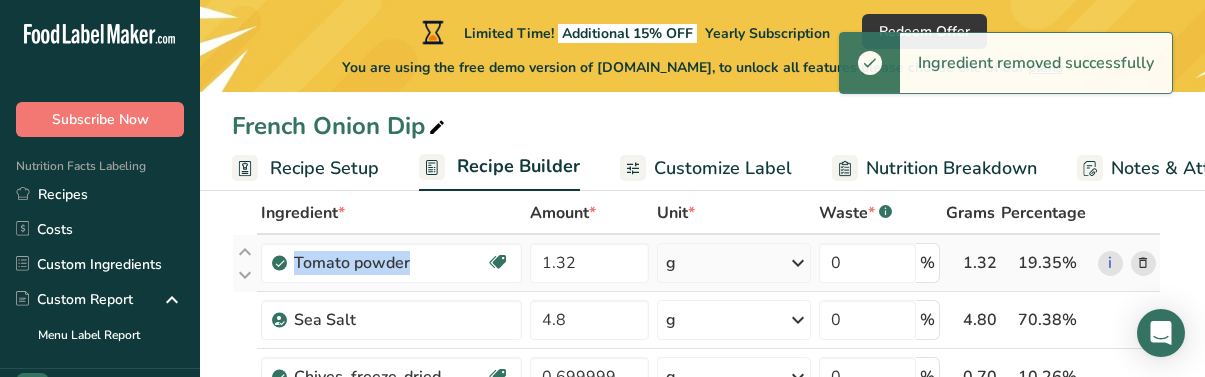 click at bounding box center [1143, 263] 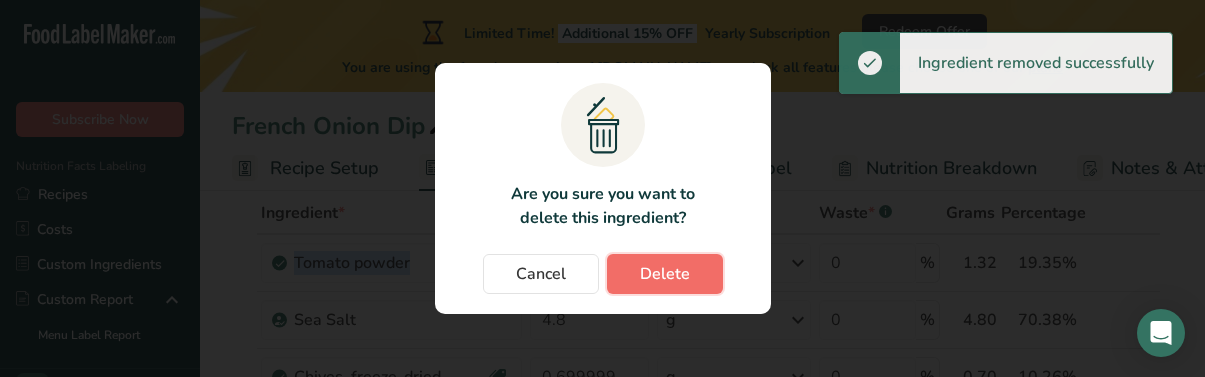 click on "Delete" at bounding box center (665, 274) 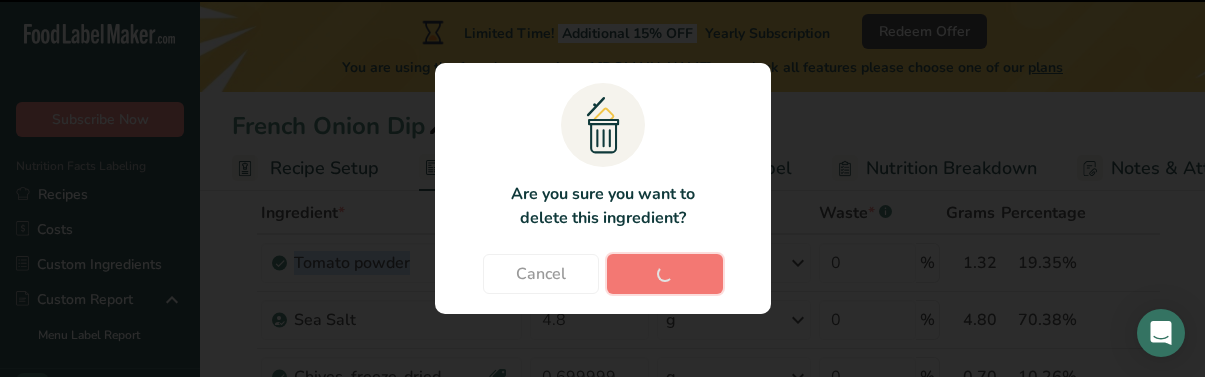 type on "4.8" 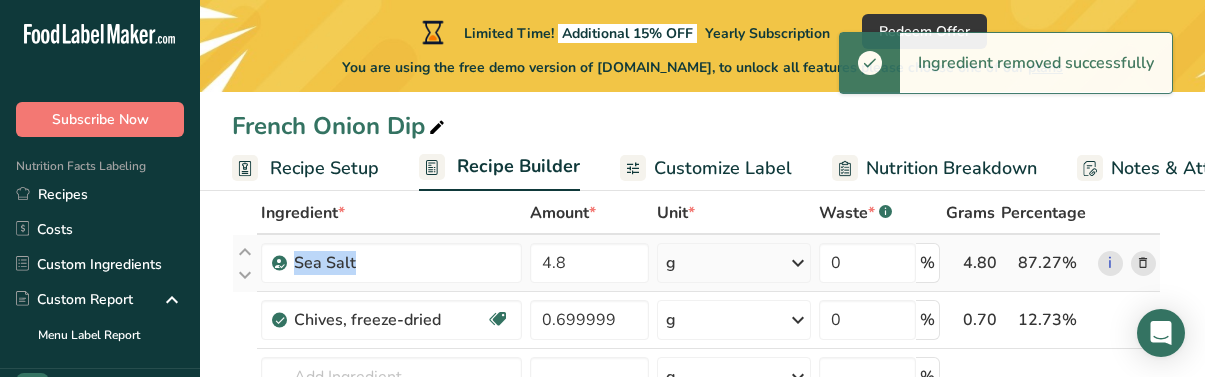click at bounding box center [1143, 263] 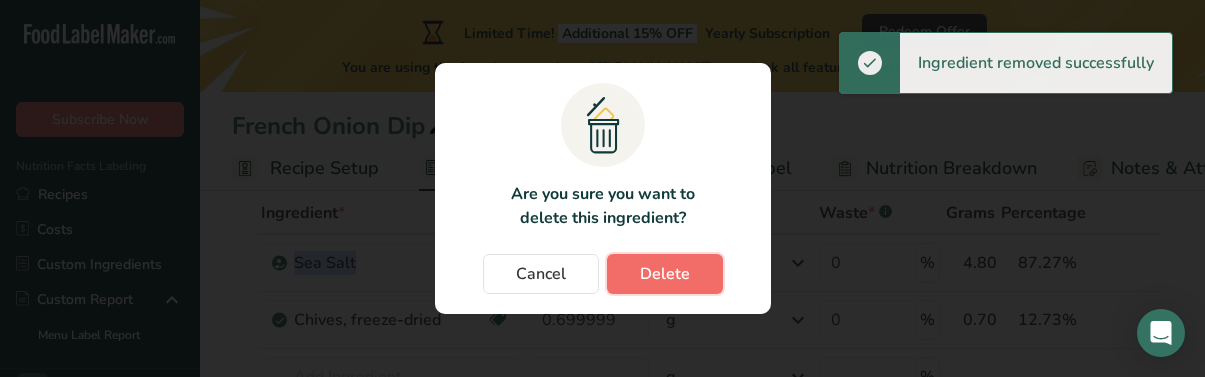 click on "Delete" at bounding box center (665, 274) 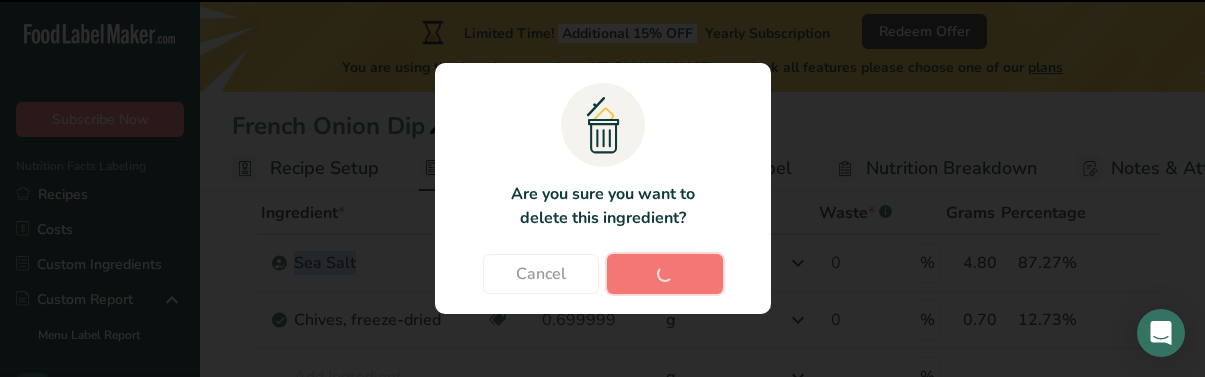 type on "0.699999" 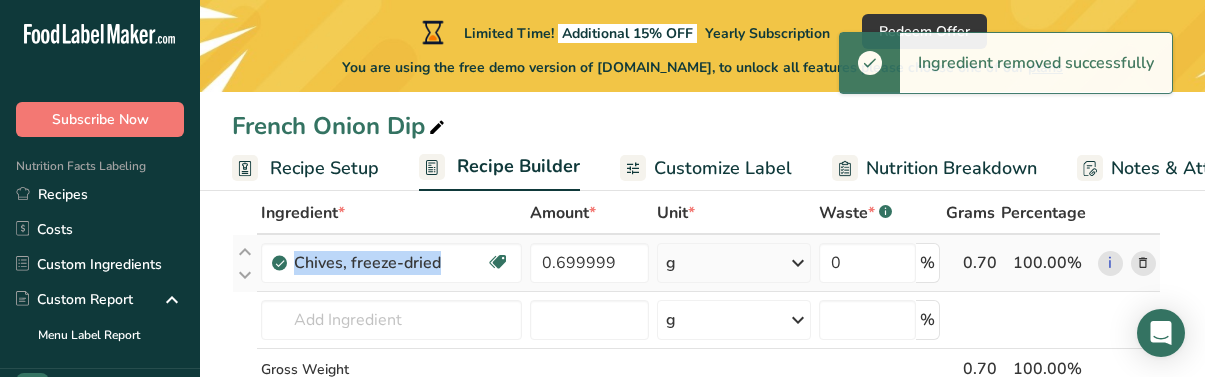 click at bounding box center [1143, 263] 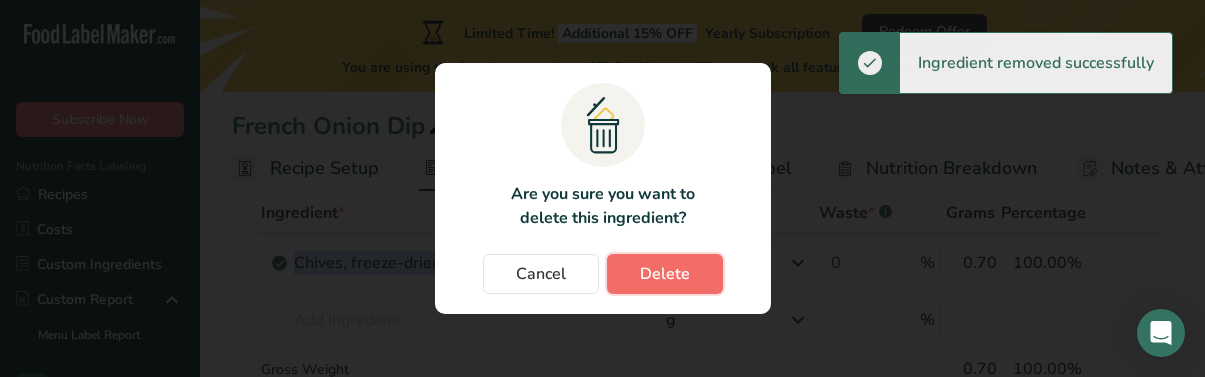 click on "Delete" at bounding box center [665, 274] 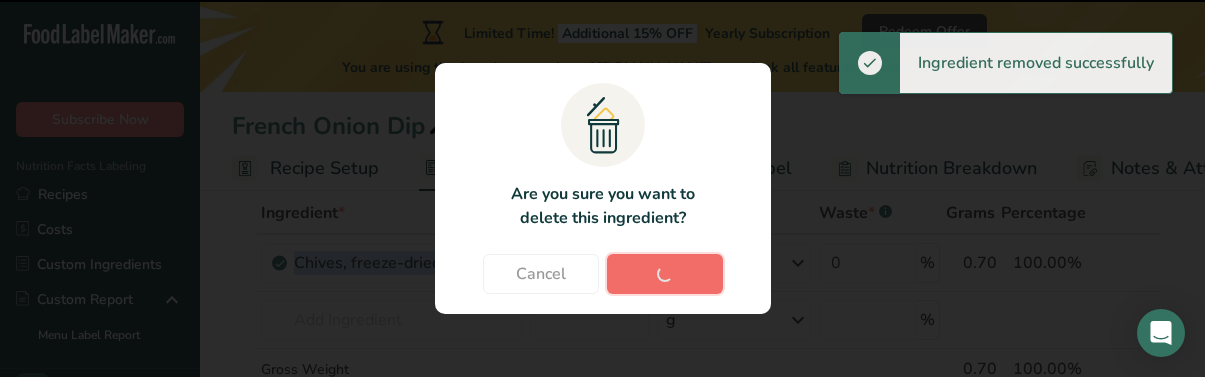 type 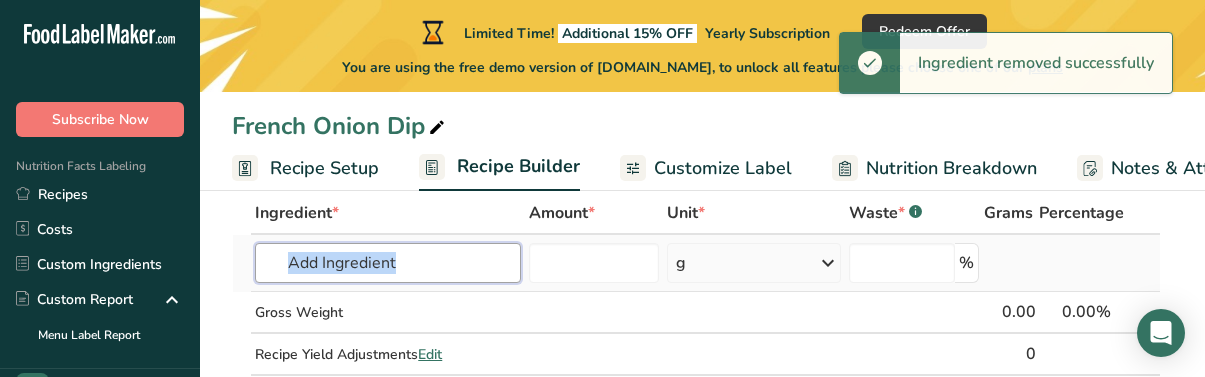 click at bounding box center (388, 263) 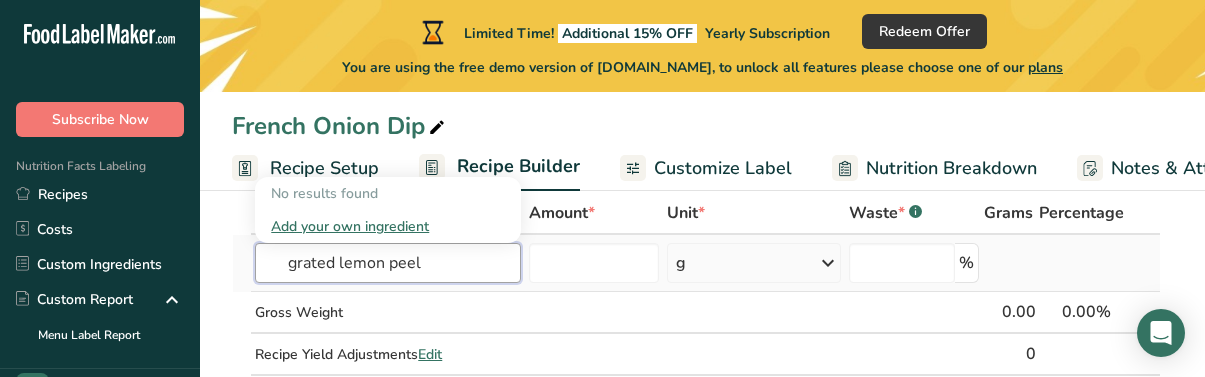 drag, startPoint x: 395, startPoint y: 262, endPoint x: 469, endPoint y: 259, distance: 74.06078 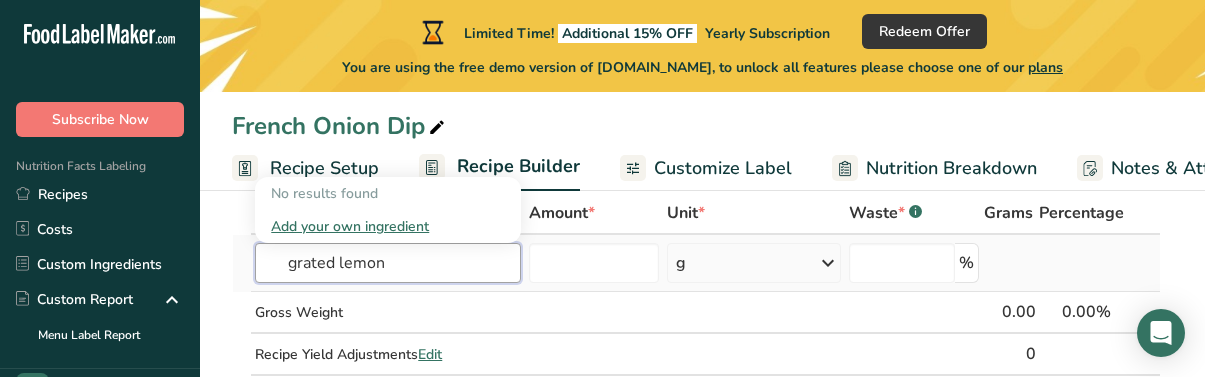 click on "grated lemon" at bounding box center [388, 263] 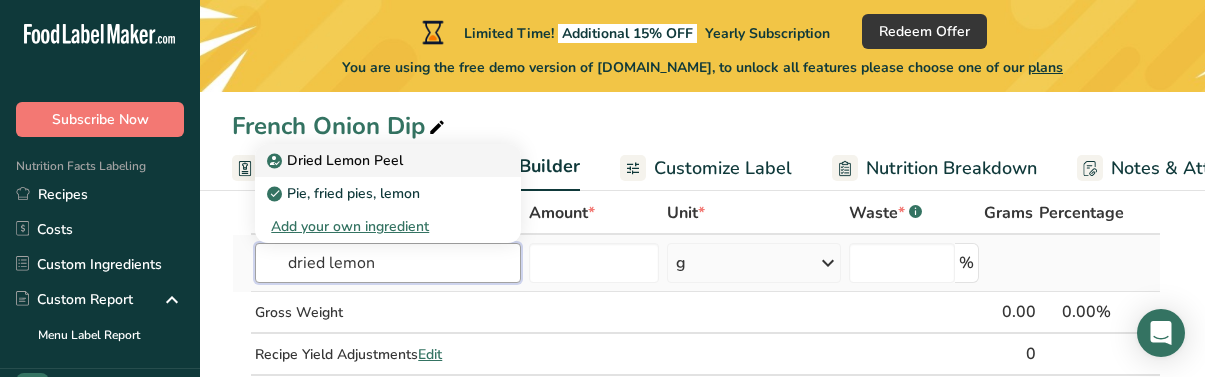 type on "dried lemon" 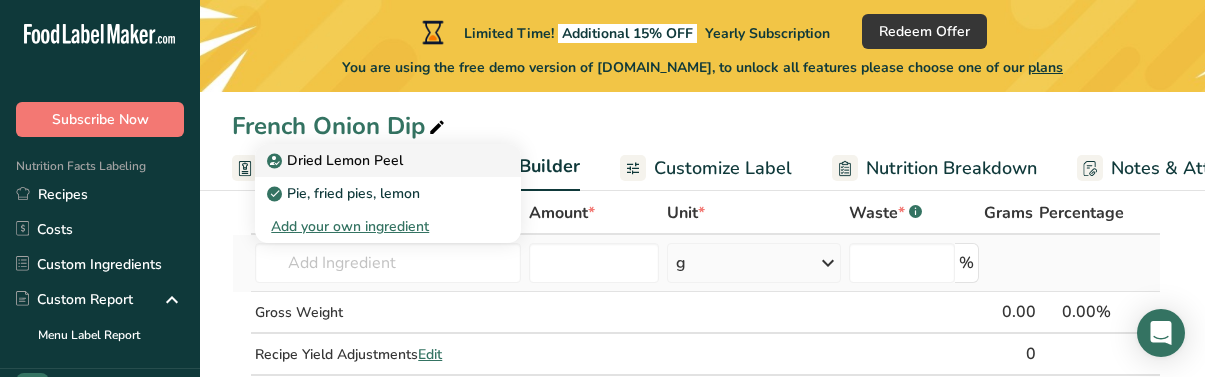 click on "Dried Lemon Peel" at bounding box center (337, 160) 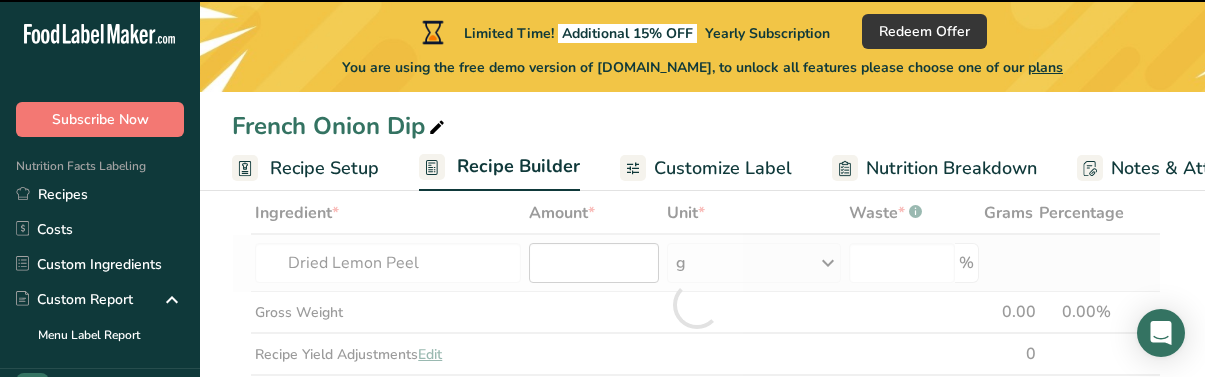 type on "0" 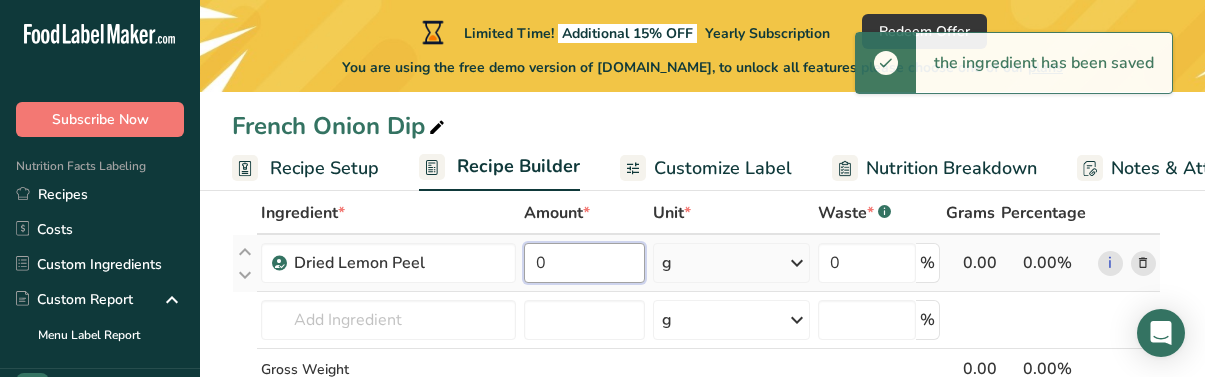 click on "0" at bounding box center [584, 263] 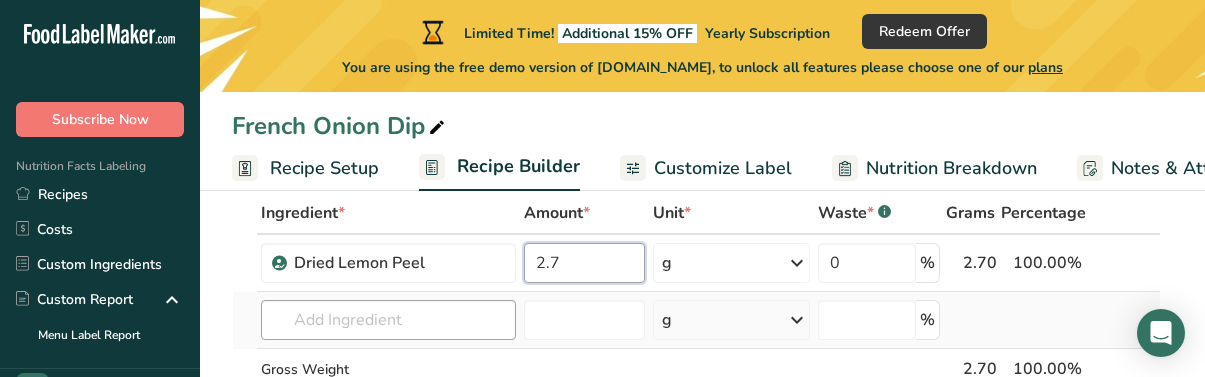 type on "2.7" 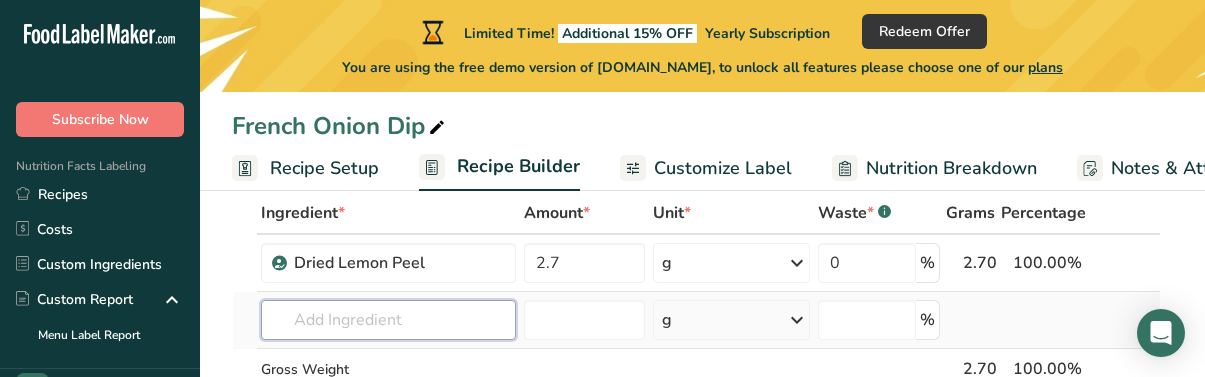 click on "Ingredient *
Amount *
Unit *
Waste *   .a-a{fill:#347362;}.b-a{fill:#fff;}          Grams
Percentage
Dried Lemon Peel
2.7
g
Weight Units
g
kg
mg
See more
Volume Units
l
Volume units require a density conversion. If you know your ingredient's density enter it below. Otherwise, click on "RIA" our AI Regulatory bot - she will be able to help you
lb/ft3
g/cm3
Confirm
mL
Volume units require a density conversion. If you know your ingredient's density enter it below. Otherwise, click on "RIA" our AI Regulatory bot - she will be able to help you
lb/ft3" at bounding box center (696, 333) 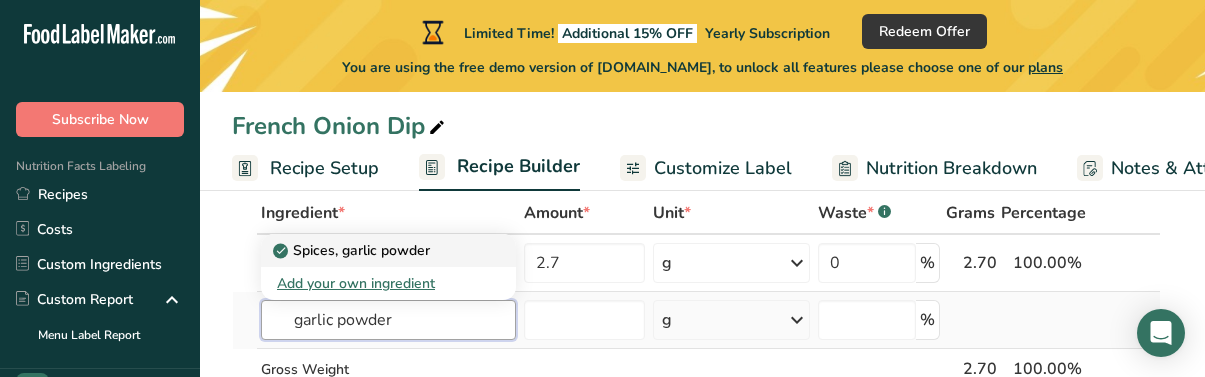 type on "garlic powder" 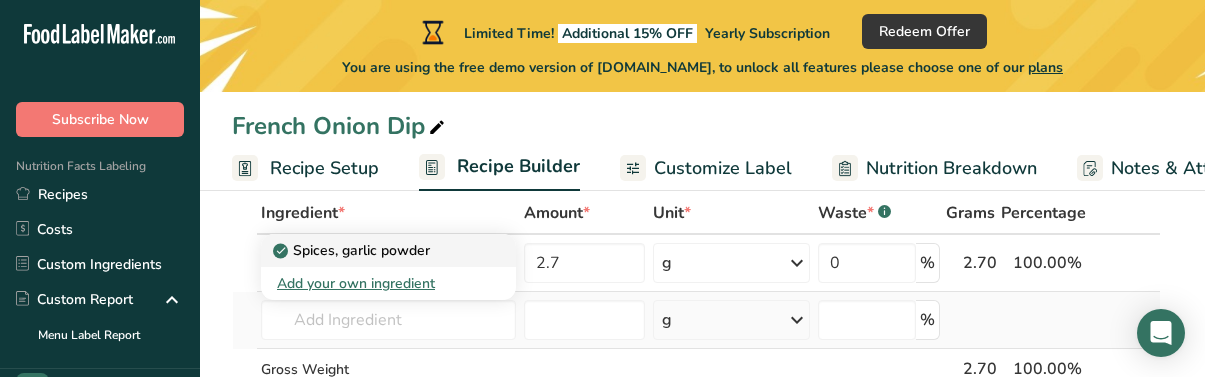 click on "Spices, garlic powder" at bounding box center [353, 250] 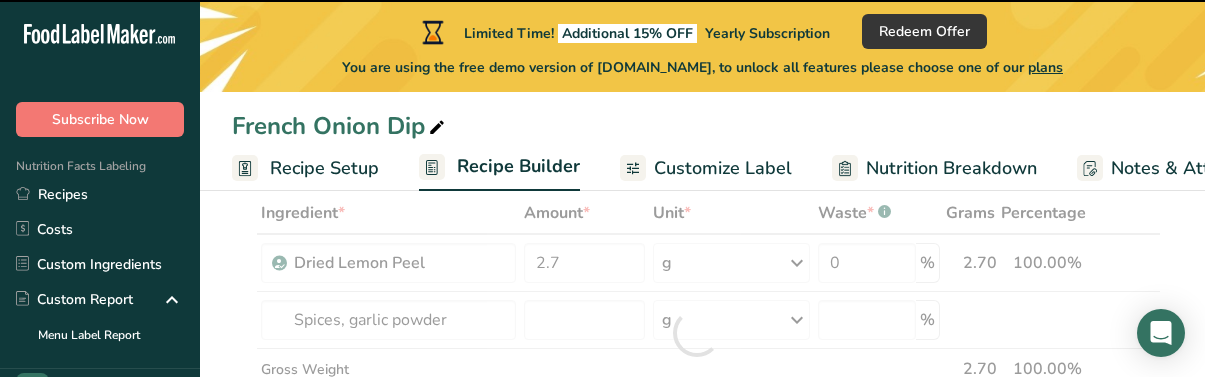 type on "0" 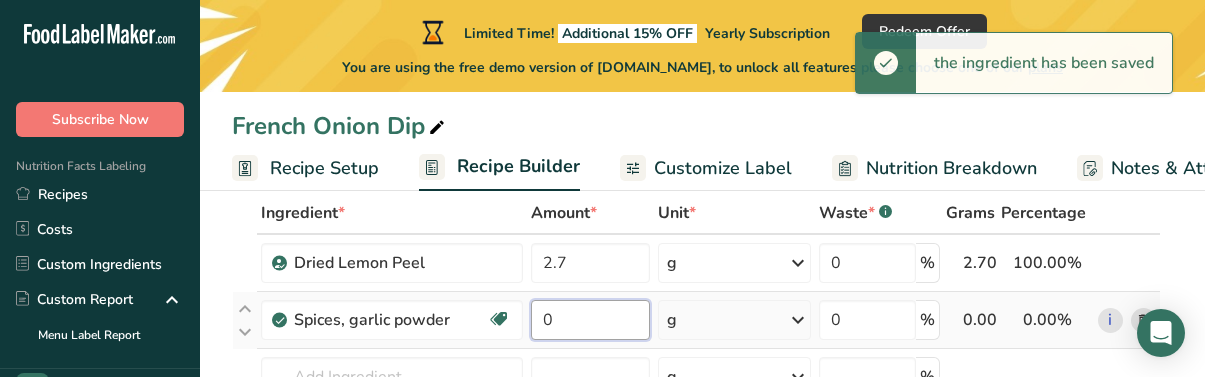 click on "0" at bounding box center (590, 320) 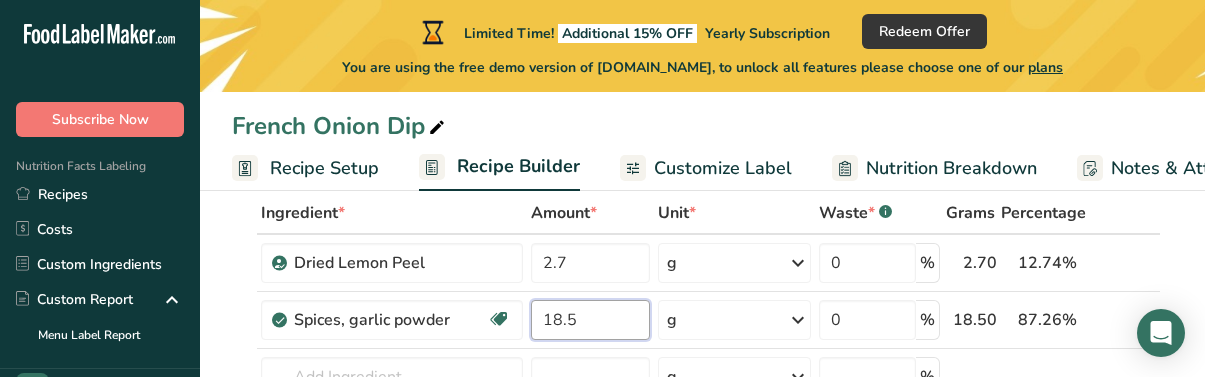 type on "18.5" 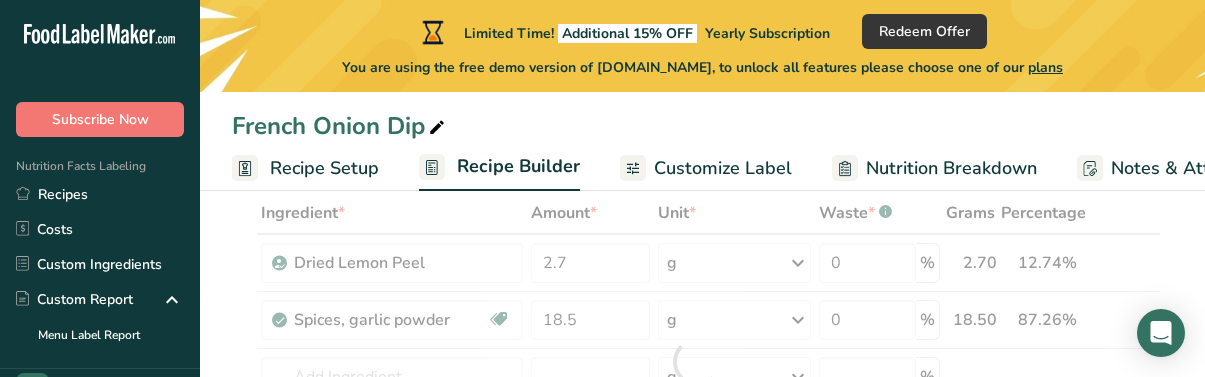 click on "Add Ingredients
Manage Recipe         Delete Recipe             Duplicate Recipe               Scale Recipe               Save as Sub-Recipe   .a-a{fill:#347362;}.b-a{fill:#fff;}                                 Nutrition Breakdown                 Recipe Card
NEW
[MEDICAL_DATA] Pattern Report             Activity History
Download
Choose your preferred label style
Standard FDA label
Standard FDA label
The most common format for nutrition facts labels in compliance with the FDA's typeface, style and requirements
Tabular FDA label
A label format compliant with the FDA regulations presented in a tabular (horizontal) display.
Linear FDA label
A simple linear display for small sized packages.
Simplified FDA label" at bounding box center (702, 1124) 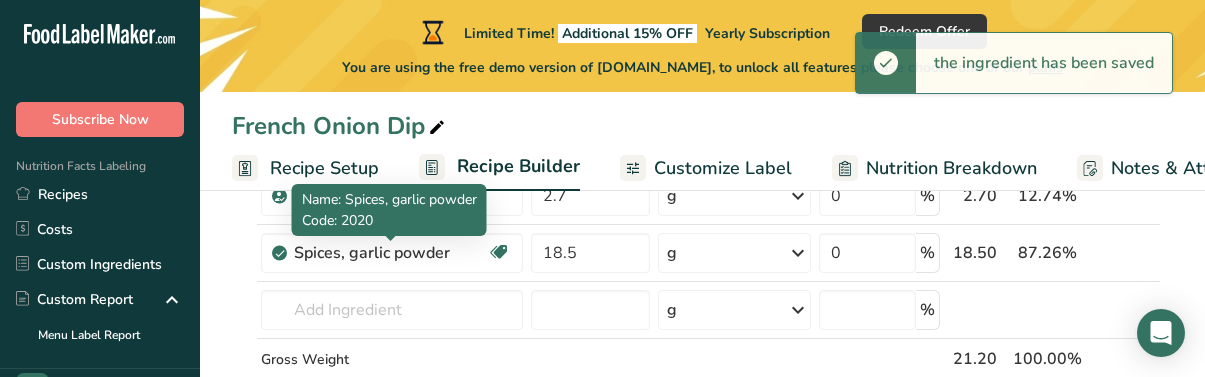 scroll, scrollTop: 198, scrollLeft: 0, axis: vertical 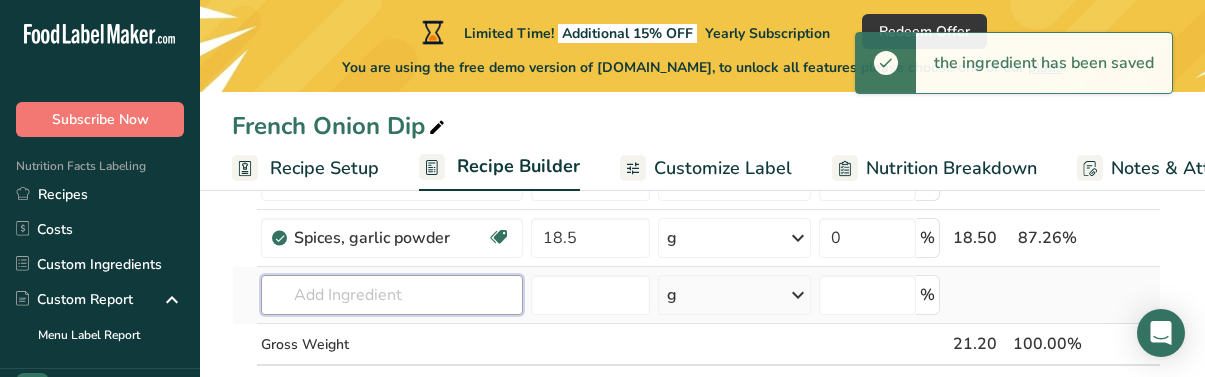 click at bounding box center (392, 295) 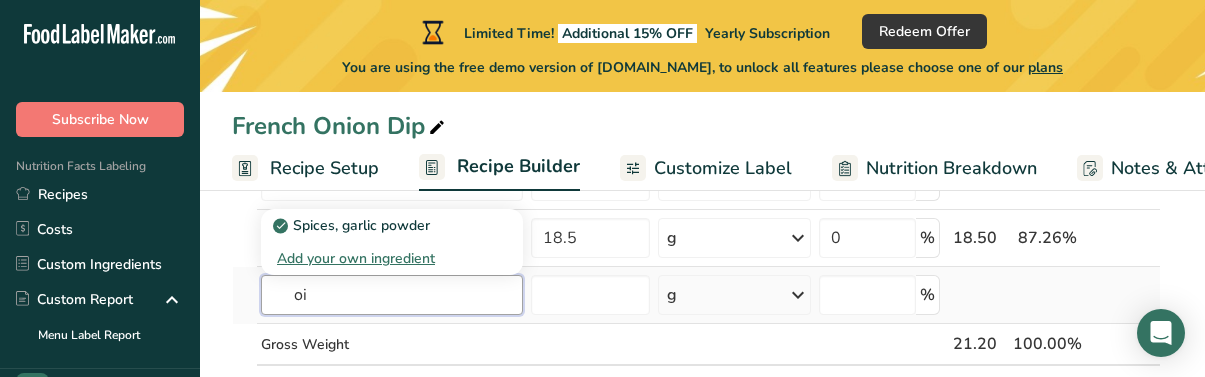 type on "o" 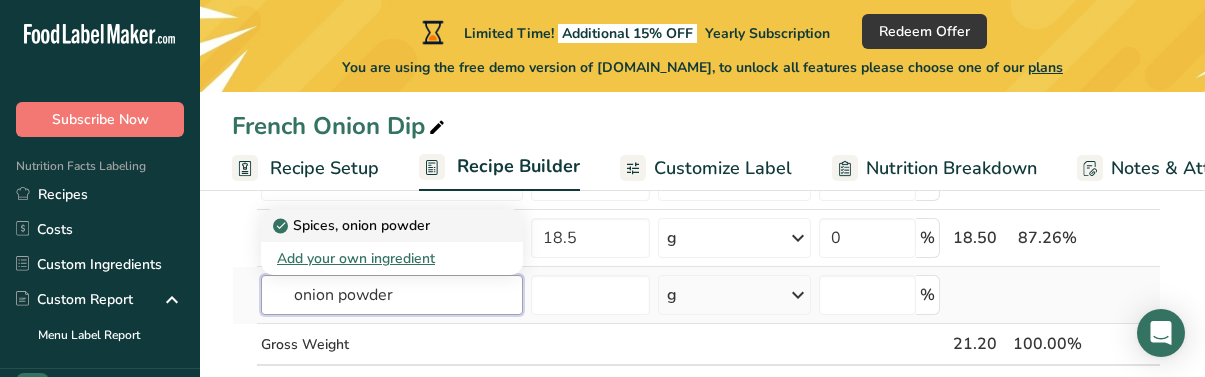 type on "onion powder" 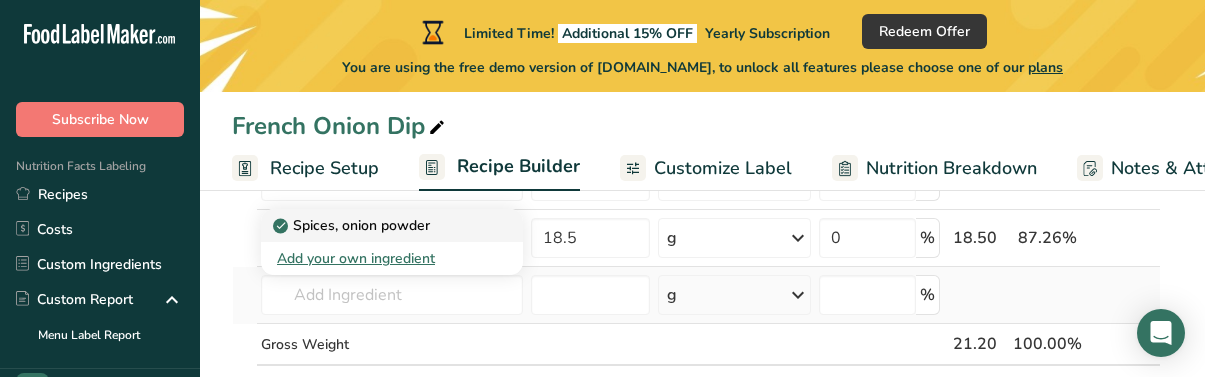 click on "Spices, onion powder" at bounding box center [353, 225] 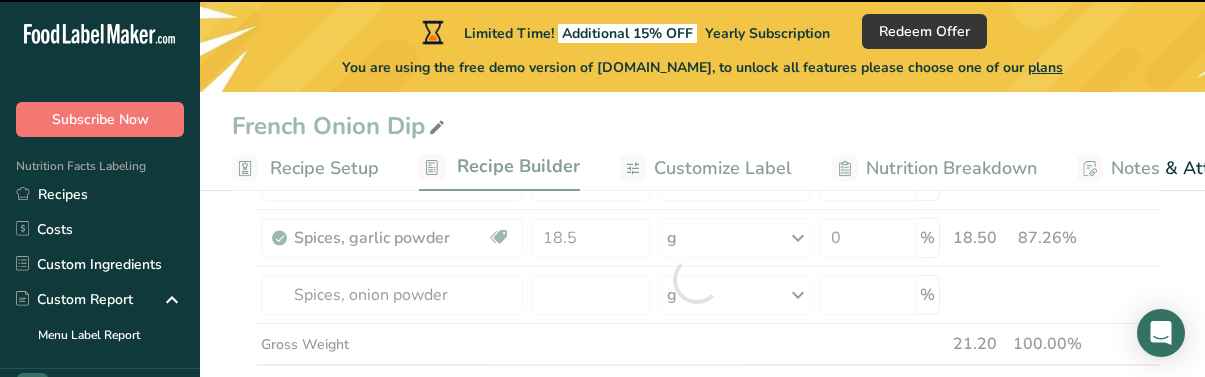 type on "0" 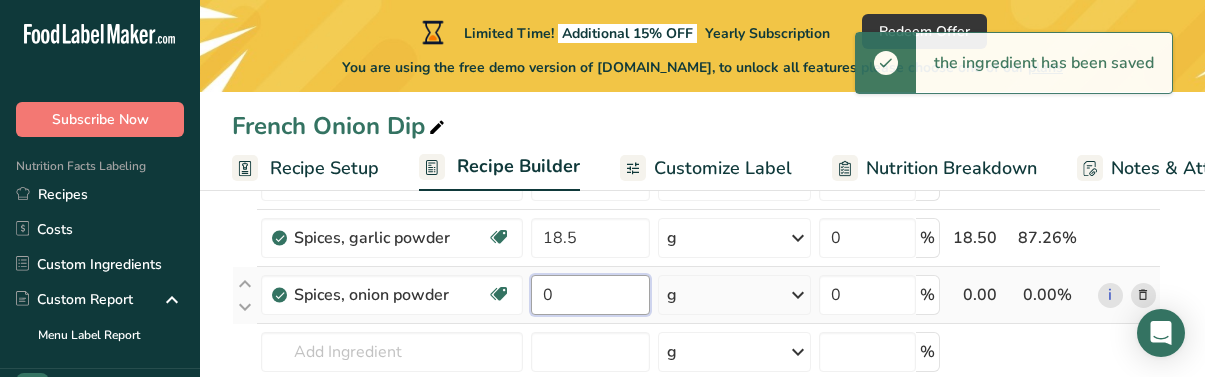 click on "0" at bounding box center [590, 295] 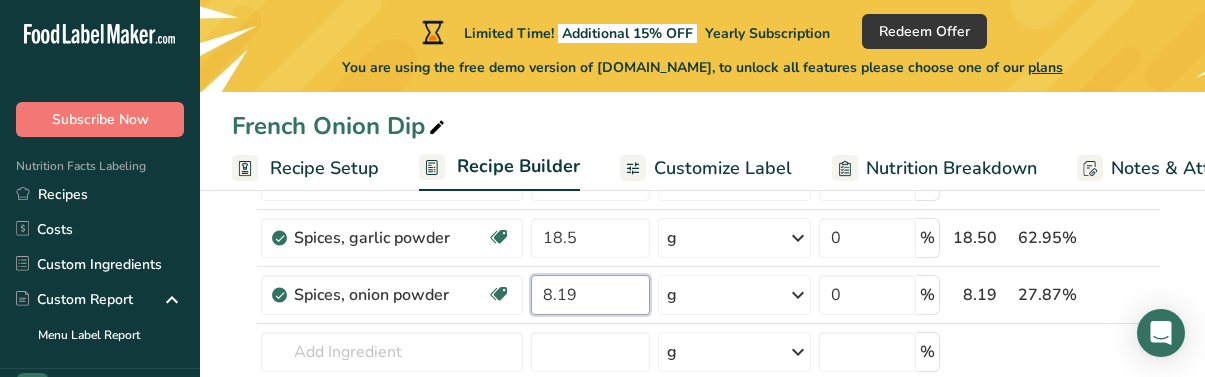 type on "8.19" 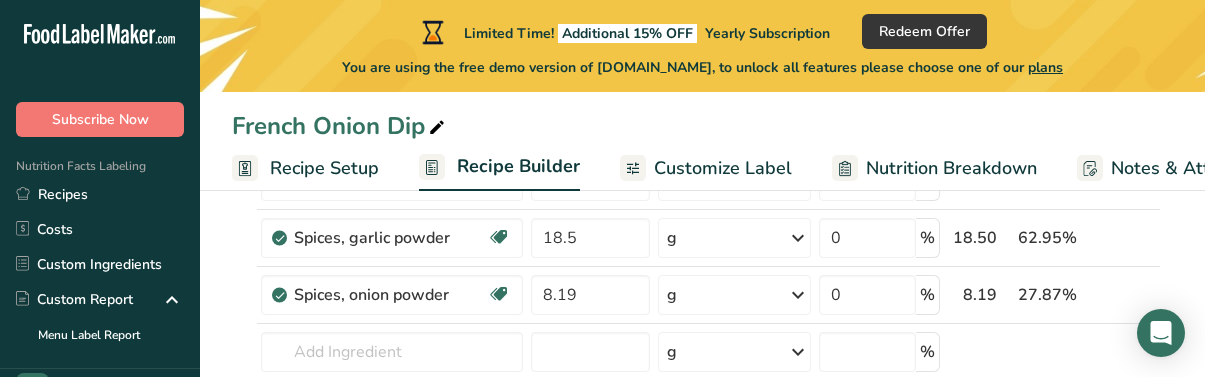 click on "Add Ingredients
Manage Recipe         Delete Recipe             Duplicate Recipe               Scale Recipe               Save as Sub-Recipe   .a-a{fill:#347362;}.b-a{fill:#fff;}                                 Nutrition Breakdown                 Recipe Card
NEW
[MEDICAL_DATA] Pattern Report             Activity History
Download
Choose your preferred label style
Standard FDA label
Standard FDA label
The most common format for nutrition facts labels in compliance with the FDA's typeface, style and requirements
Tabular FDA label
A label format compliant with the FDA regulations presented in a tabular (horizontal) display.
Linear FDA label
A simple linear display for small sized packages.
Simplified FDA label" at bounding box center (702, 1095) 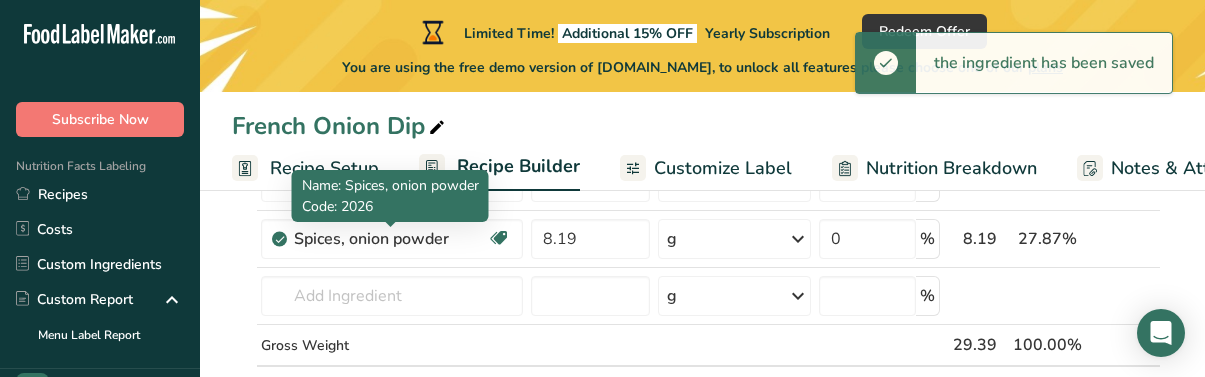 scroll, scrollTop: 262, scrollLeft: 0, axis: vertical 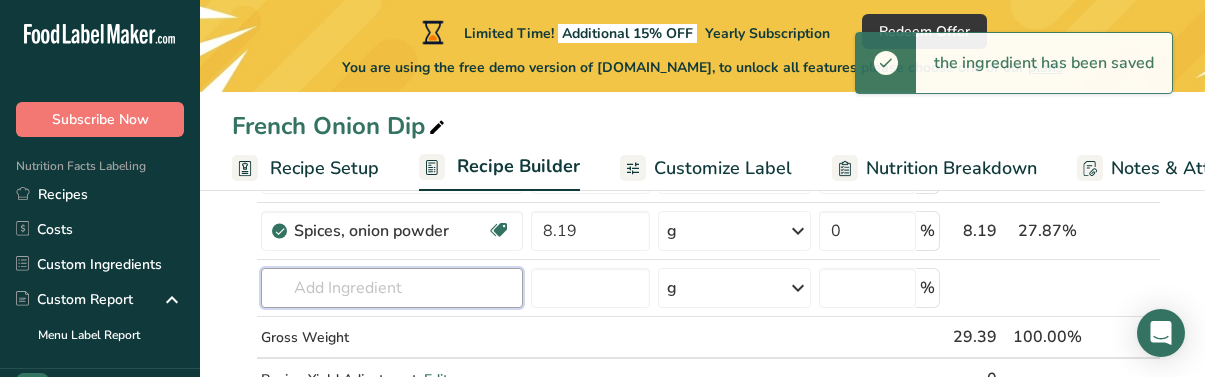 click at bounding box center (392, 288) 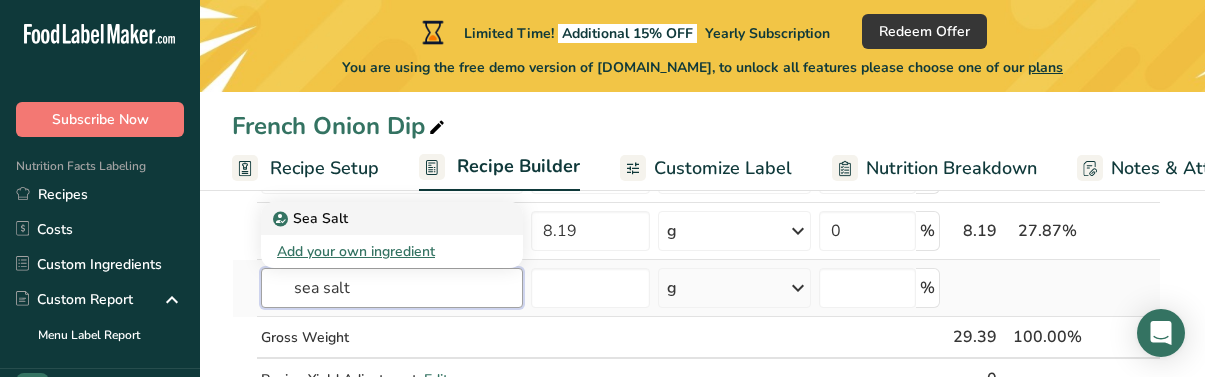 type on "sea salt" 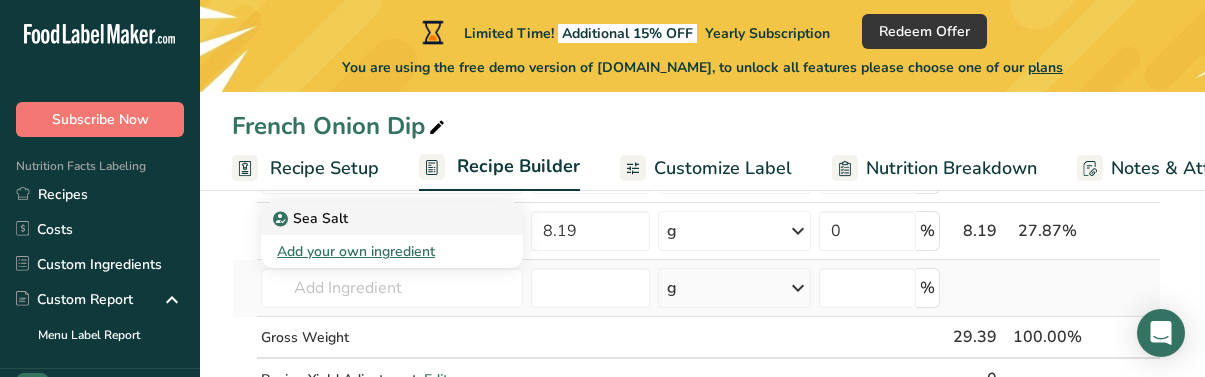 click on "Sea Salt" at bounding box center [392, 218] 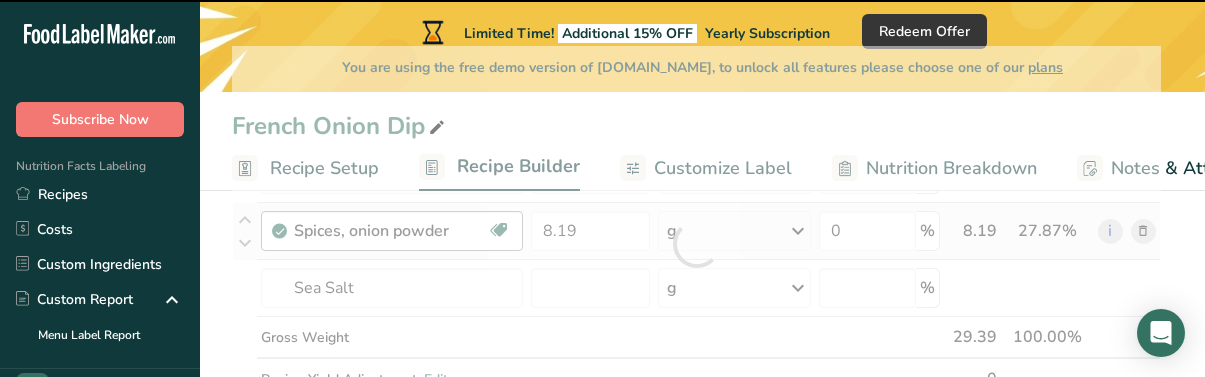 type on "0" 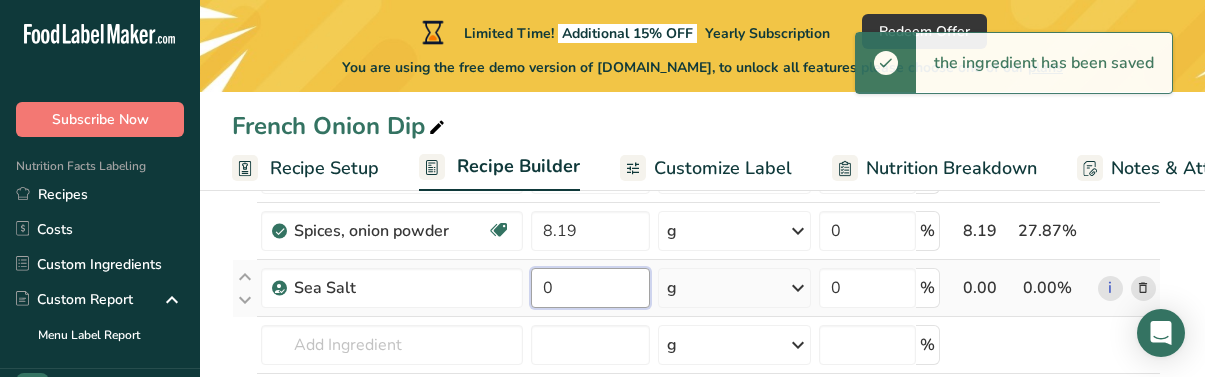 click on "0" at bounding box center [590, 288] 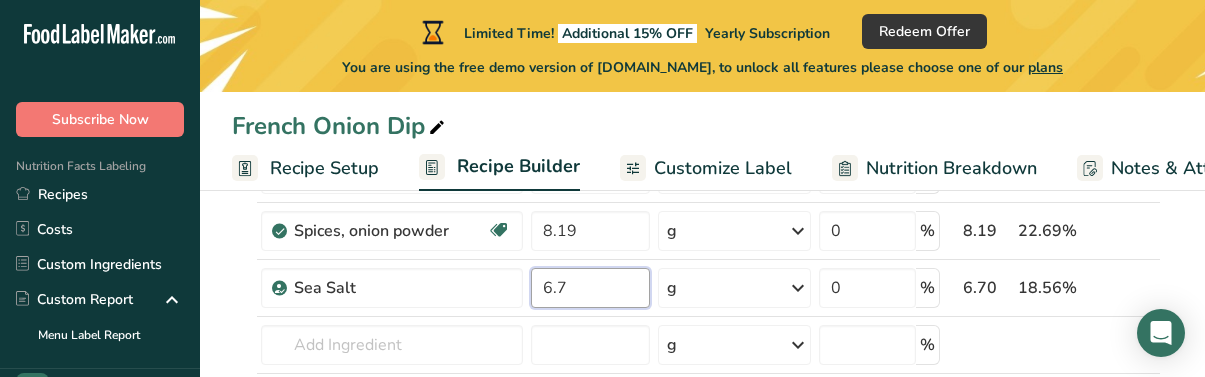 type on "6.7" 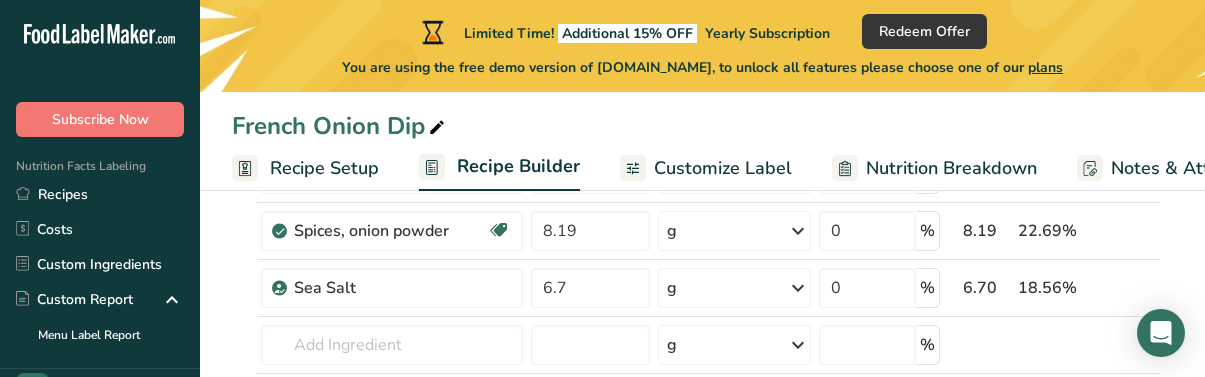 click on "Add Ingredients
Manage Recipe         Delete Recipe             Duplicate Recipe               Scale Recipe               Save as Sub-Recipe   .a-a{fill:#347362;}.b-a{fill:#fff;}                                 Nutrition Breakdown                 Recipe Card
NEW
[MEDICAL_DATA] Pattern Report             Activity History
Download
Choose your preferred label style
Standard FDA label
Standard FDA label
The most common format for nutrition facts labels in compliance with the FDA's typeface, style and requirements
Tabular FDA label
A label format compliant with the FDA regulations presented in a tabular (horizontal) display.
Linear FDA label
A simple linear display for small sized packages.
Simplified FDA label" at bounding box center [702, 1060] 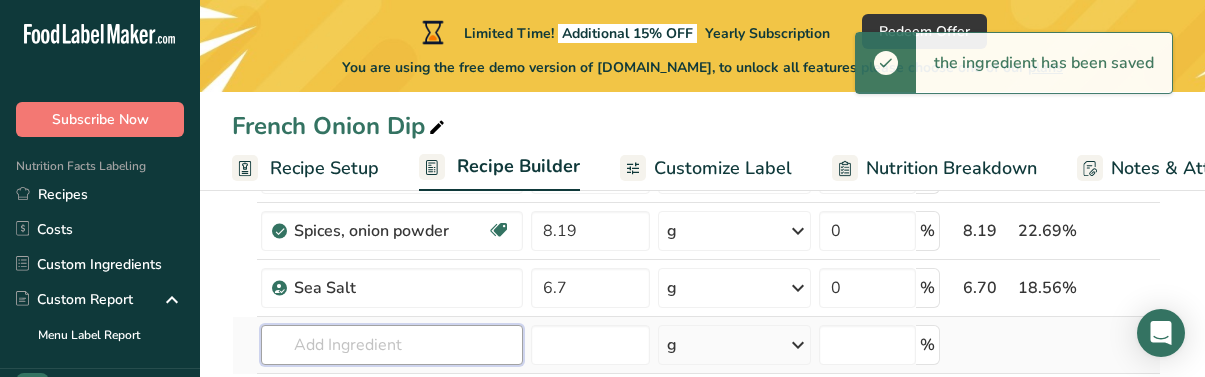 click at bounding box center (392, 345) 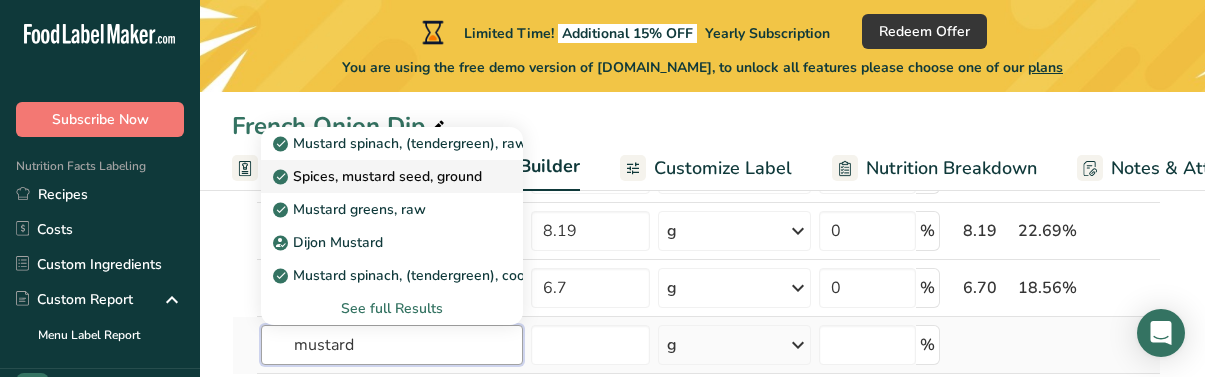 type on "mustard" 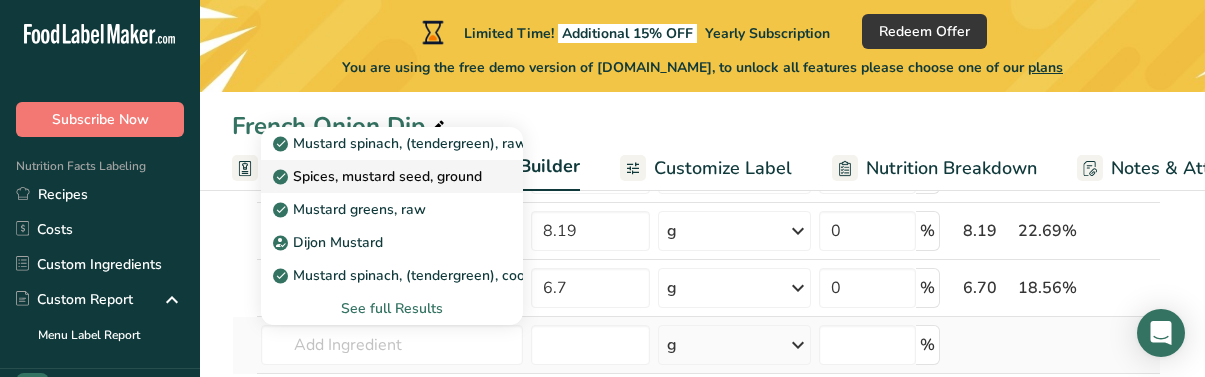 click on "Spices, mustard seed, ground" at bounding box center (379, 176) 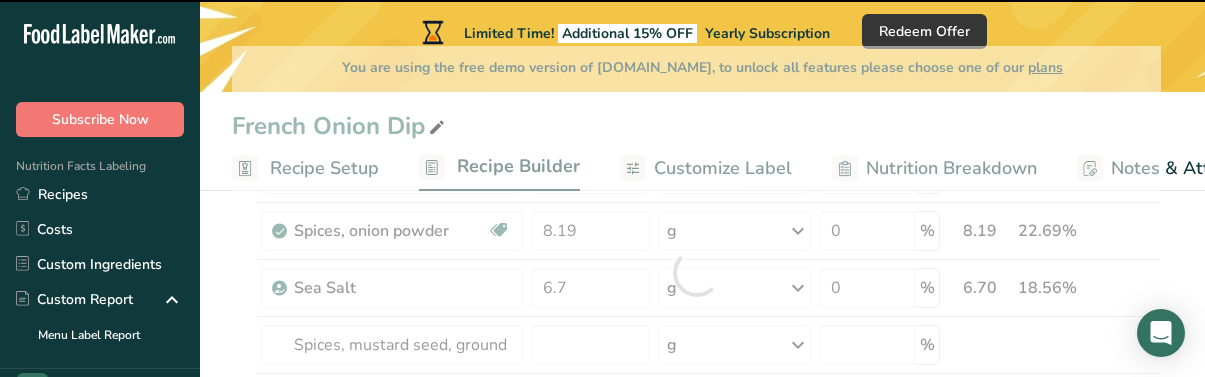 type on "0" 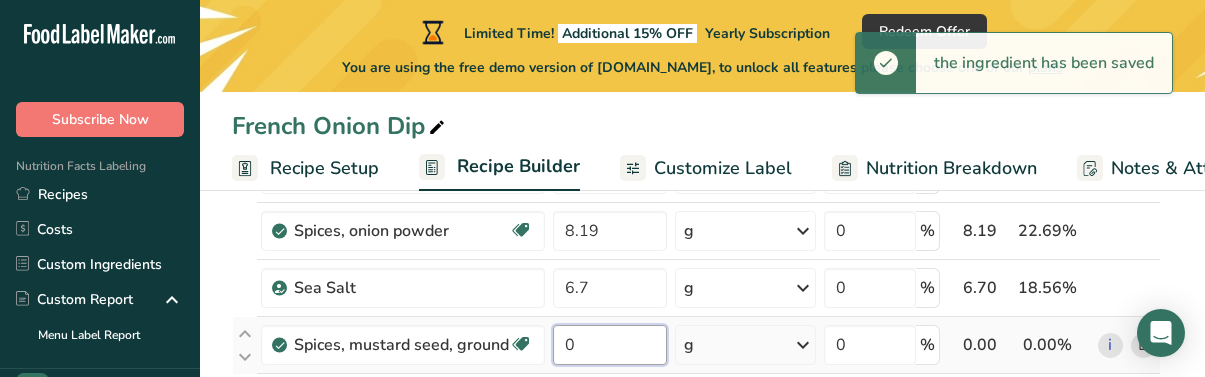 click on "0" at bounding box center [610, 345] 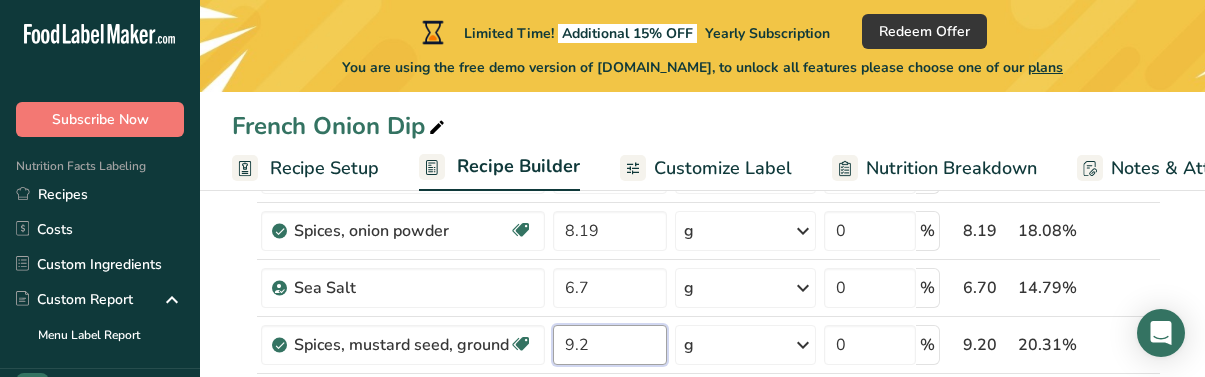 type on "9.2" 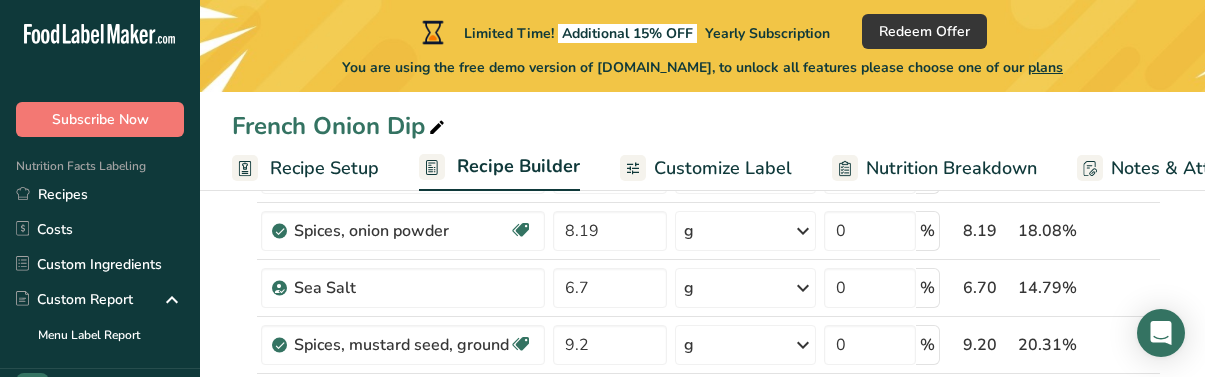 click on "Add Ingredients
Manage Recipe         Delete Recipe             Duplicate Recipe               Scale Recipe               Save as Sub-Recipe   .a-a{fill:#347362;}.b-a{fill:#fff;}                                 Nutrition Breakdown                 Recipe Card
NEW
[MEDICAL_DATA] Pattern Report             Activity History
Download
Choose your preferred label style
Standard FDA label
Standard FDA label
The most common format for nutrition facts labels in compliance with the FDA's typeface, style and requirements
Tabular FDA label
A label format compliant with the FDA regulations presented in a tabular (horizontal) display.
Linear FDA label
A simple linear display for small sized packages.
Simplified FDA label" at bounding box center [702, 1113] 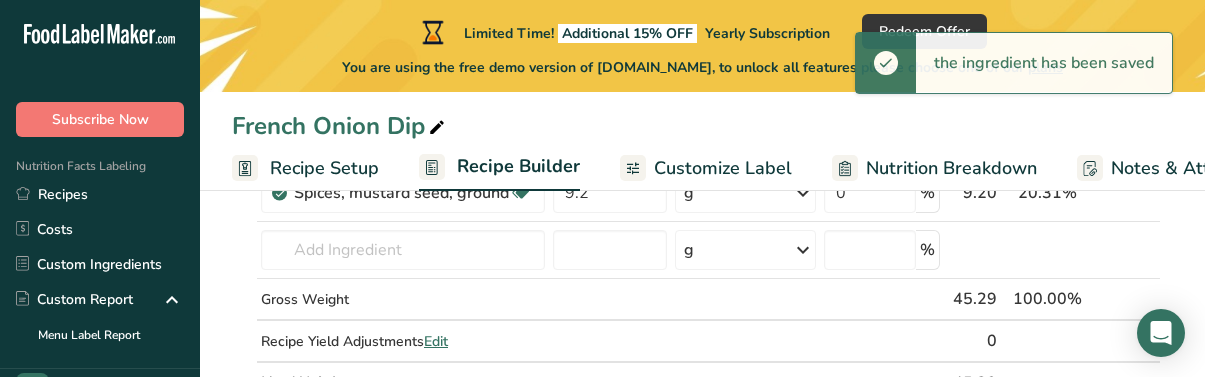 scroll, scrollTop: 419, scrollLeft: 0, axis: vertical 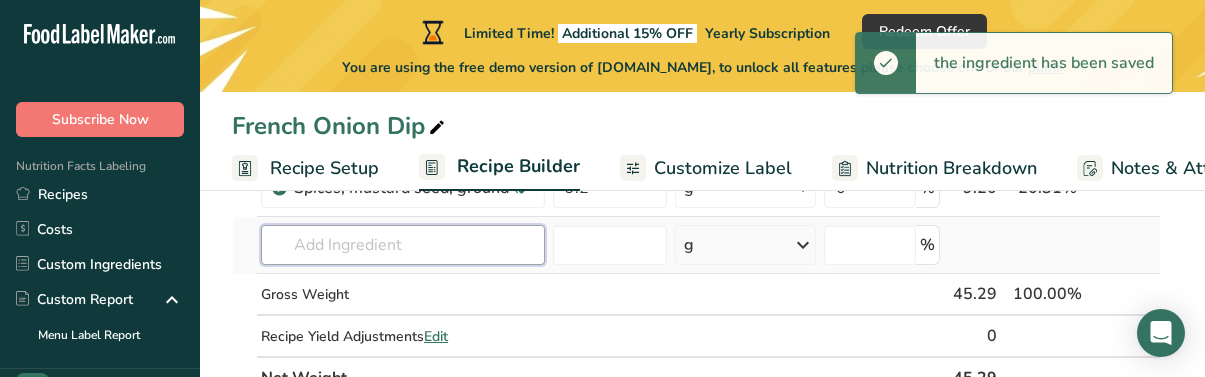 click at bounding box center [403, 245] 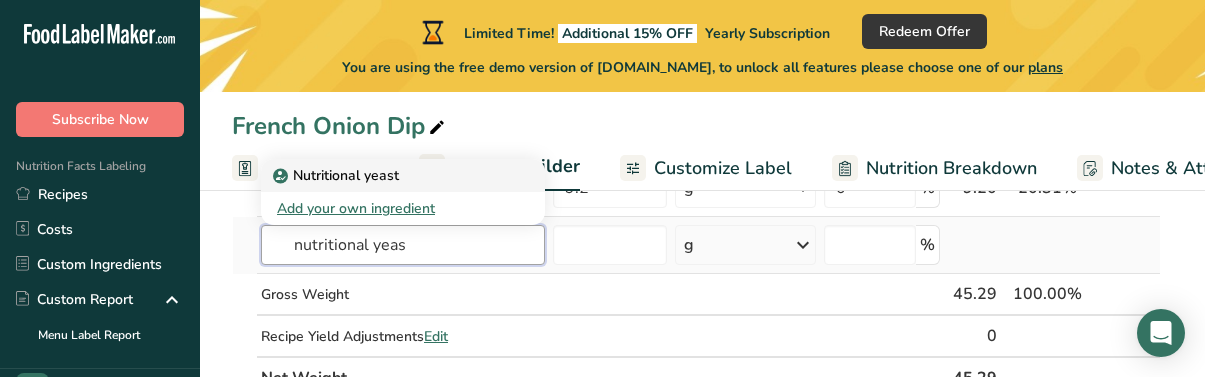 type on "nutritional yeas" 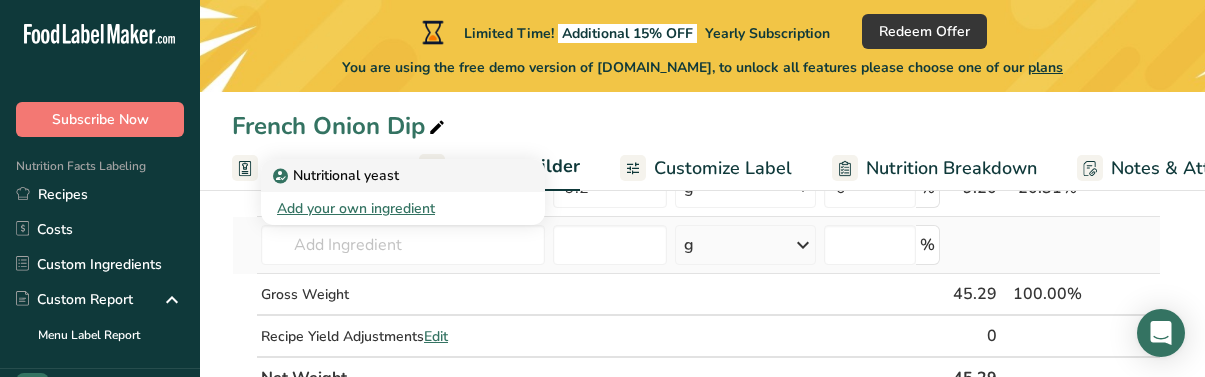 click on "Nutritional yeast" at bounding box center [338, 175] 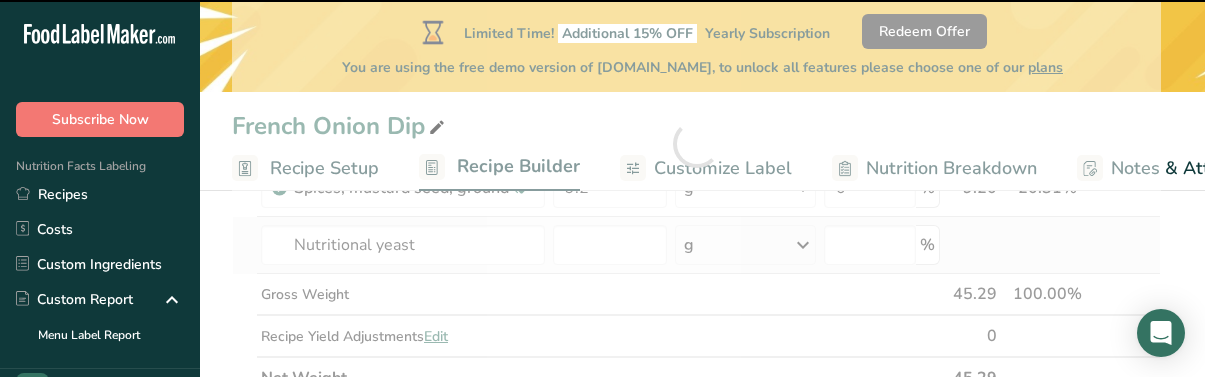 type on "0" 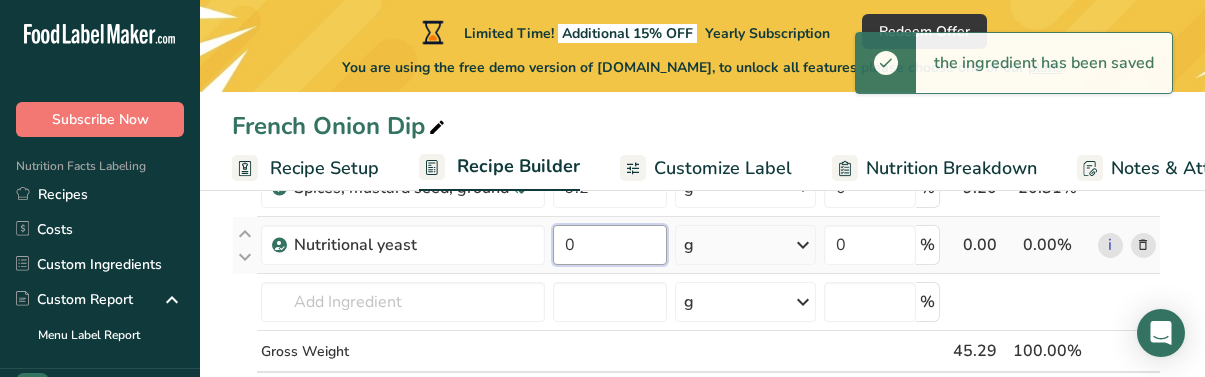 click on "0" at bounding box center [610, 245] 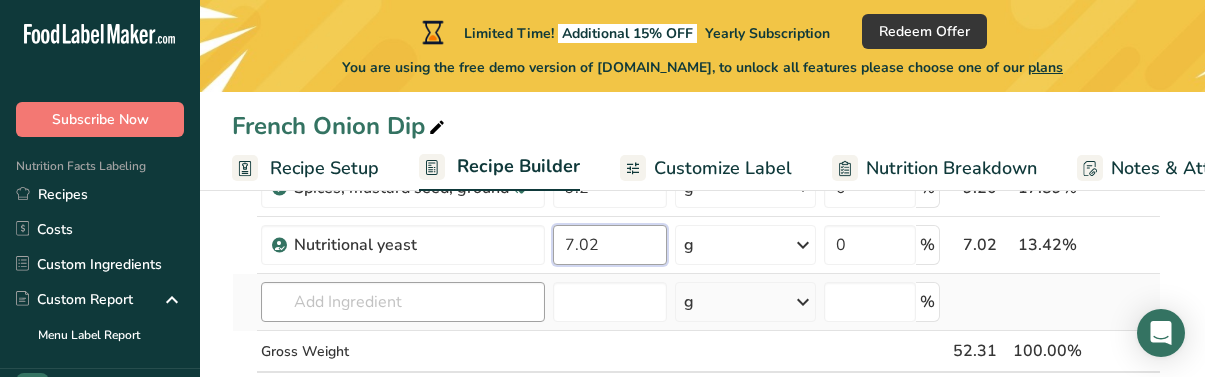 type on "7.02" 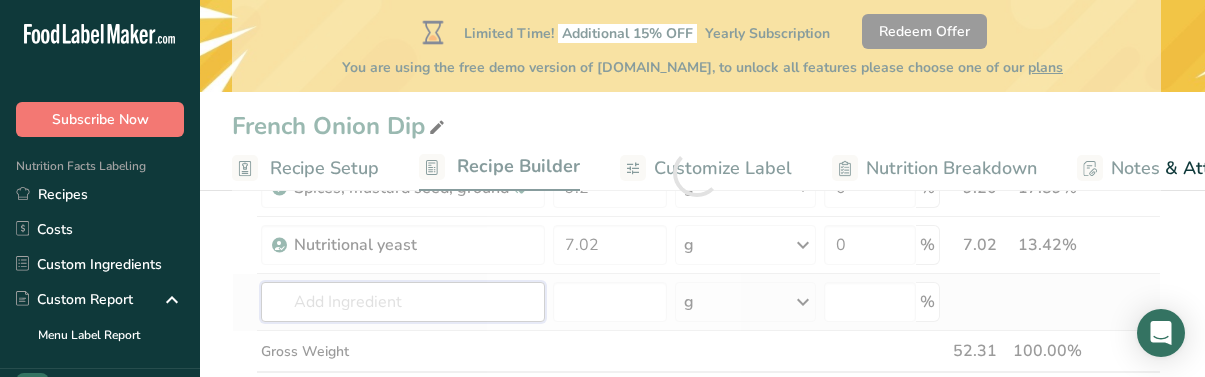 click on "Ingredient *
Amount *
Unit *
Waste *   .a-a{fill:#347362;}.b-a{fill:#fff;}          Grams
Percentage
Dried Lemon Peel
2.7
g
Weight Units
g
kg
mg
See more
Volume Units
l
Volume units require a density conversion. If you know your ingredient's density enter it below. Otherwise, click on "RIA" our AI Regulatory bot - she will be able to help you
lb/ft3
g/cm3
Confirm
mL
Volume units require a density conversion. If you know your ingredient's density enter it below. Otherwise, click on "RIA" our AI Regulatory bot - she will be able to help you
lb/ft3" at bounding box center [696, 172] 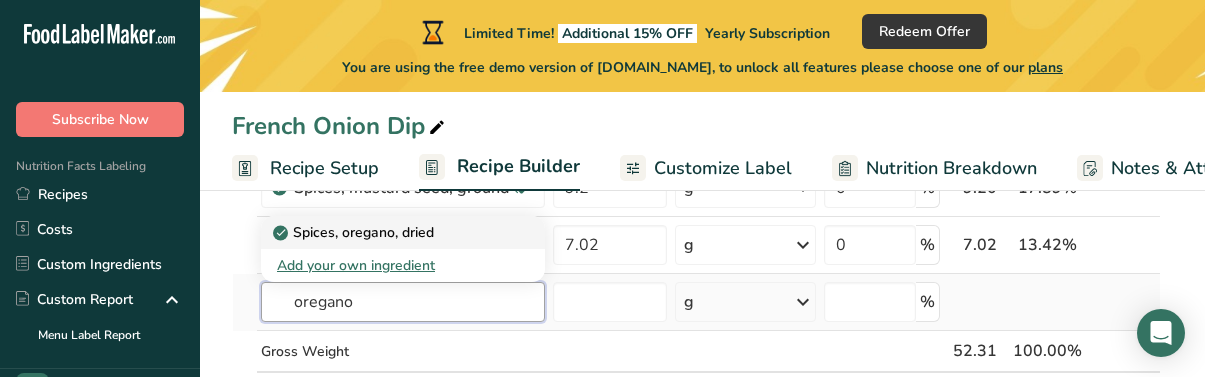 type on "oregano" 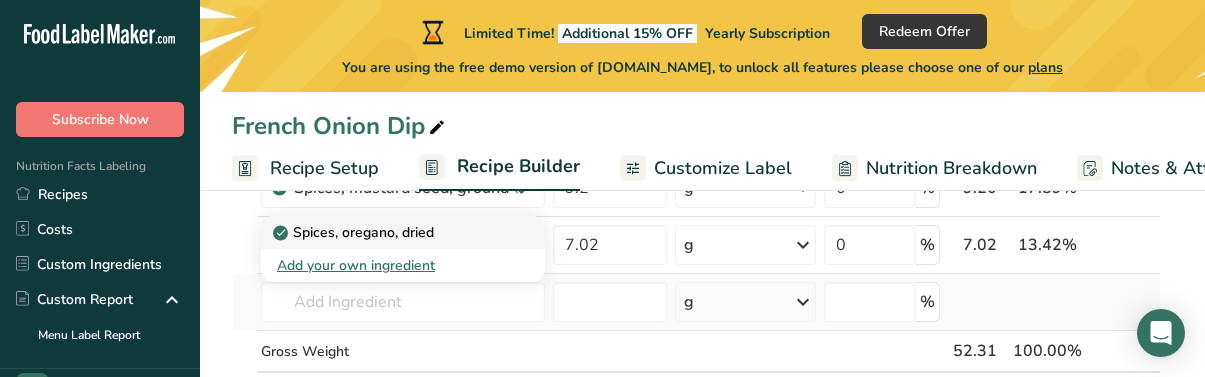 click on "Spices, oregano, dried" at bounding box center [355, 232] 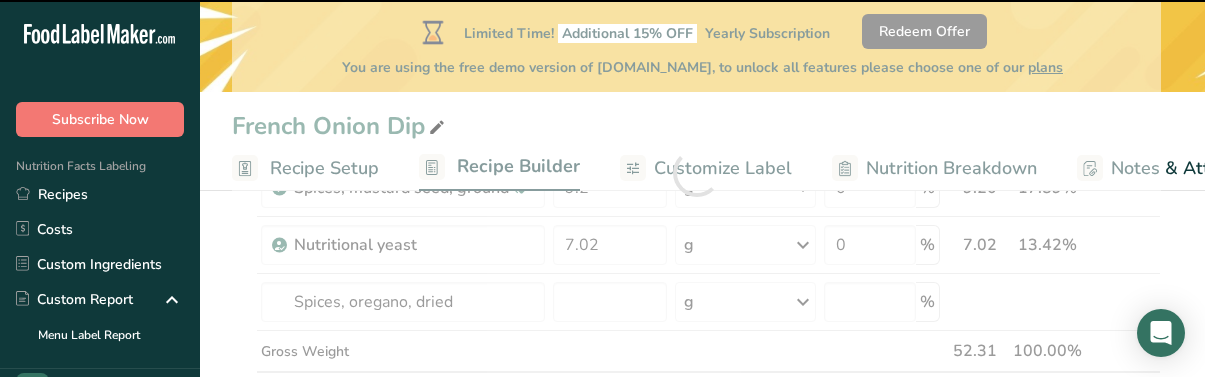 type on "0" 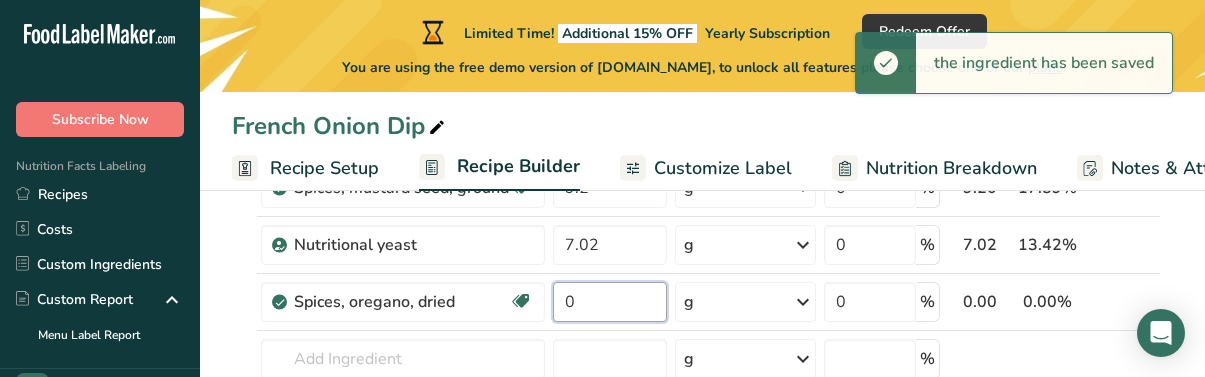 click on "0" at bounding box center [610, 302] 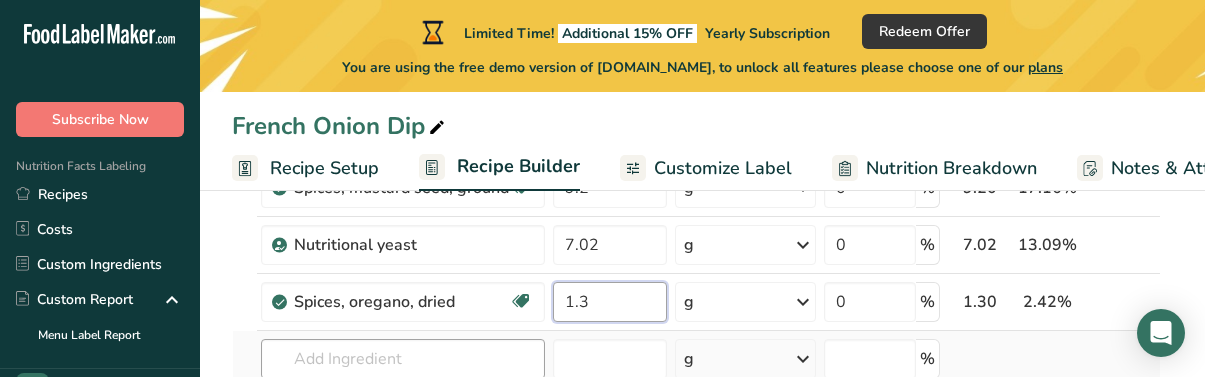 type on "1.3" 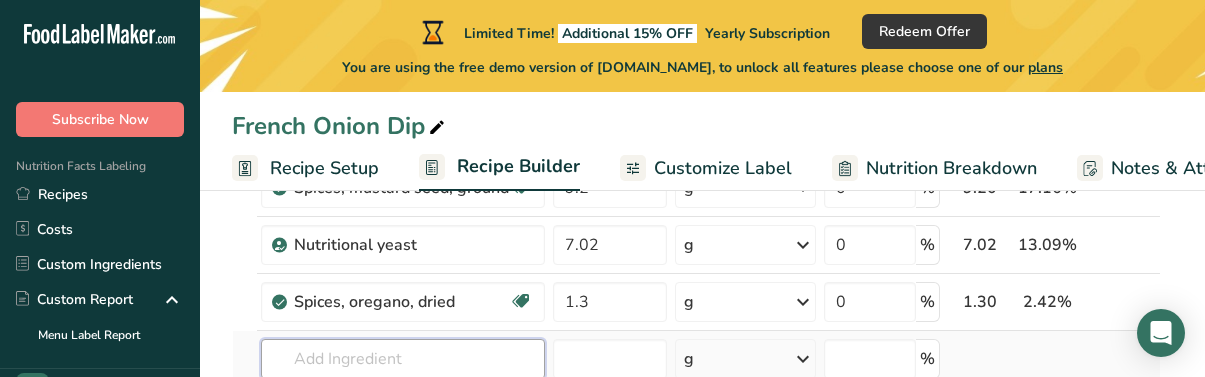 click on "Ingredient *
Amount *
Unit *
Waste *   .a-a{fill:#347362;}.b-a{fill:#fff;}          Grams
Percentage
Dried Lemon Peel
2.7
g
Weight Units
g
kg
mg
See more
Volume Units
l
Volume units require a density conversion. If you know your ingredient's density enter it below. Otherwise, click on "RIA" our AI Regulatory bot - she will be able to help you
lb/ft3
g/cm3
Confirm
mL
Volume units require a density conversion. If you know your ingredient's density enter it below. Otherwise, click on "RIA" our AI Regulatory bot - she will be able to help you
lb/ft3" at bounding box center (696, 201) 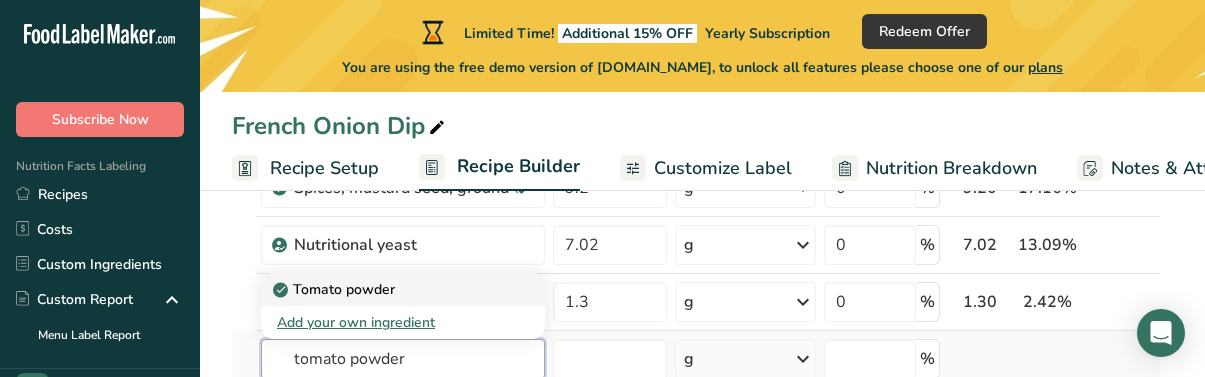 type on "tomato powder" 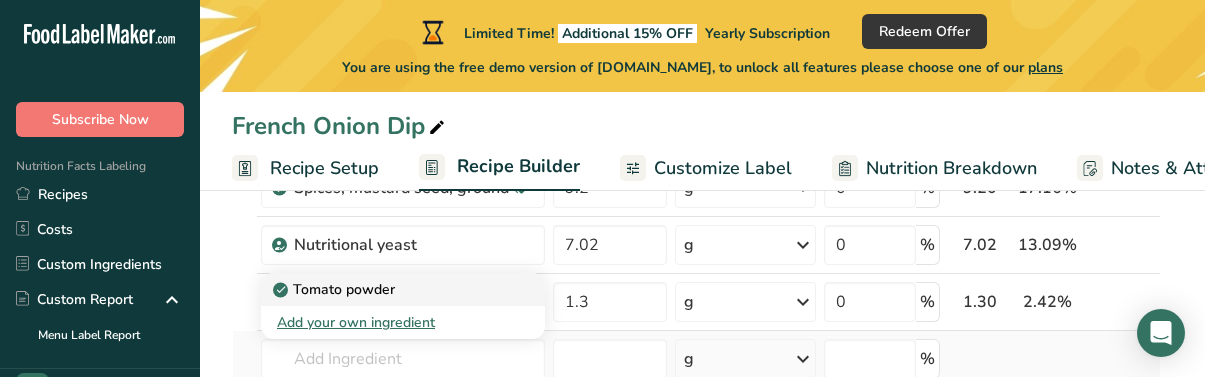 click on "Tomato powder" at bounding box center (336, 289) 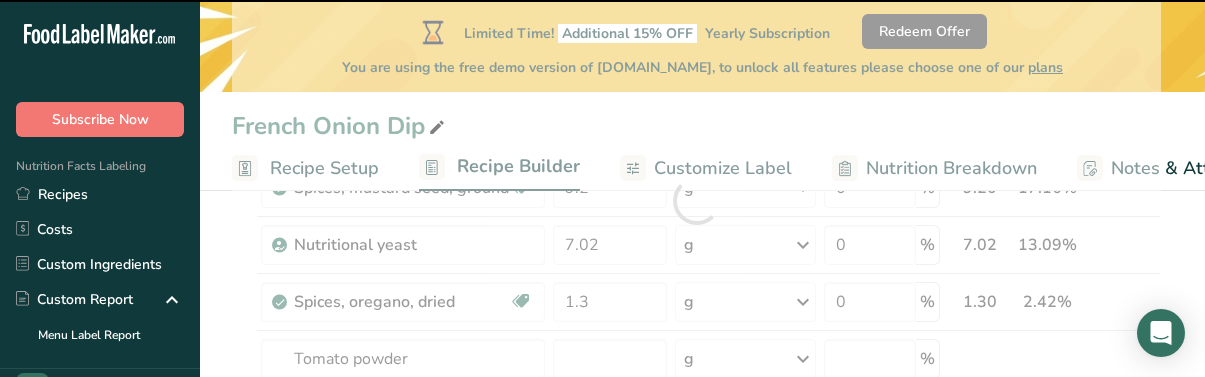 type on "0" 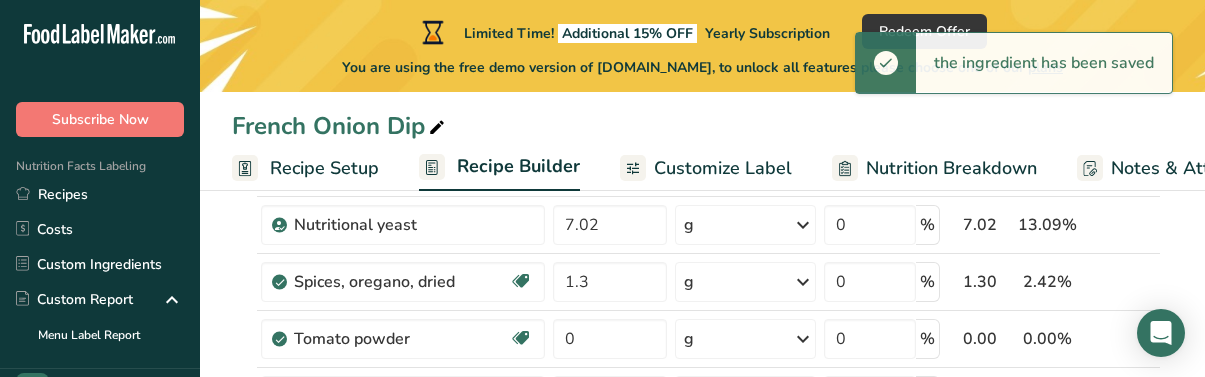 scroll, scrollTop: 448, scrollLeft: 0, axis: vertical 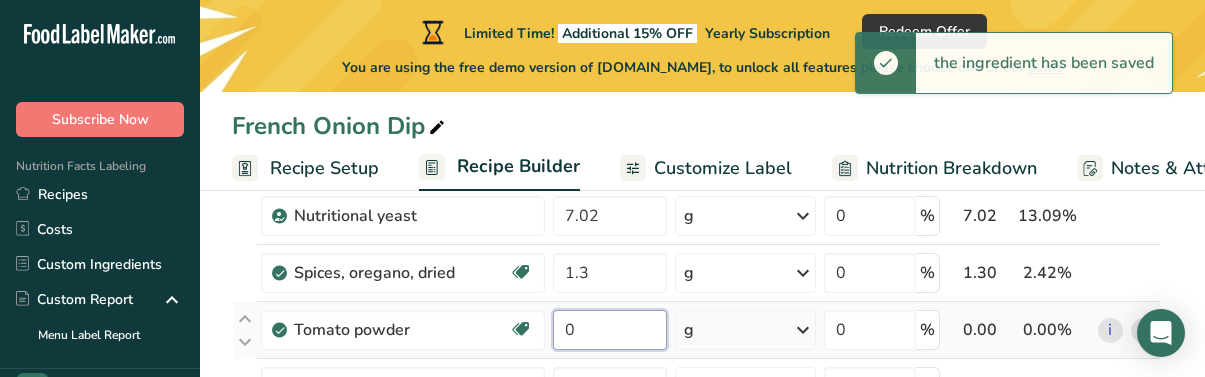 click on "0" at bounding box center [610, 330] 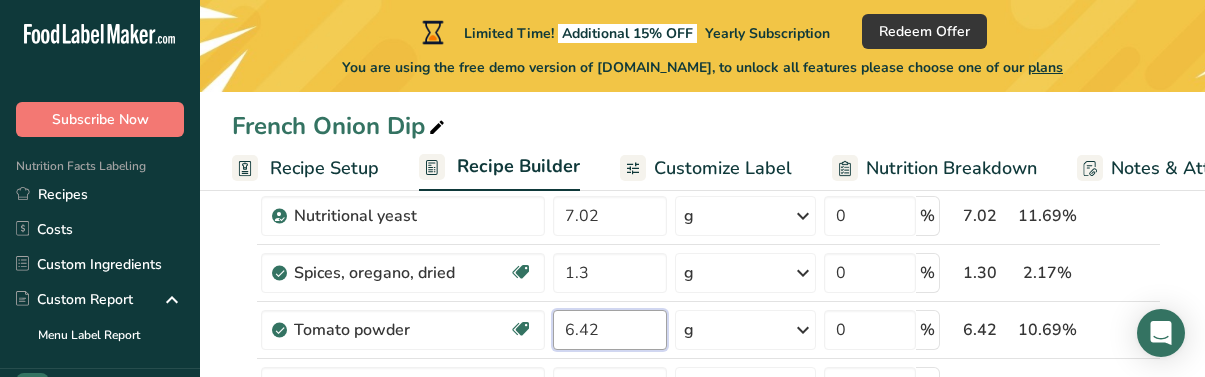type on "6.42" 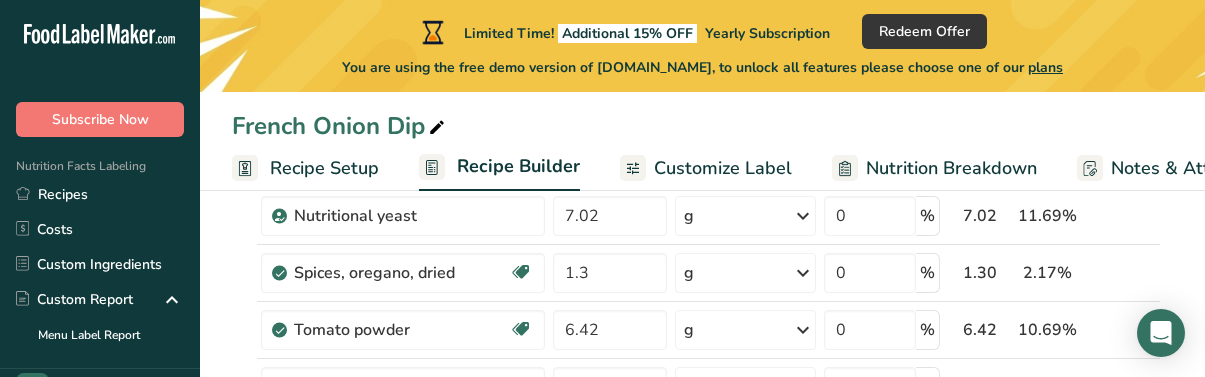 click on "Add Ingredients
Manage Recipe         Delete Recipe             Duplicate Recipe               Scale Recipe               Save as Sub-Recipe   .a-a{fill:#347362;}.b-a{fill:#fff;}                                 Nutrition Breakdown                 Recipe Card
NEW
[MEDICAL_DATA] Pattern Report             Activity History
Download
Choose your preferred label style
Standard FDA label
Standard FDA label
The most common format for nutrition facts labels in compliance with the FDA's typeface, style and requirements
Tabular FDA label
A label format compliant with the FDA regulations presented in a tabular (horizontal) display.
Linear FDA label
A simple linear display for small sized packages.
Simplified FDA label" at bounding box center [702, 1037] 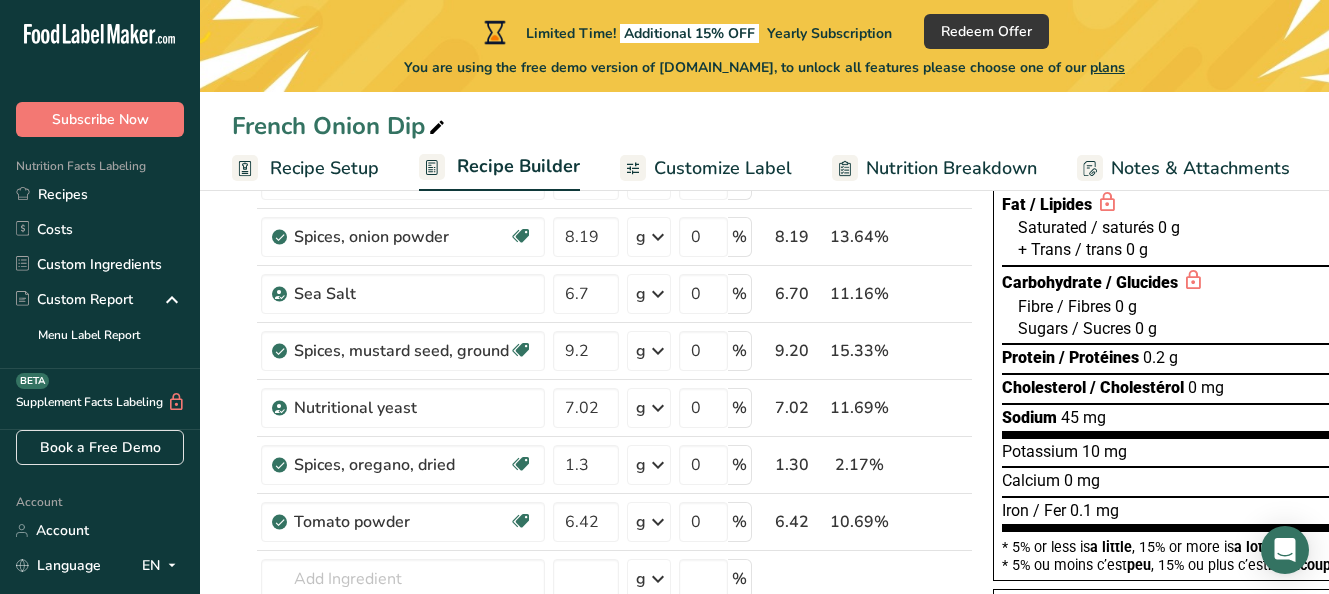 scroll, scrollTop: 263, scrollLeft: 0, axis: vertical 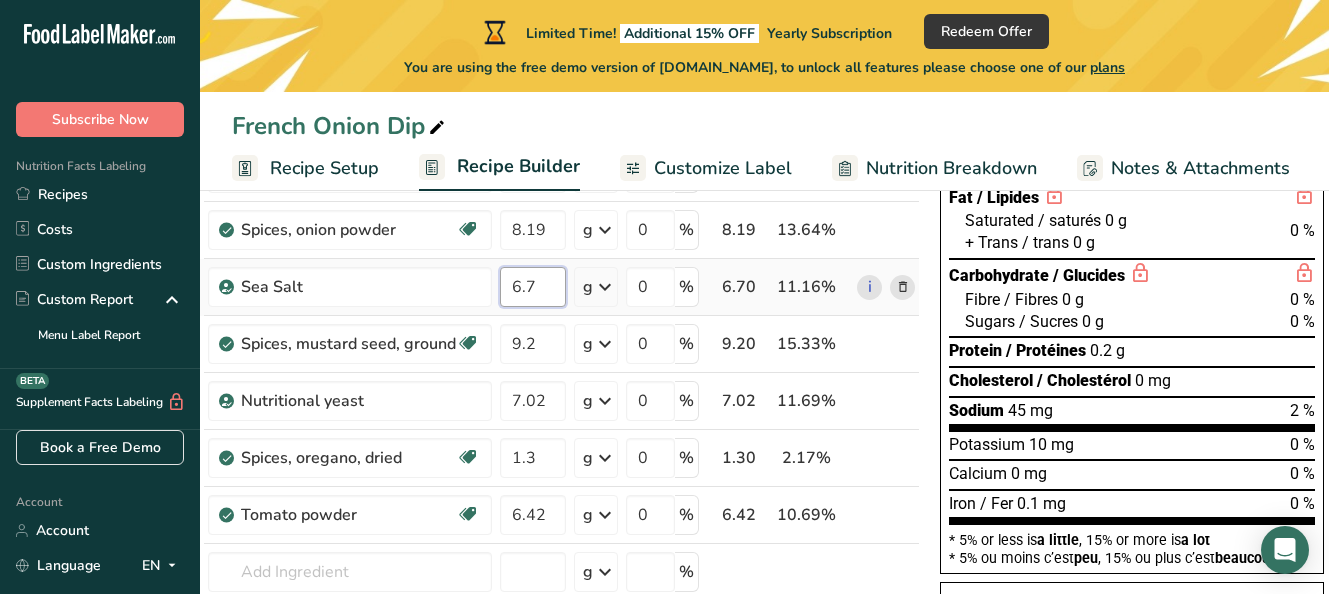 click on "6.7" at bounding box center [533, 287] 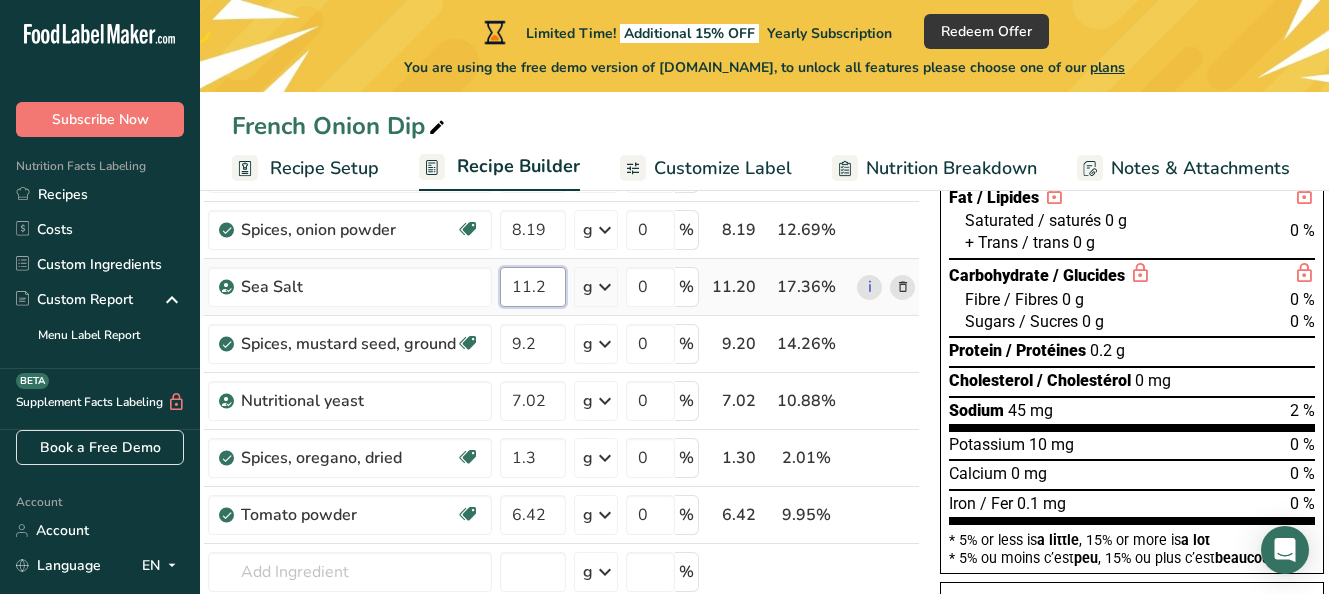type on "11.2" 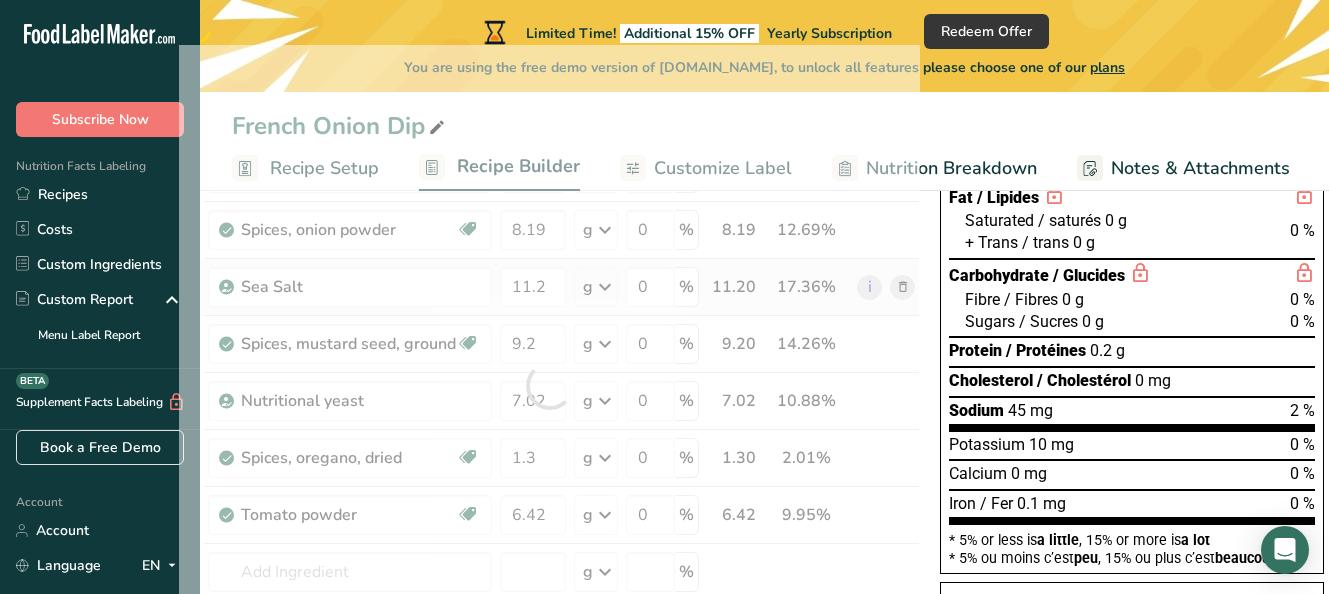 click on "Ingredient *
Amount *
Unit *
Waste *   .a-a{fill:#347362;}.b-a{fill:#fff;}          Grams
Percentage
Dried Lemon Peel
2.7
g
Weight Units
g
kg
mg
See more
Volume Units
l
Volume units require a density conversion. If you know your ingredient's density enter it below. Otherwise, click on "RIA" our AI Regulatory bot - she will be able to help you
lb/ft3
g/cm3
Confirm
mL
Volume units require a density conversion. If you know your ingredient's density enter it below. Otherwise, click on "RIA" our AI Regulatory bot - she will be able to help you
lb/ft3" at bounding box center [549, 385] 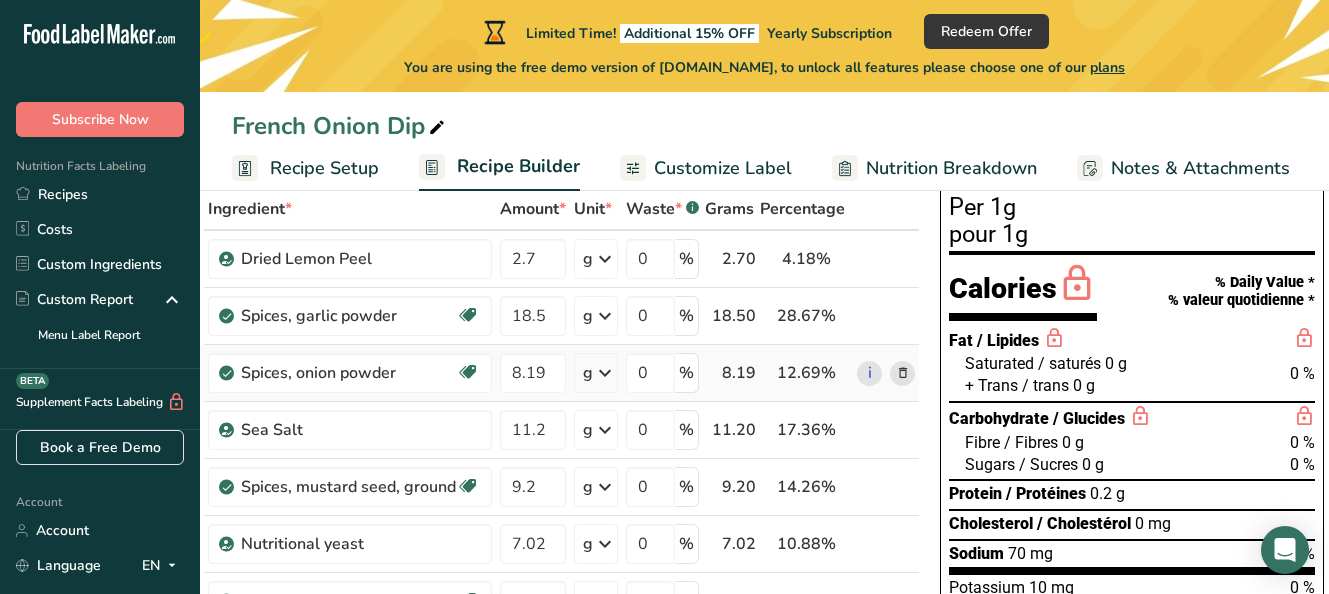 scroll, scrollTop: 85, scrollLeft: 0, axis: vertical 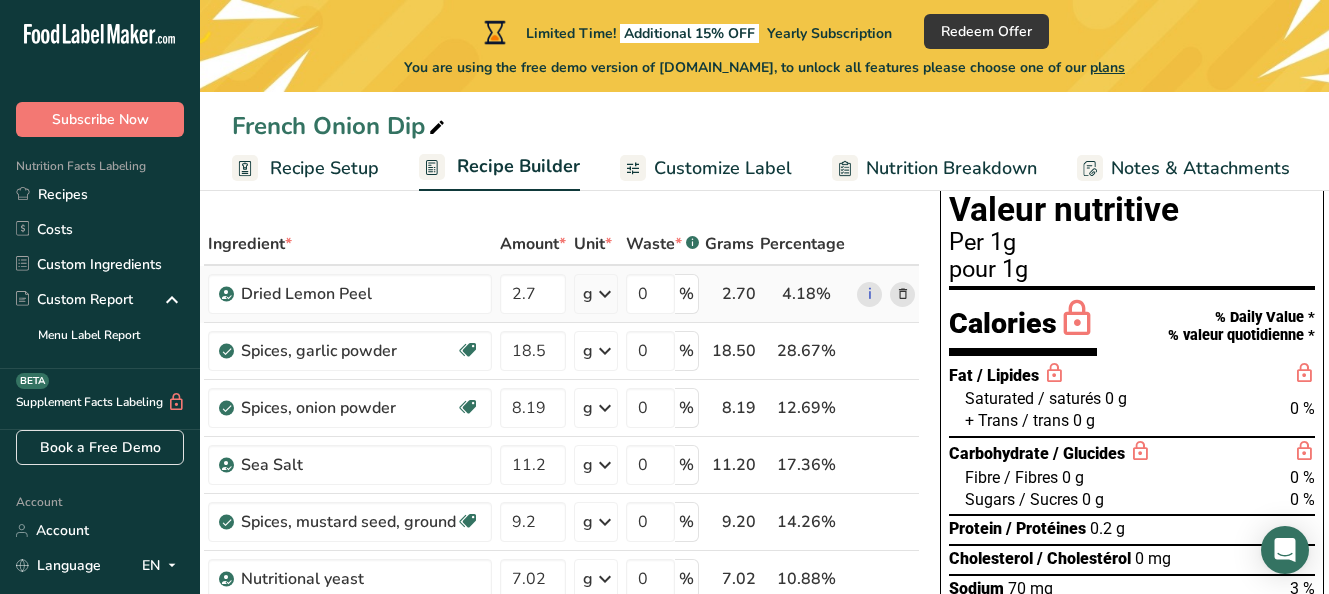click at bounding box center [903, 294] 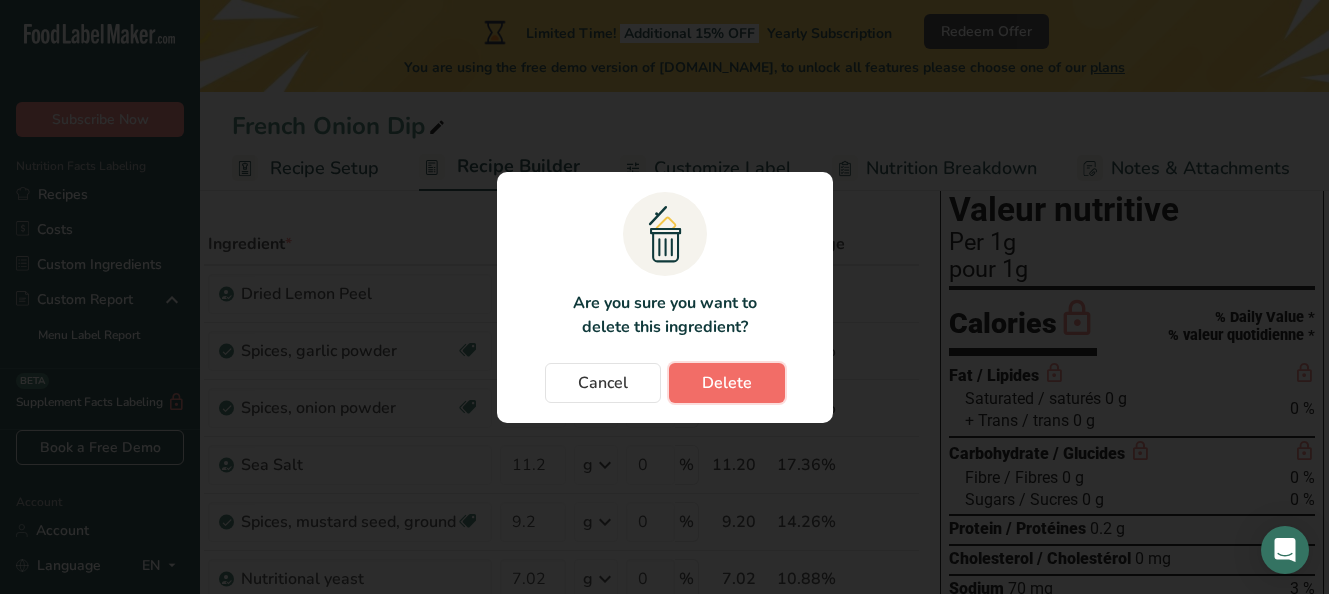click on "Delete" at bounding box center [727, 383] 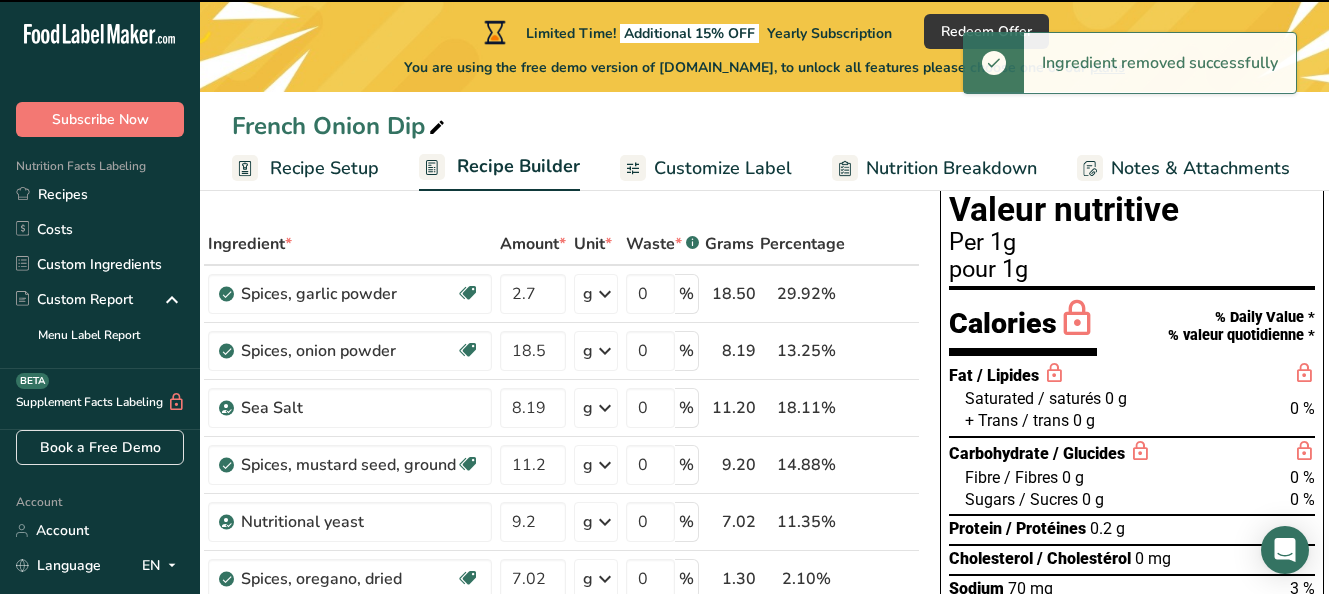 type on "18.5" 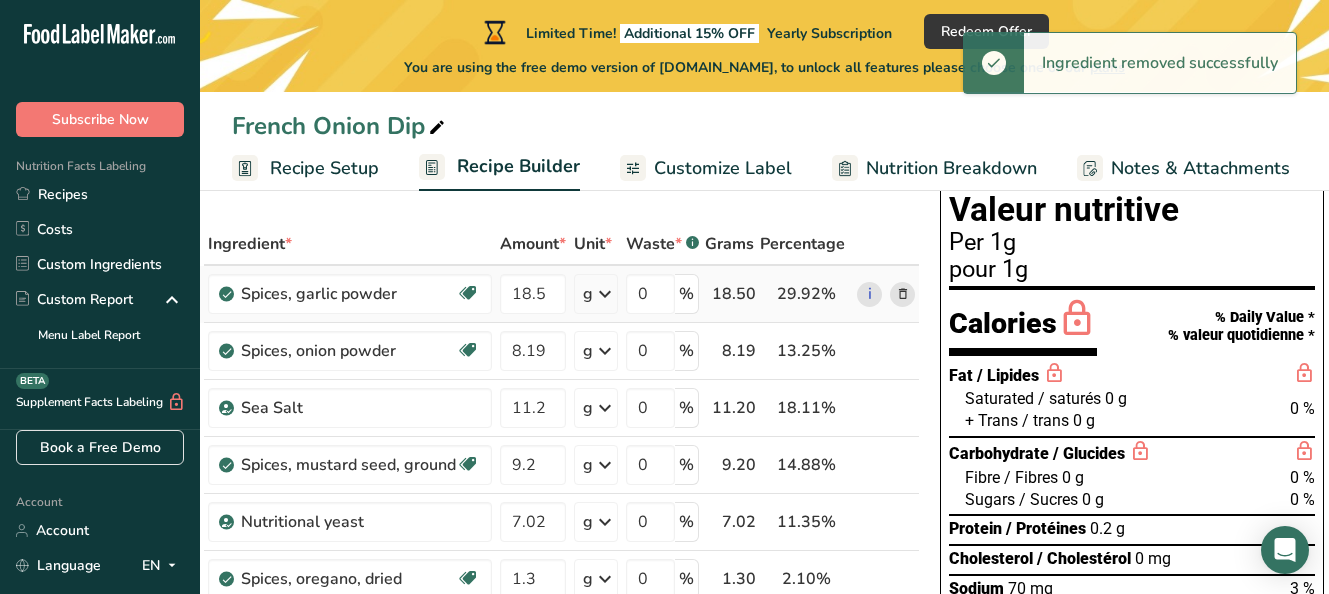 click at bounding box center [903, 294] 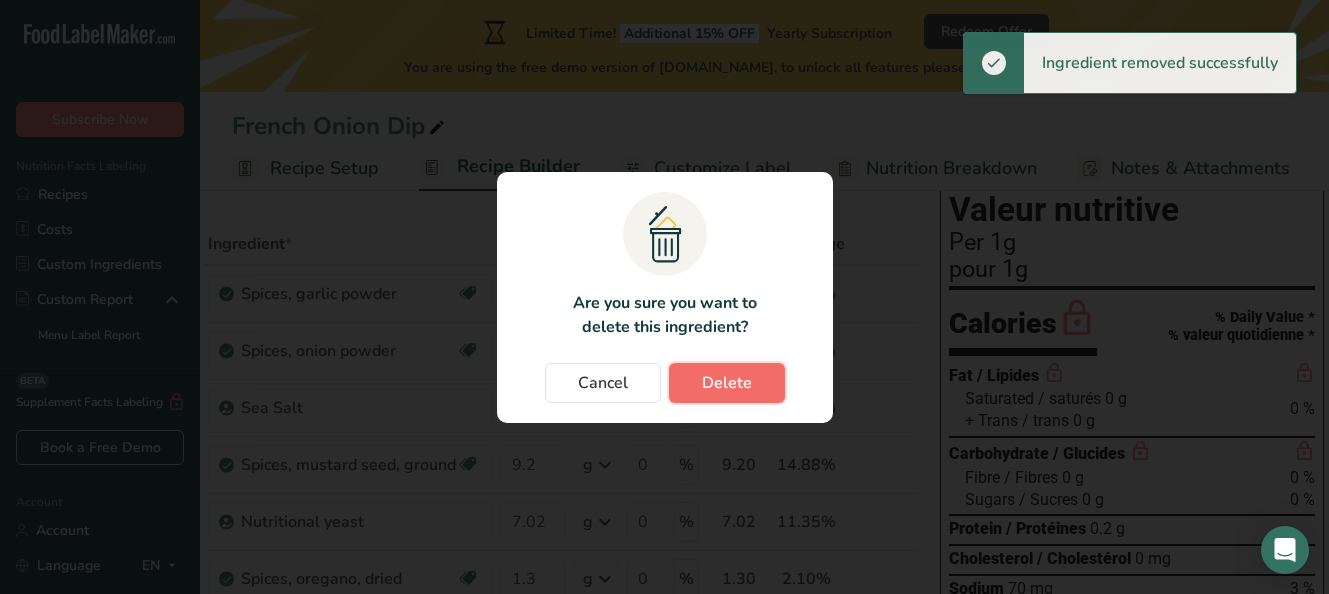 click on "Delete" at bounding box center [727, 383] 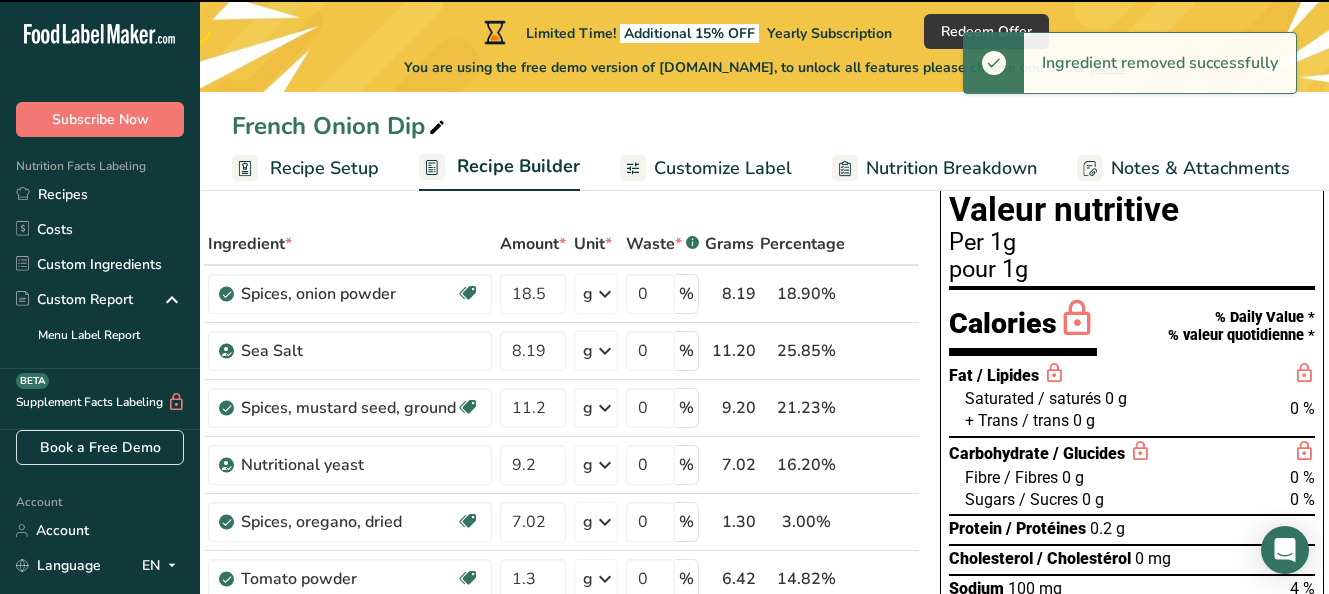 type on "8.19" 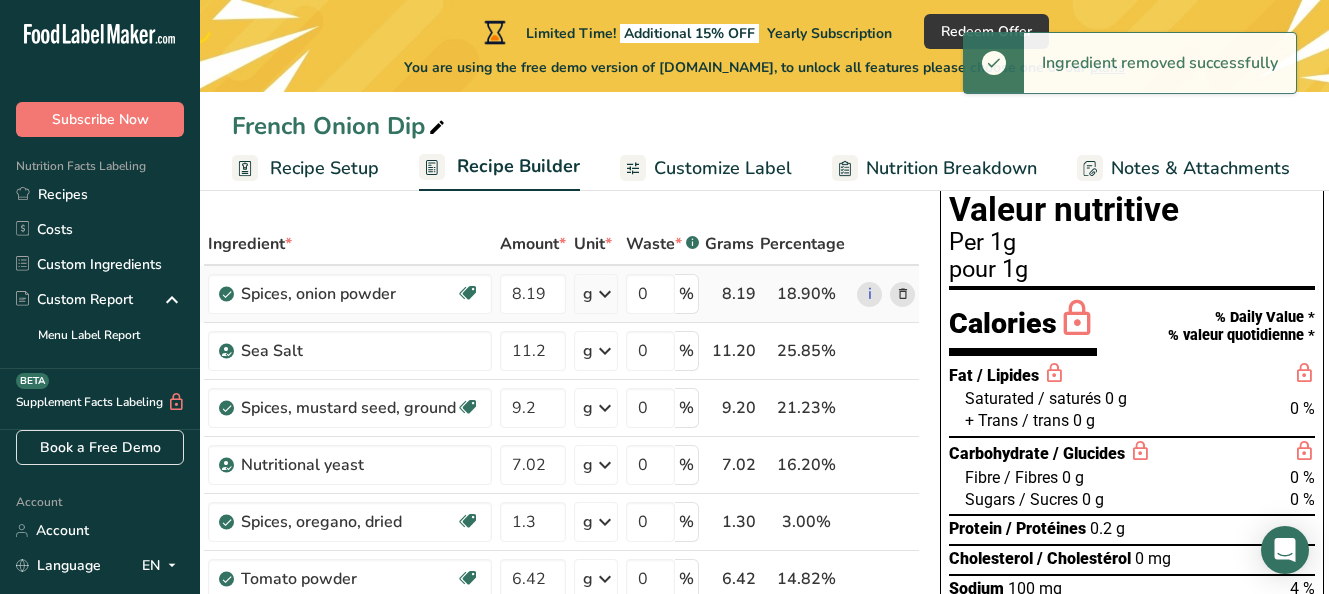 click at bounding box center [903, 294] 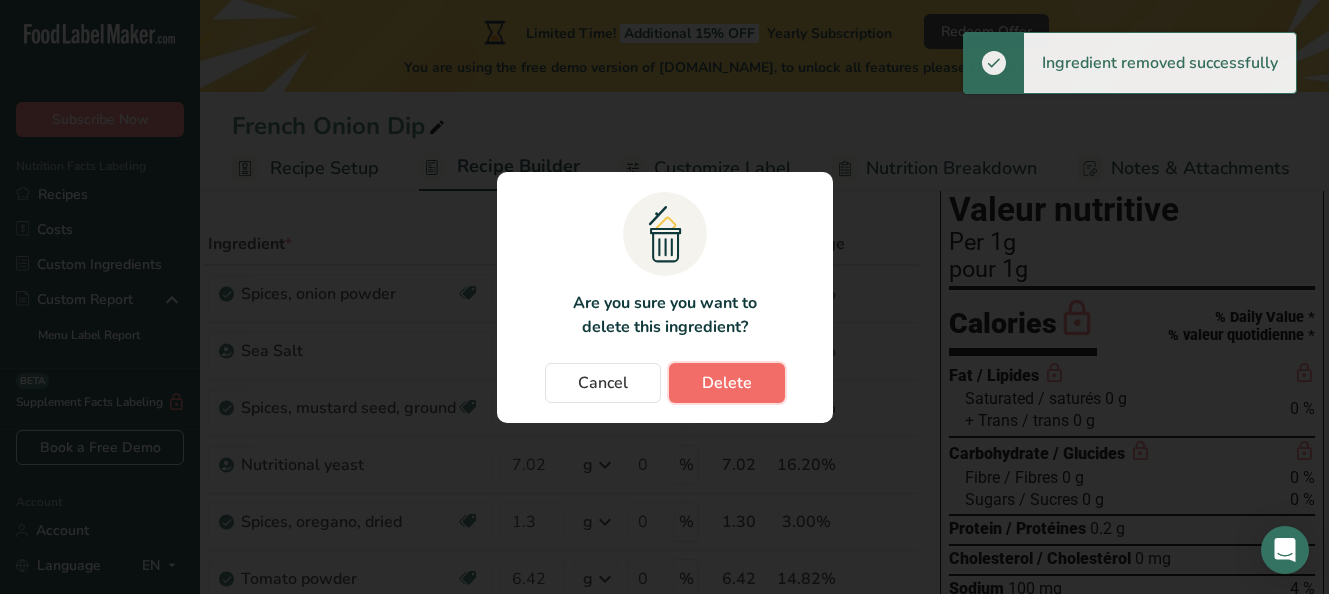click on "Delete" at bounding box center [727, 383] 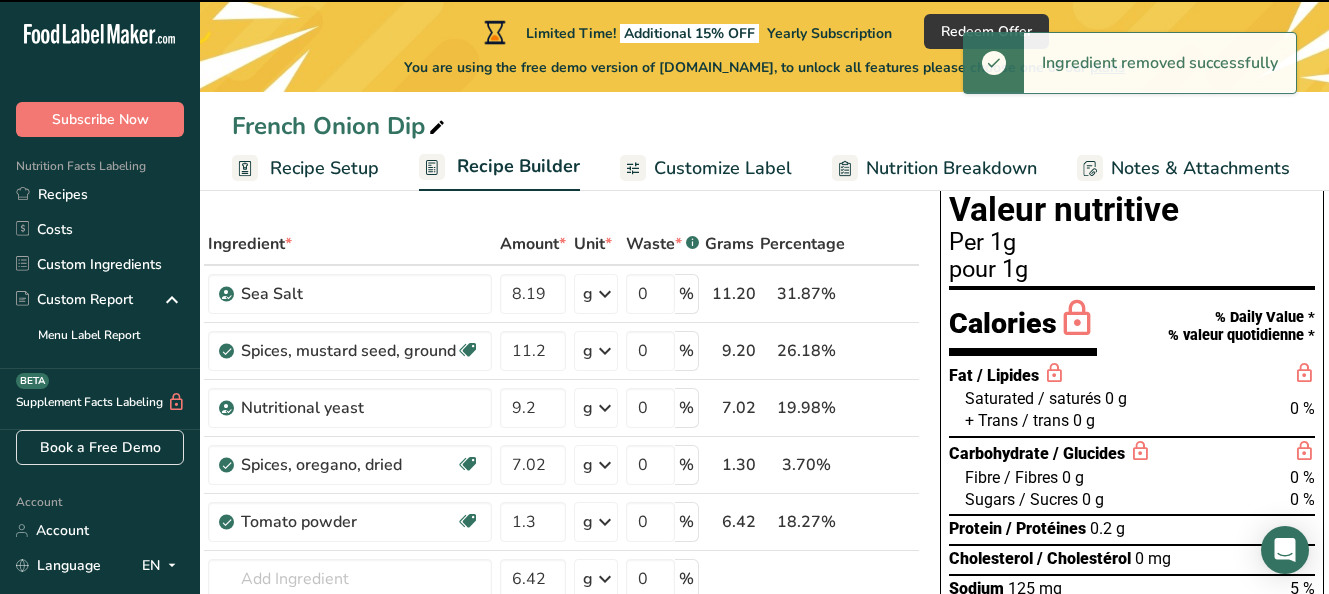 type on "11.2" 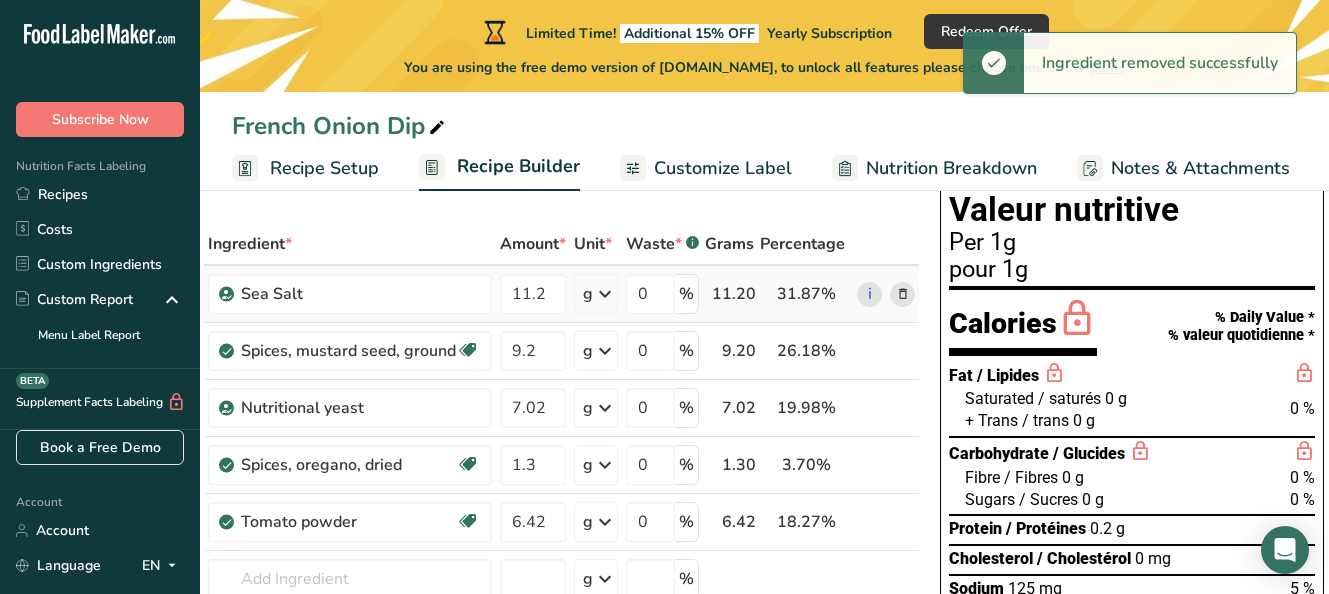 click at bounding box center (903, 294) 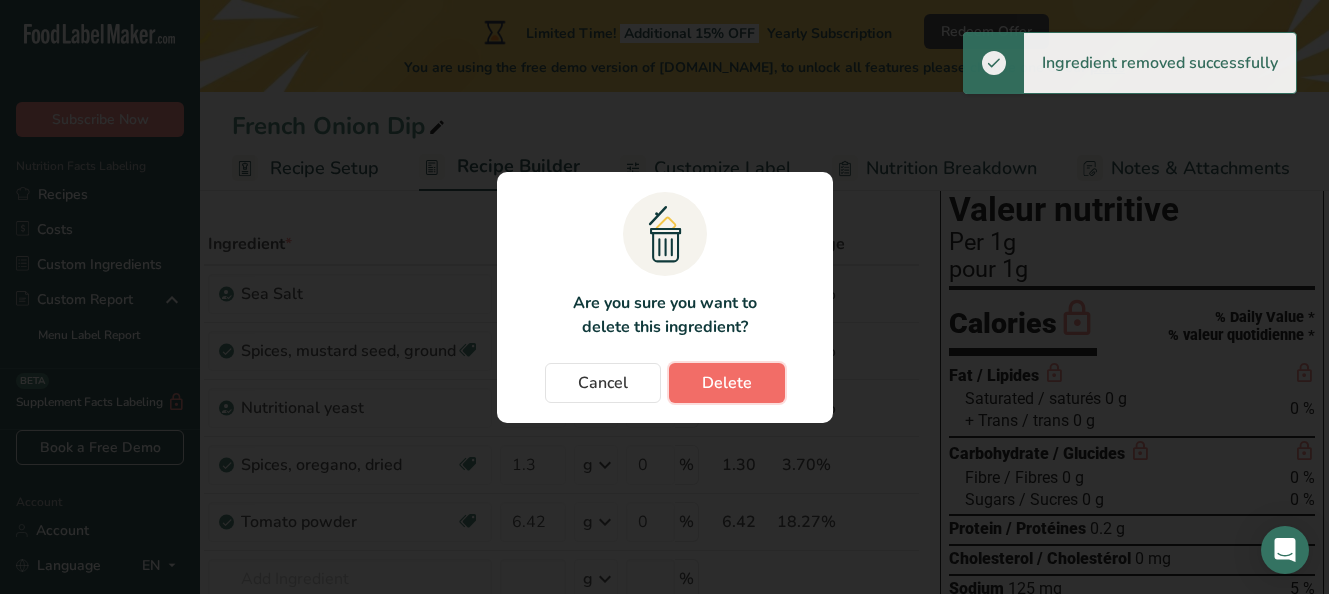 click on "Delete" at bounding box center (727, 383) 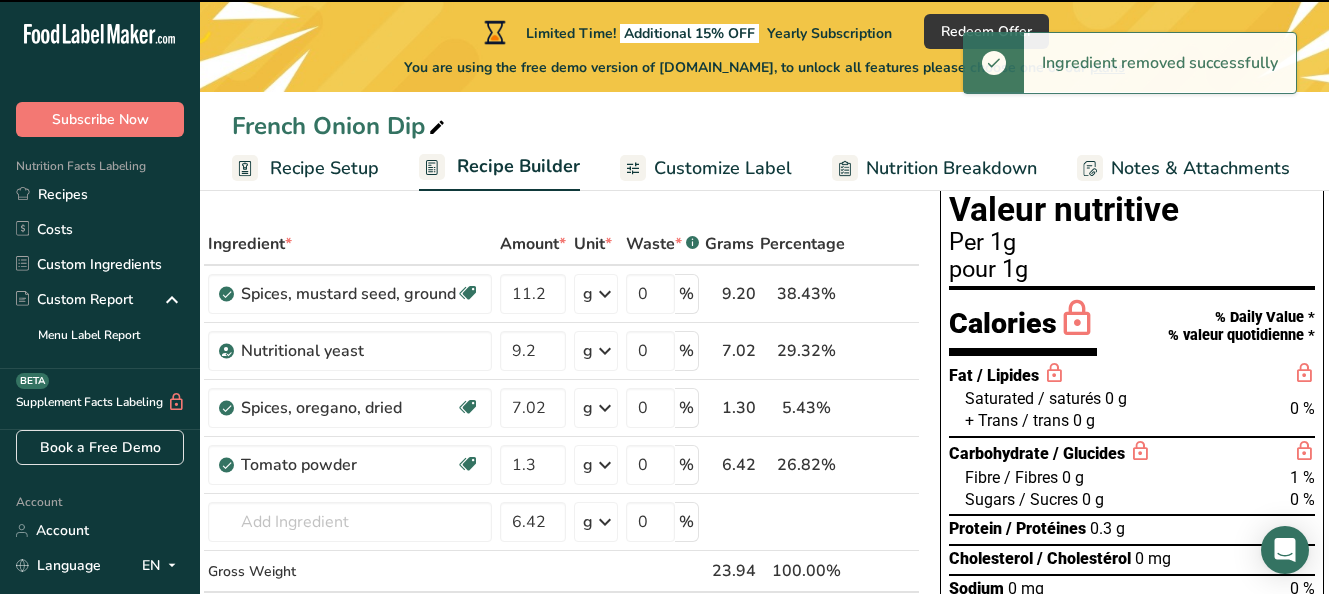 type on "9.2" 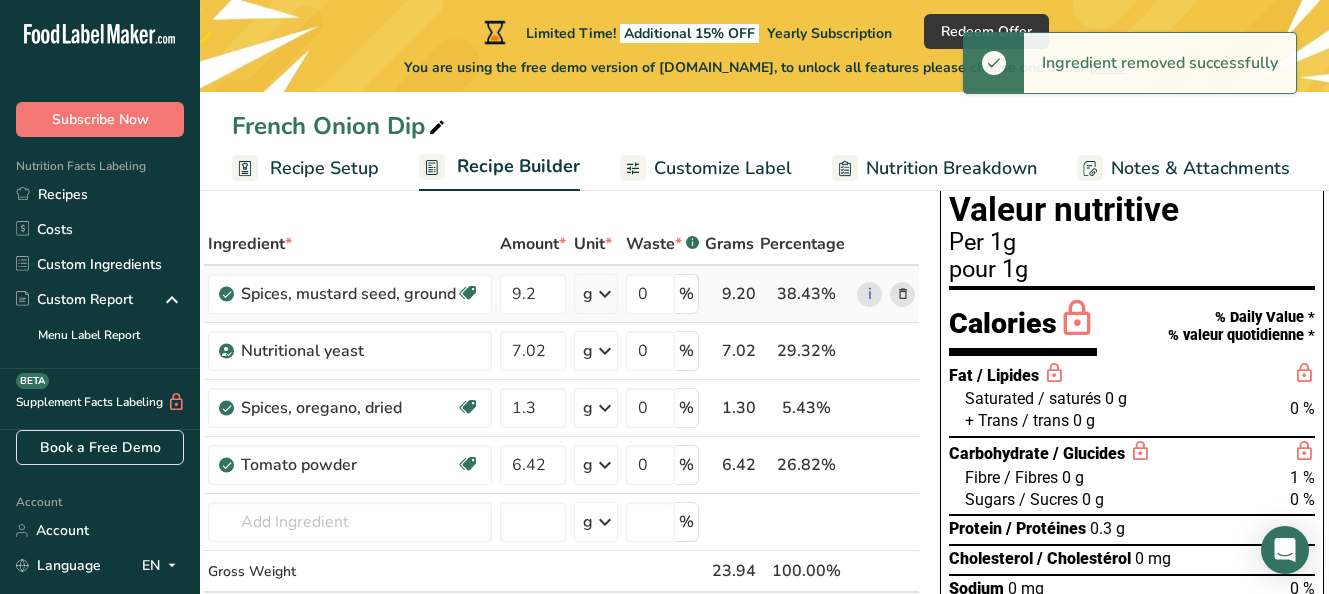 click at bounding box center (903, 294) 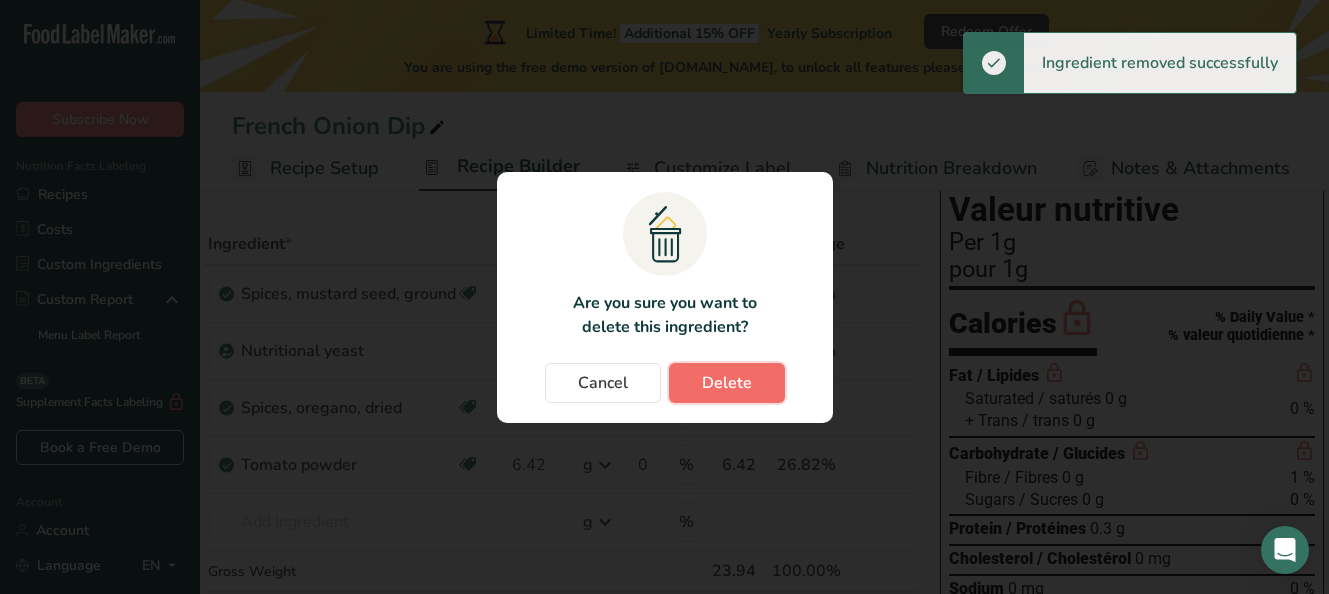 click on "Delete" at bounding box center [727, 383] 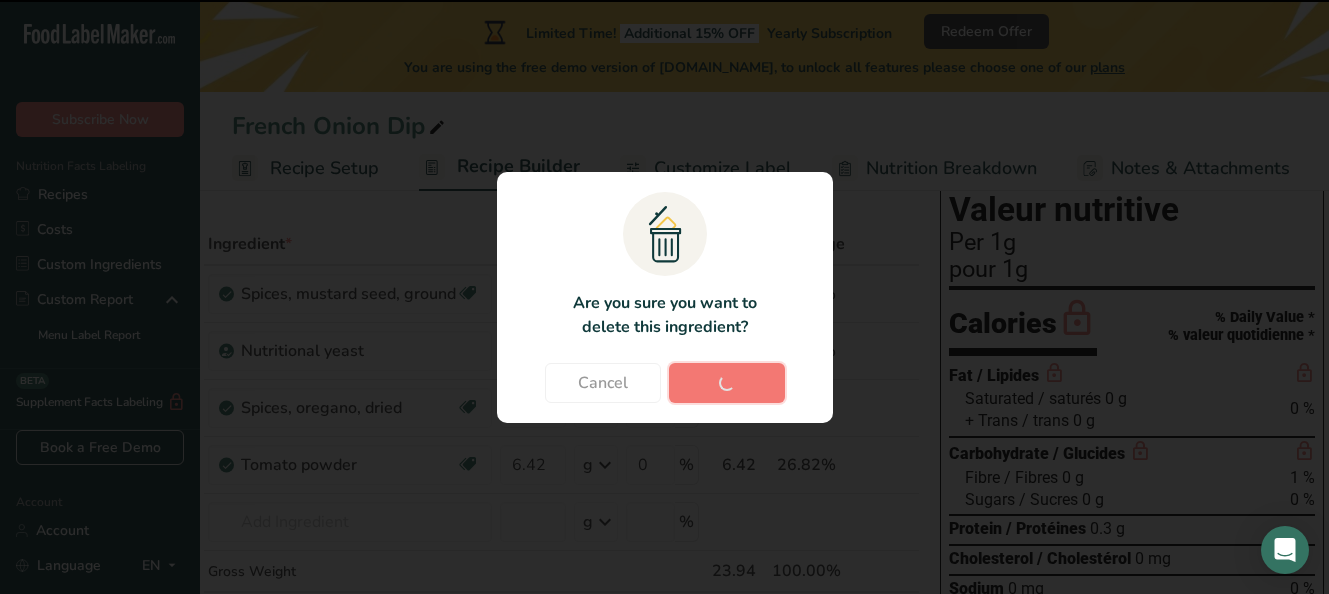type on "7.02" 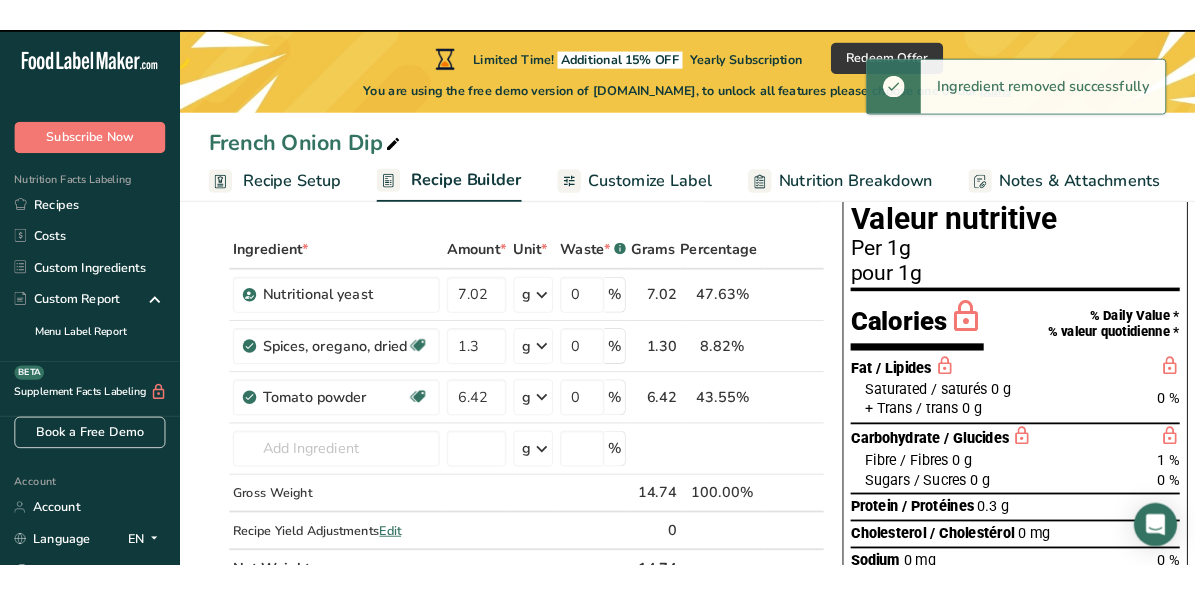 scroll, scrollTop: 0, scrollLeft: 0, axis: both 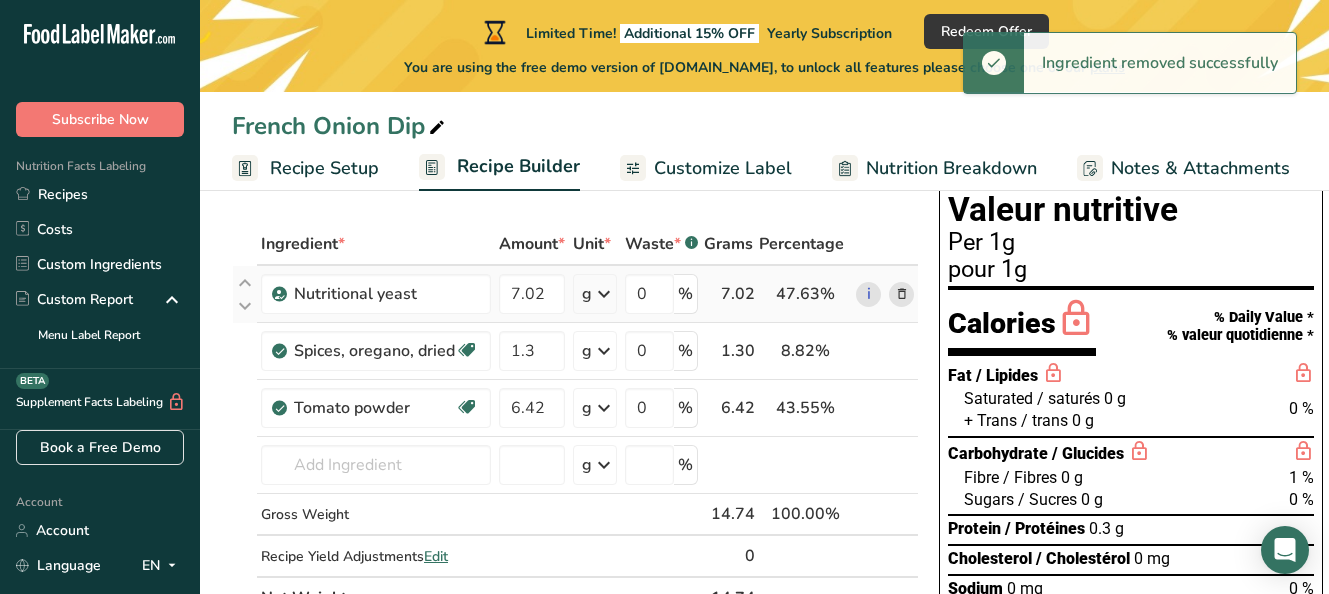 click at bounding box center [902, 294] 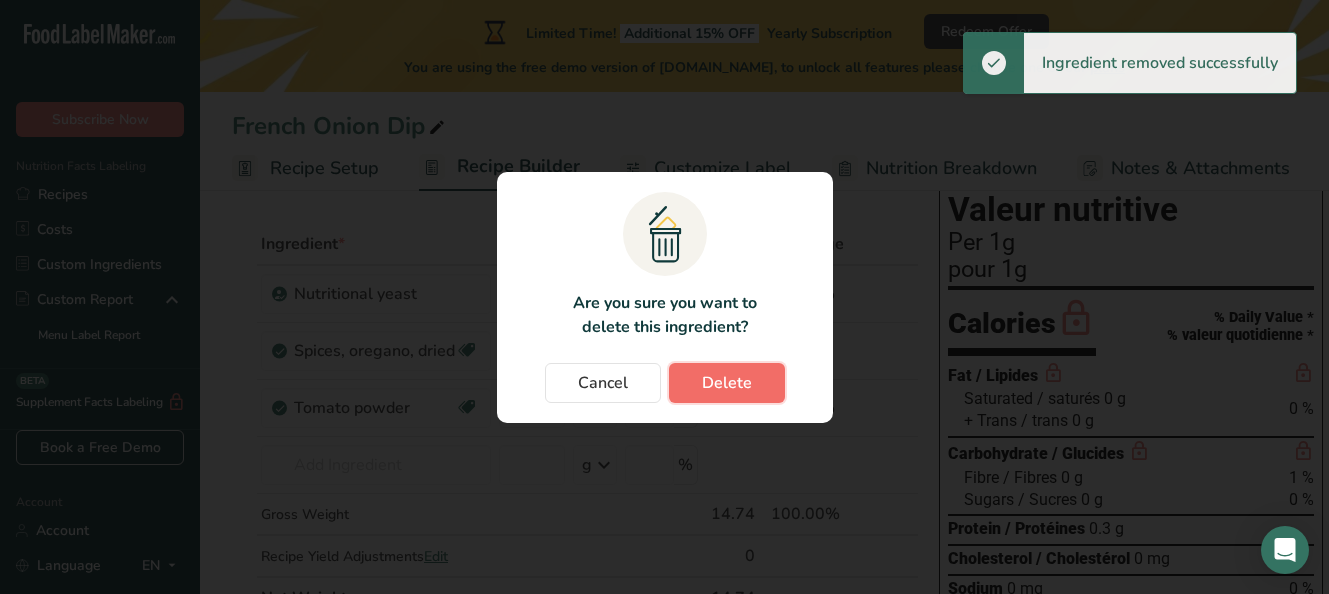 click on "Delete" at bounding box center (727, 383) 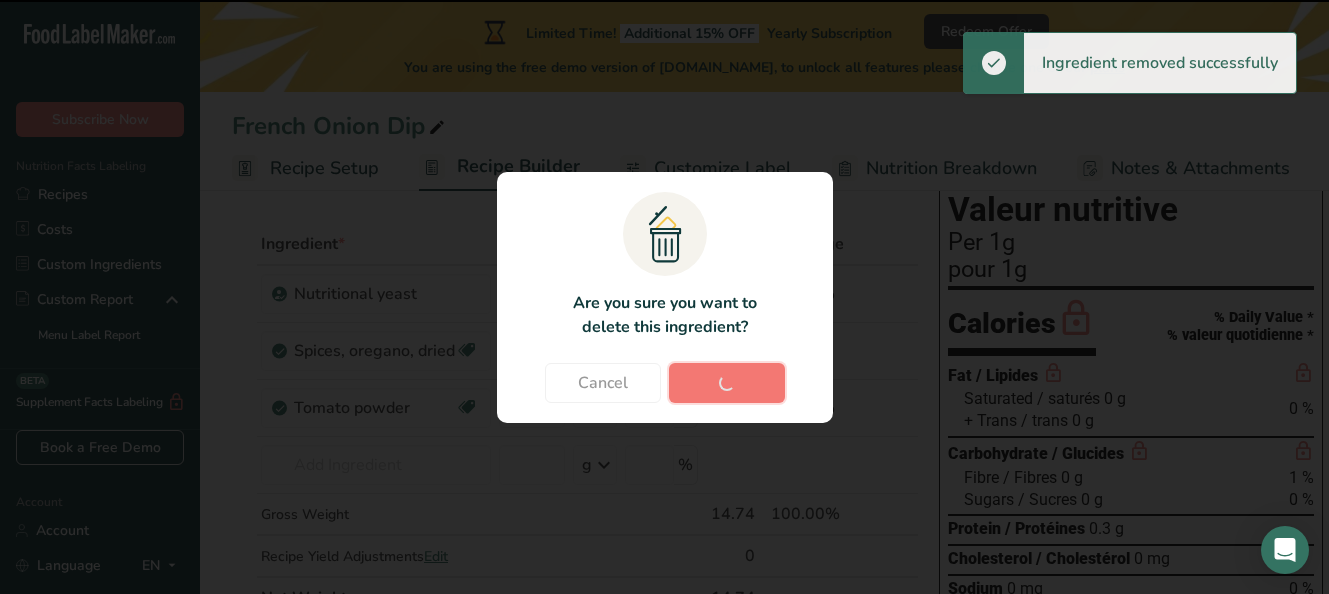 type on "1.3" 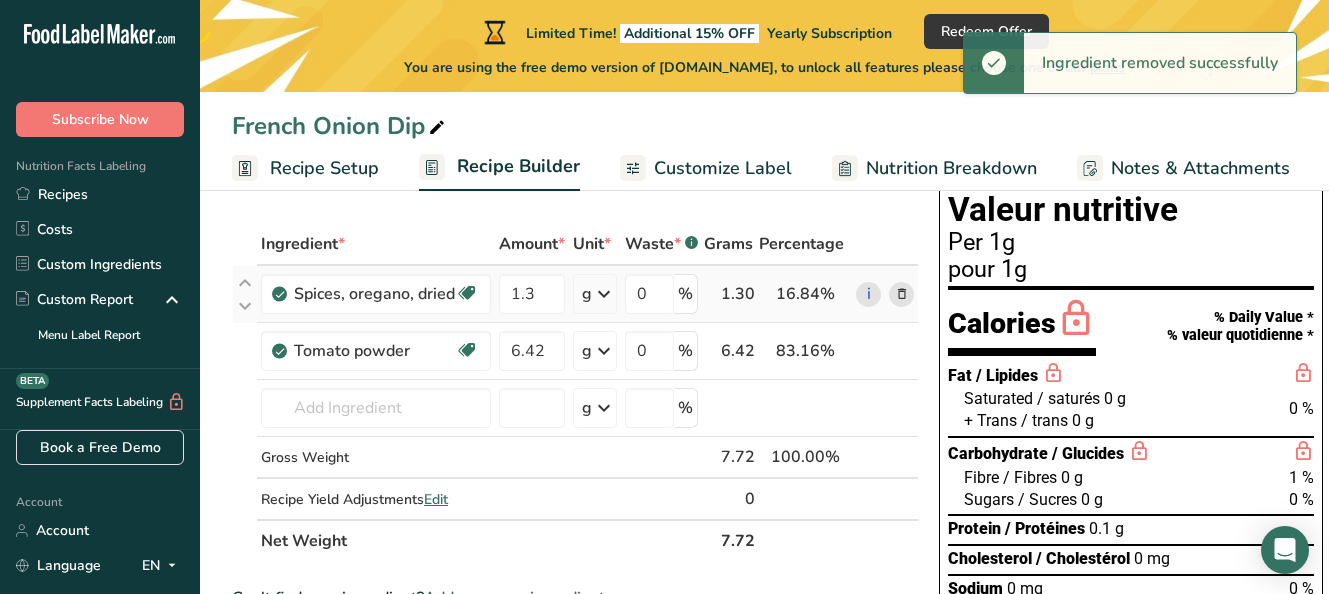 click at bounding box center (902, 294) 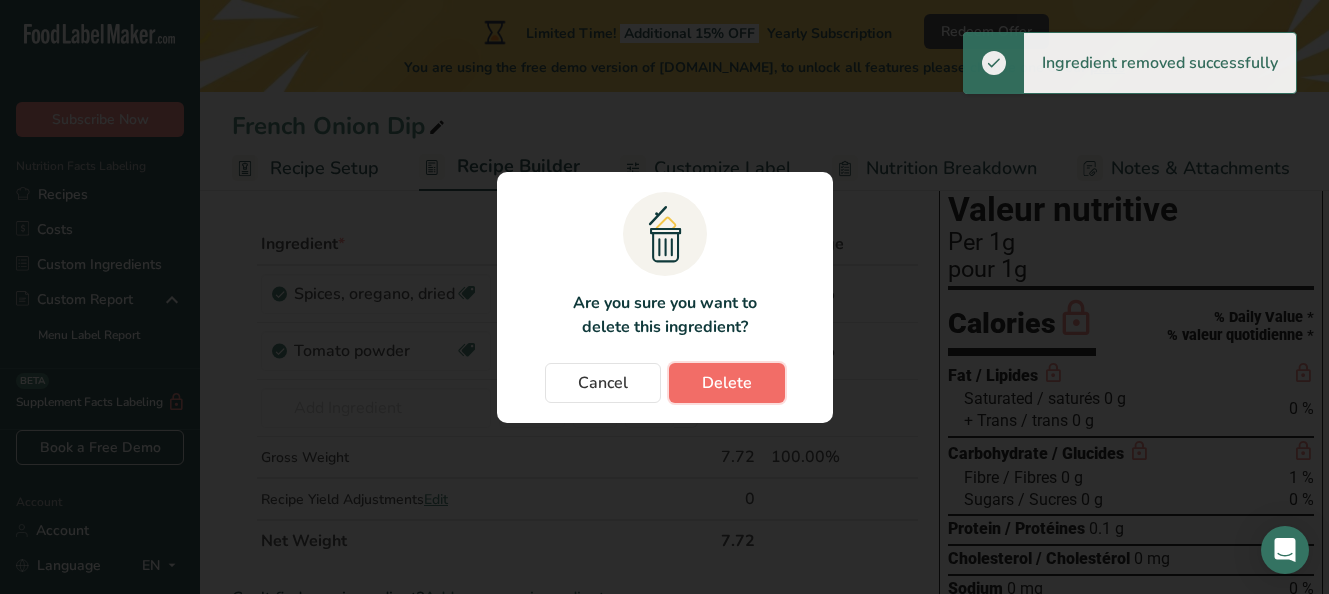 click on "Delete" at bounding box center [727, 383] 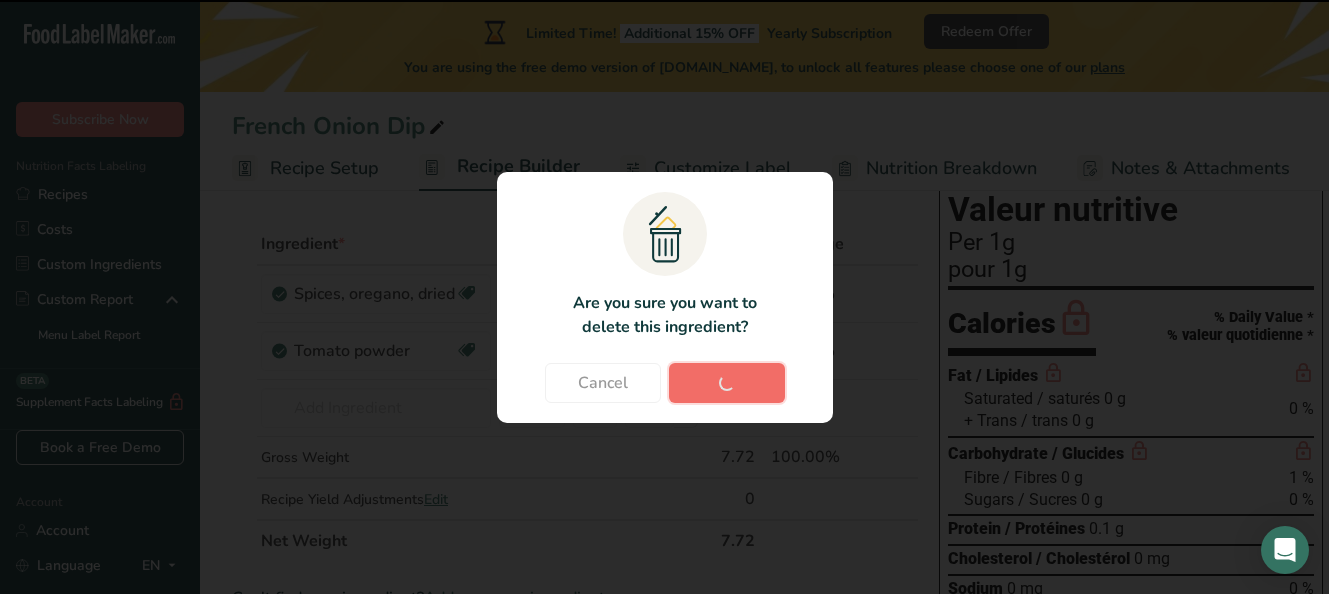 type on "6.42" 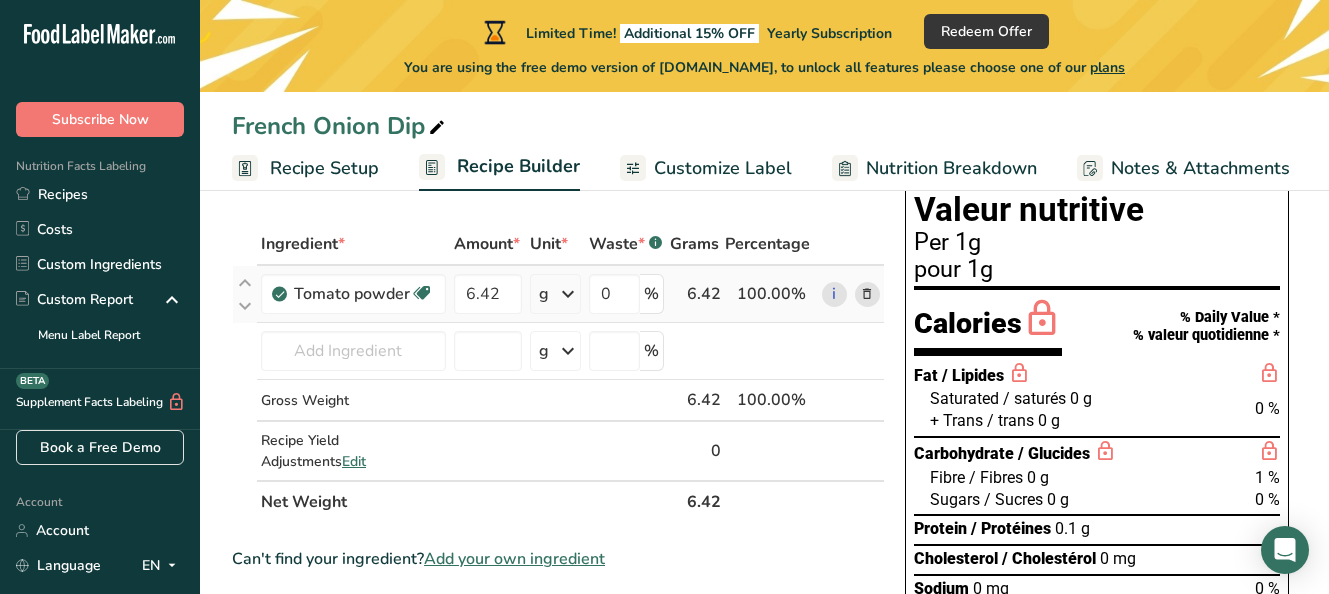 click at bounding box center (867, 294) 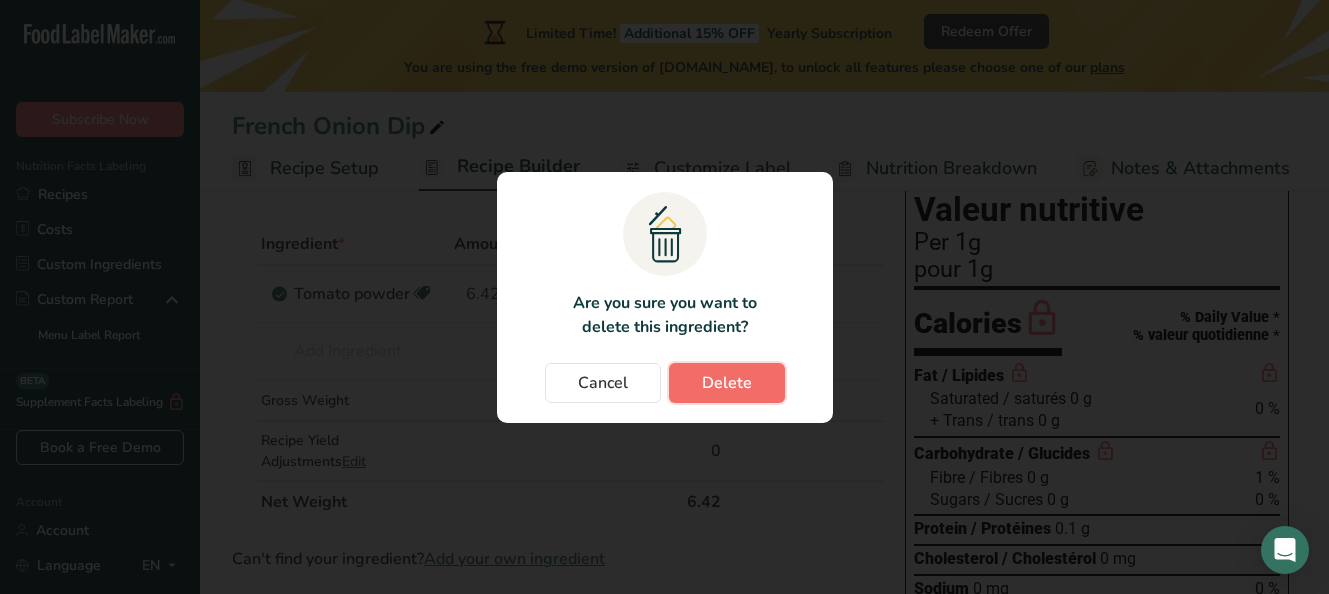 click on "Delete" at bounding box center [727, 383] 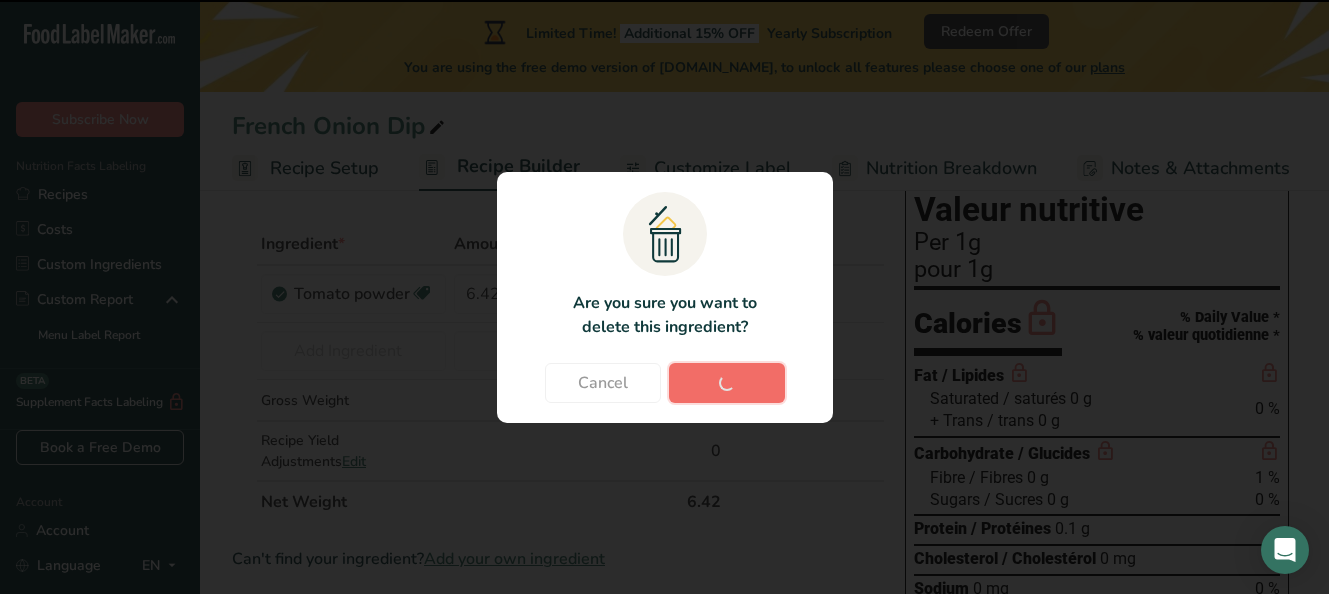 type 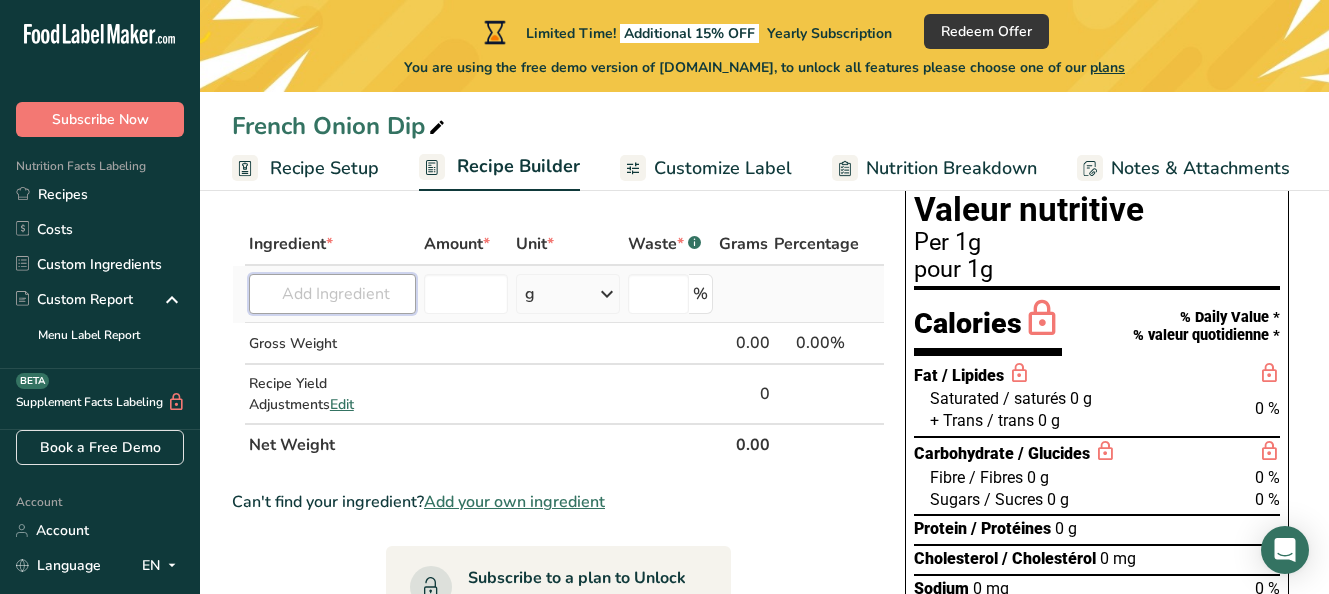 click at bounding box center (332, 294) 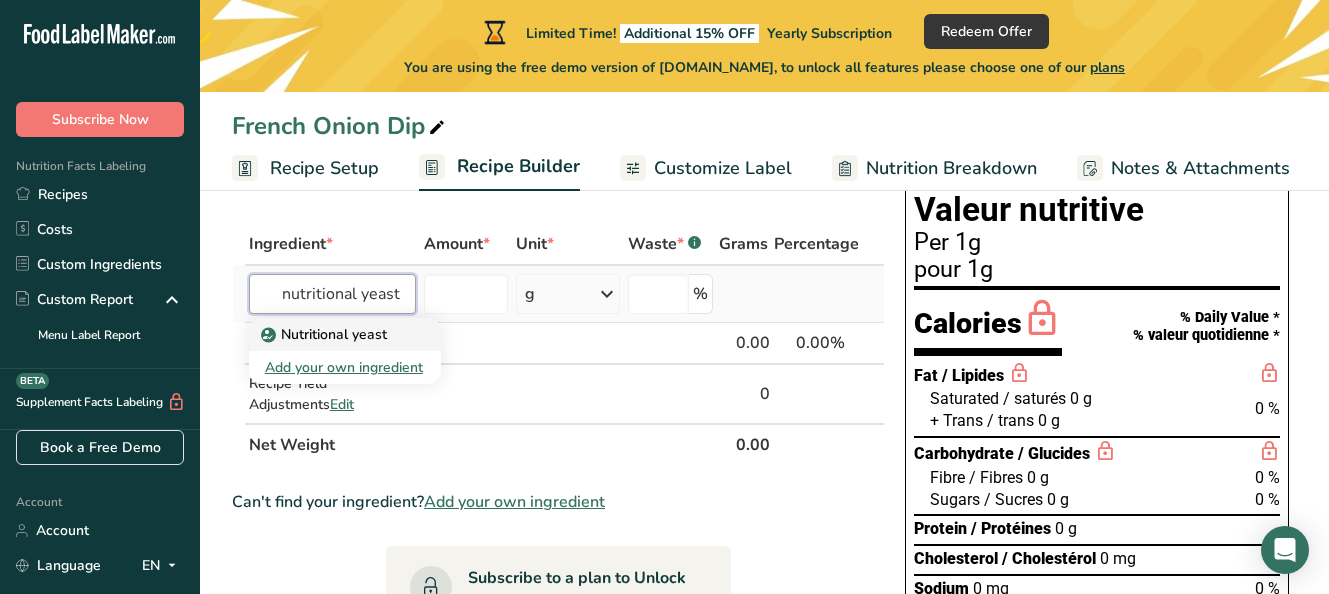 type on "nutritional yeast" 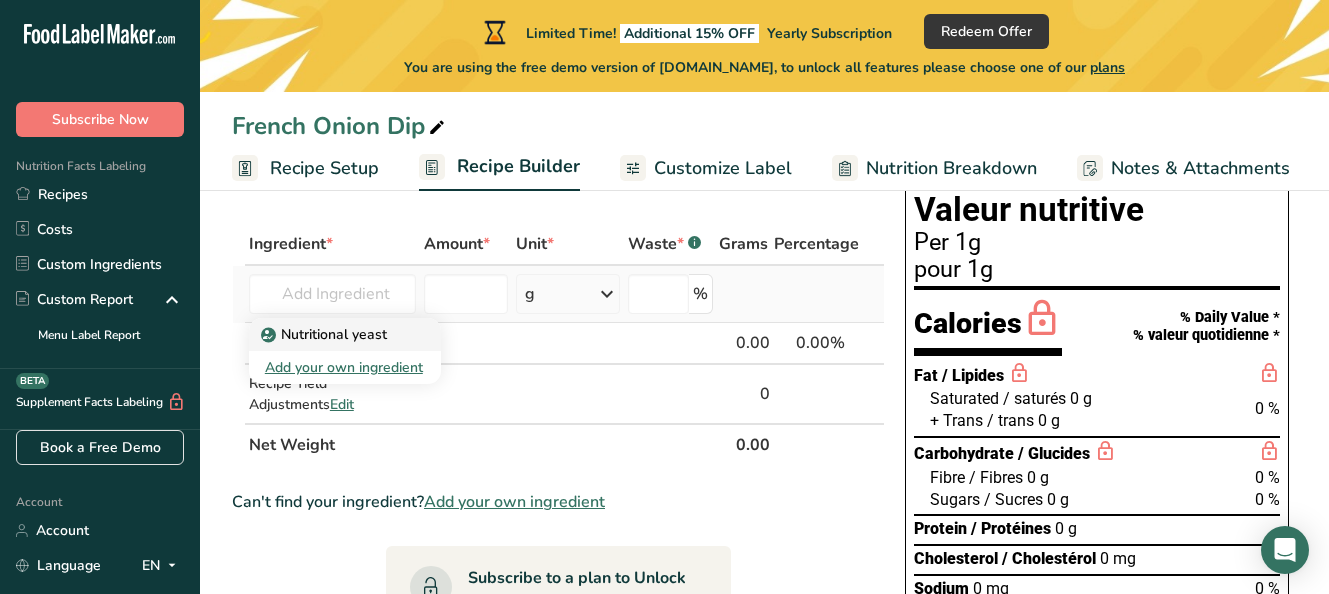 click on "Nutritional yeast" at bounding box center (326, 334) 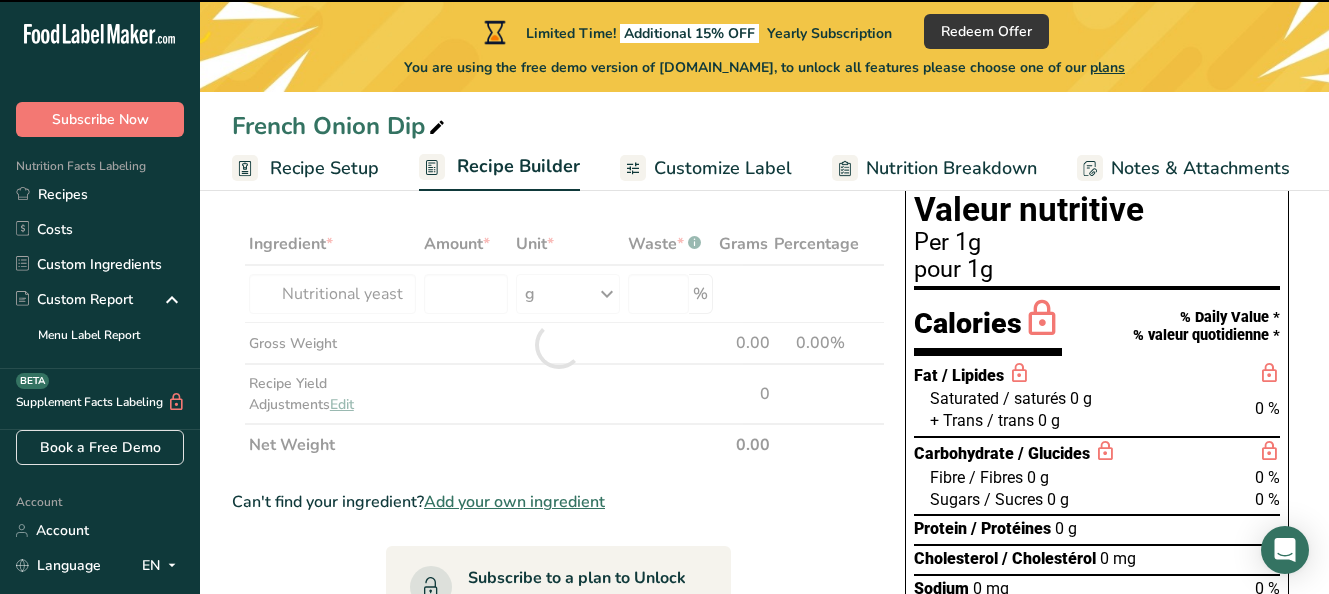 type on "0" 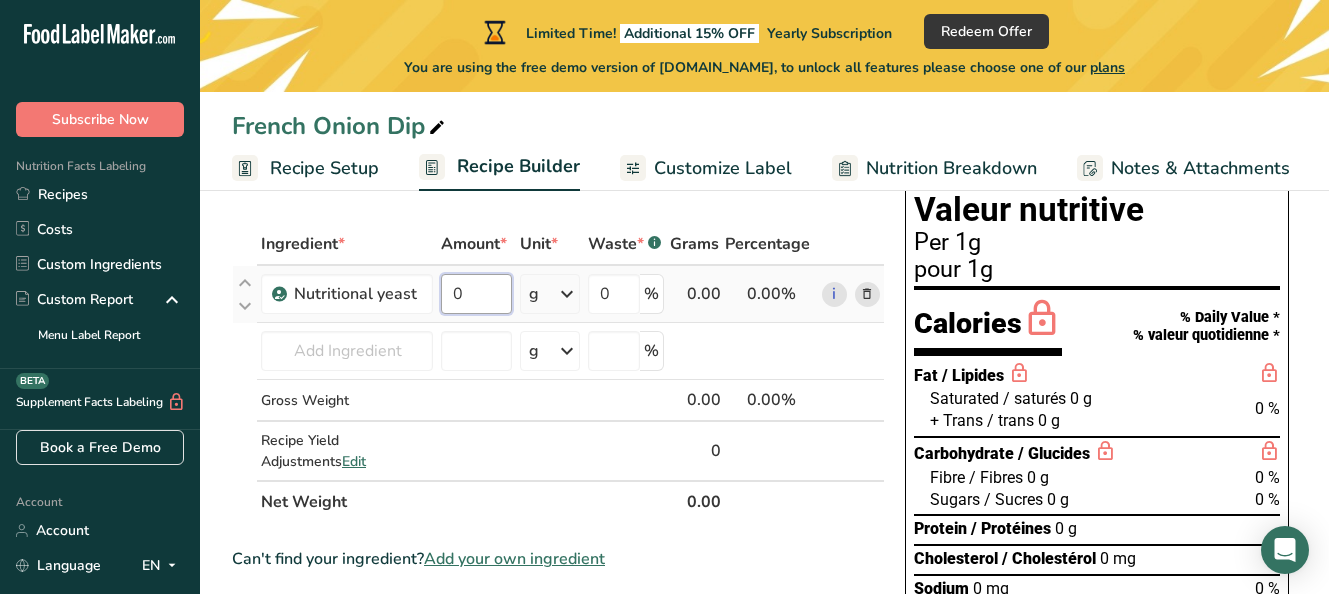 click on "0" at bounding box center [476, 294] 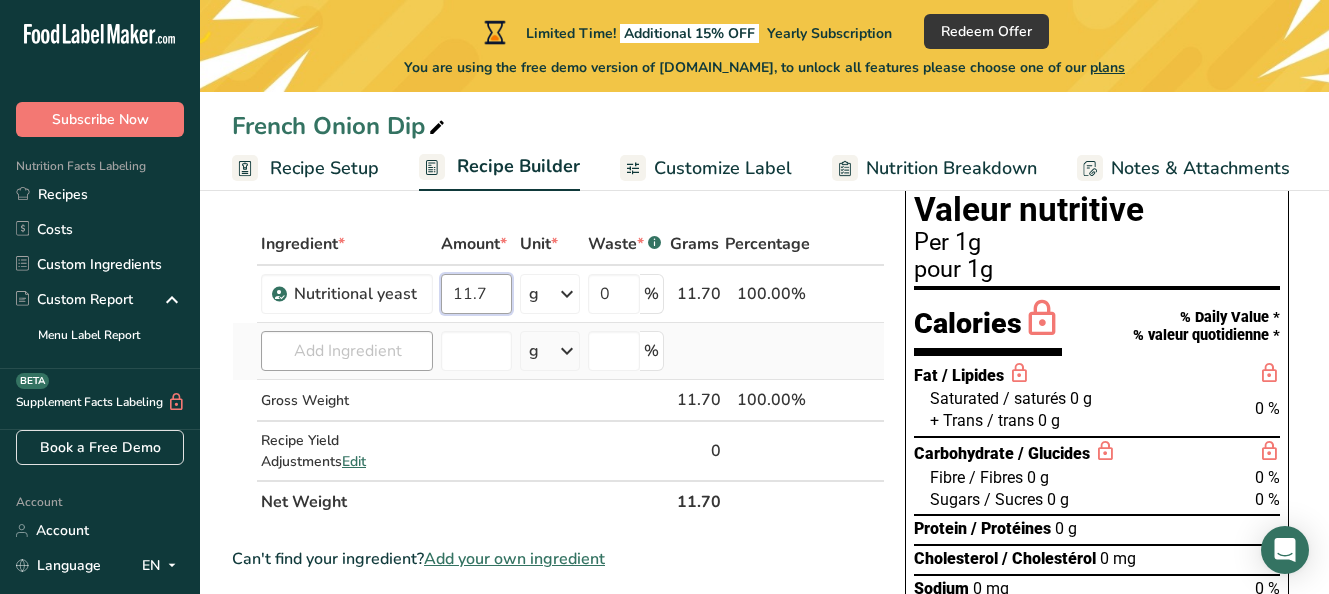 type on "11.7" 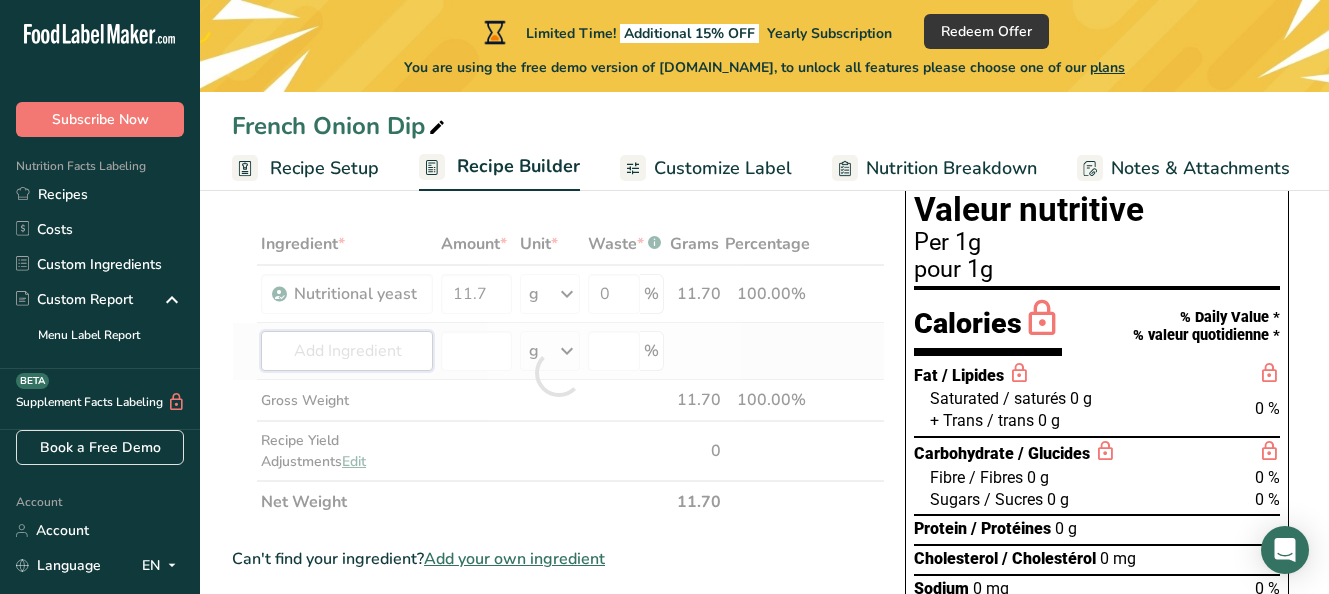 click on "Ingredient *
Amount *
Unit *
Waste *   .a-a{fill:#347362;}.b-a{fill:#fff;}          Grams
Percentage
Nutritional yeast
11.7
g
Portions
100 gram
Weight Units
g
kg
mg
See more
Volume Units
l
Volume units require a density conversion. If you know your ingredient's density enter it below. Otherwise, click on "RIA" our AI Regulatory bot - she will be able to help you
lb/ft3
g/cm3
Confirm
mL
Volume units require a density conversion. If you know your ingredient's density enter it below. Otherwise, click on "RIA" our AI Regulatory bot - she will be able to help you" at bounding box center [558, 373] 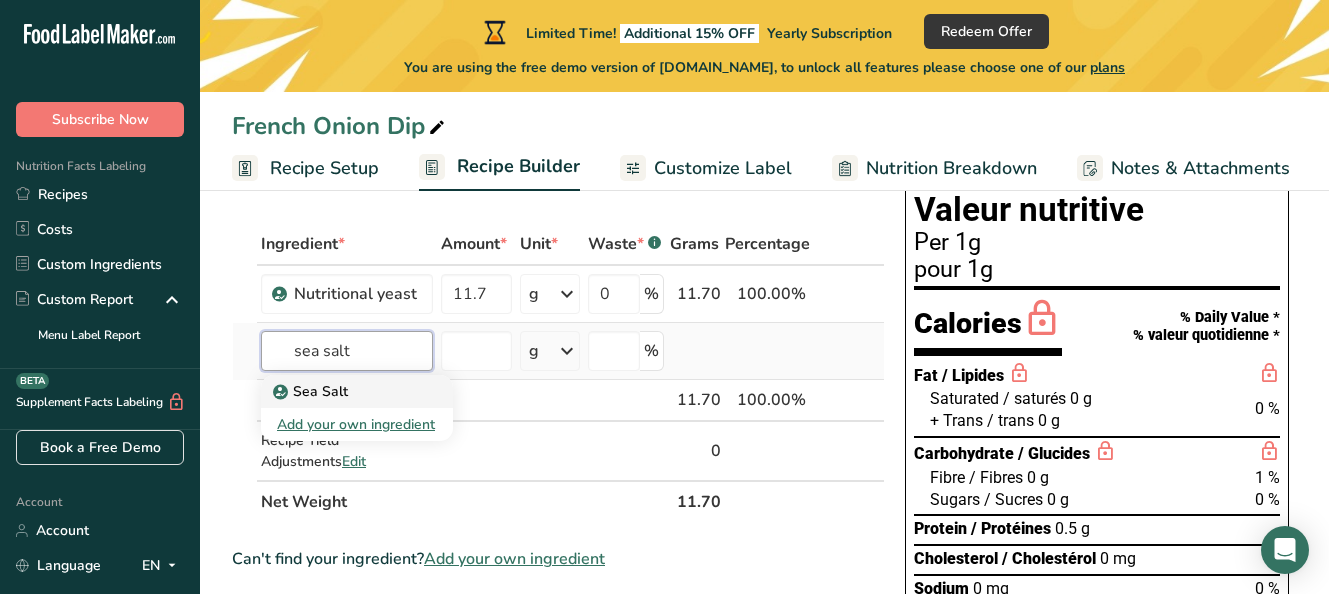 type on "sea salt" 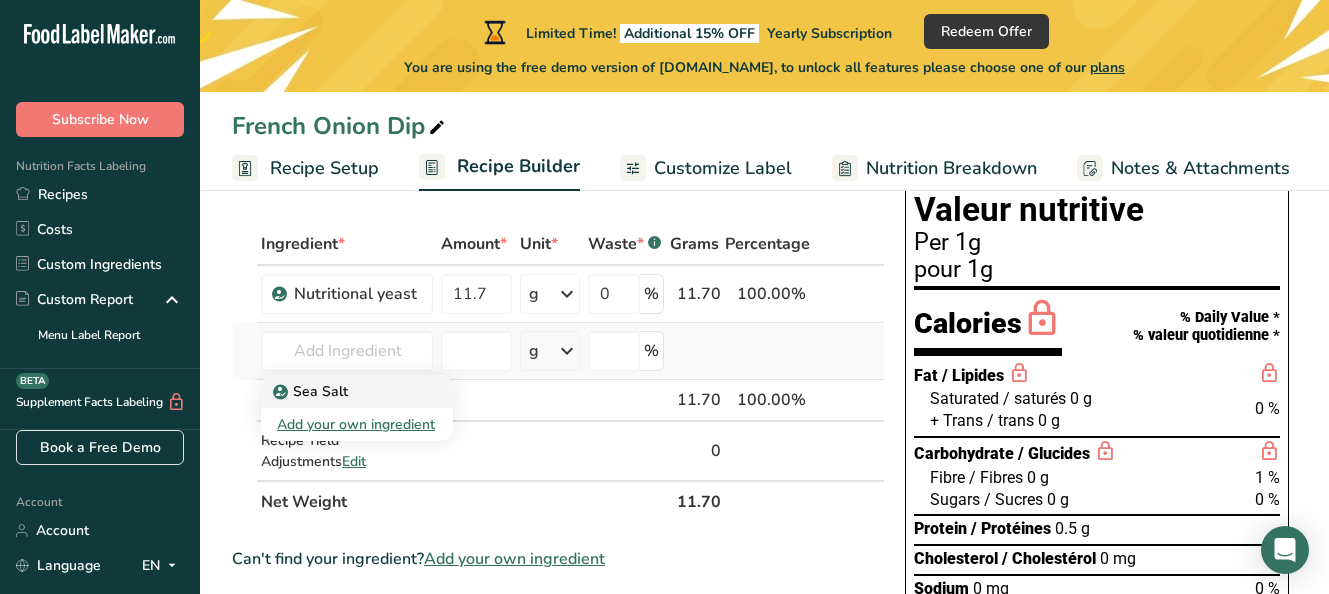 click on "Sea Salt" at bounding box center [341, 391] 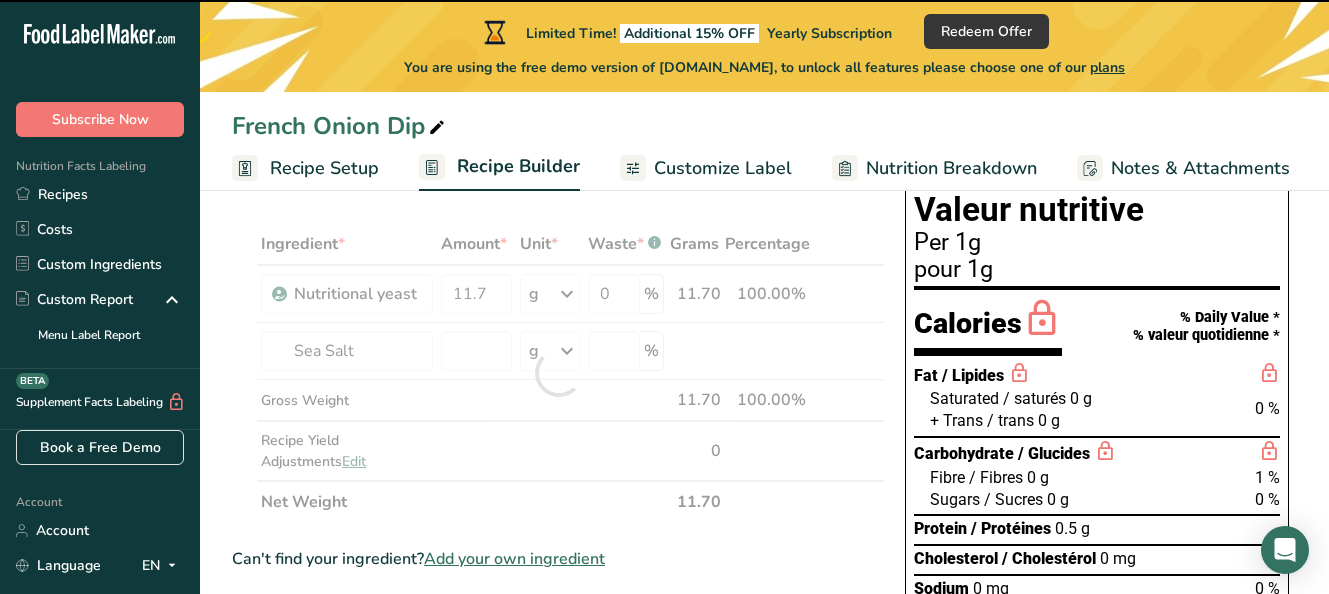 type on "0" 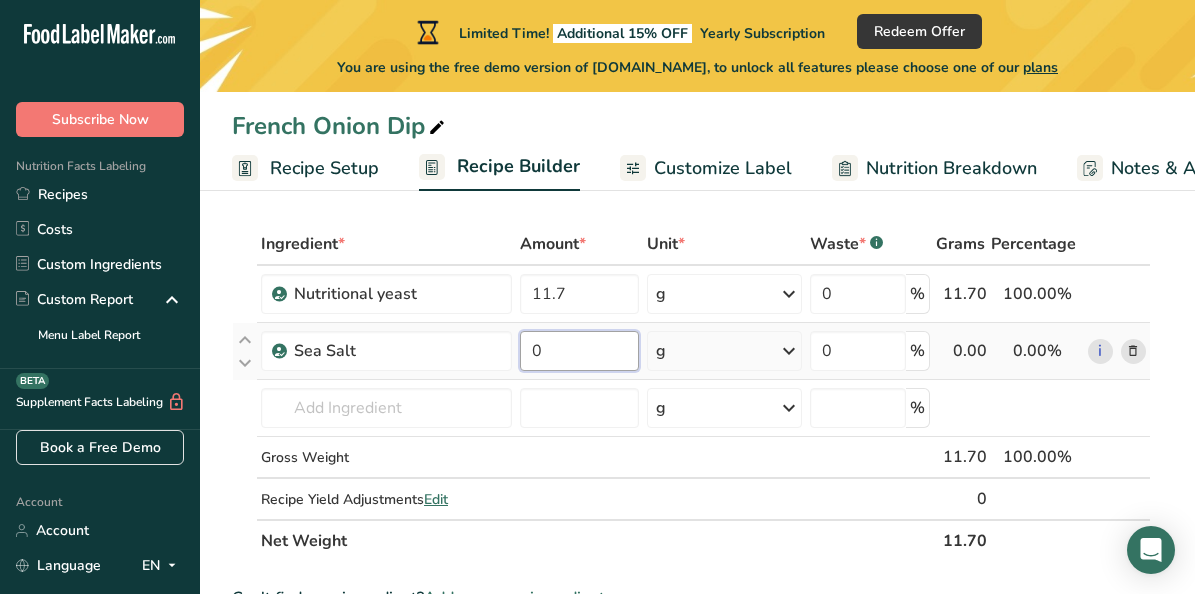 click on "0" at bounding box center [579, 351] 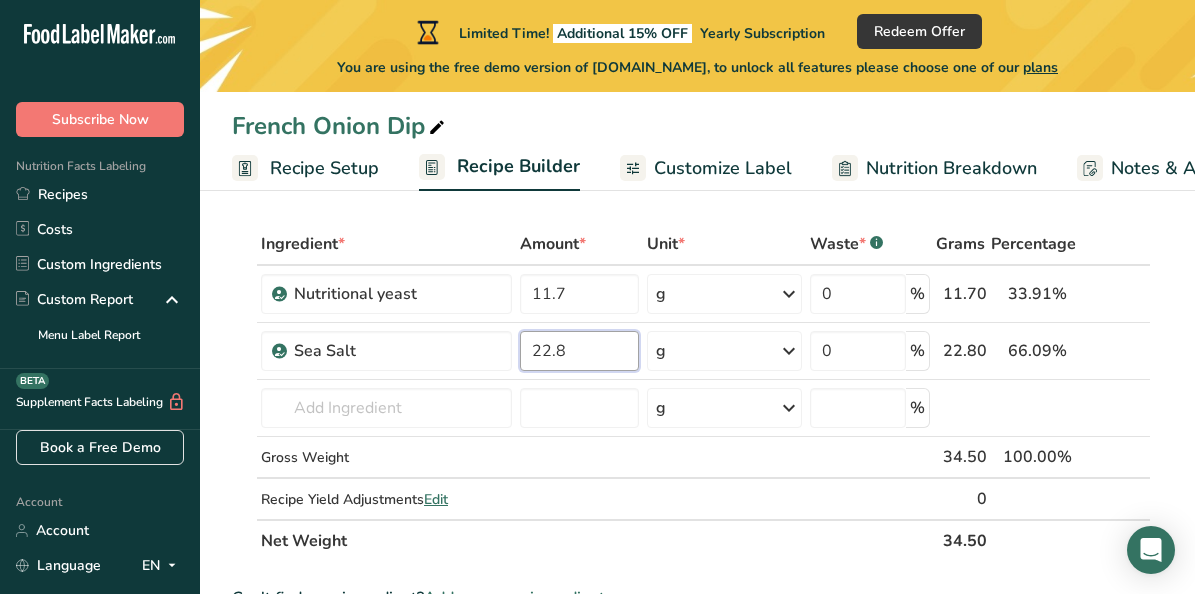 type on "22.8" 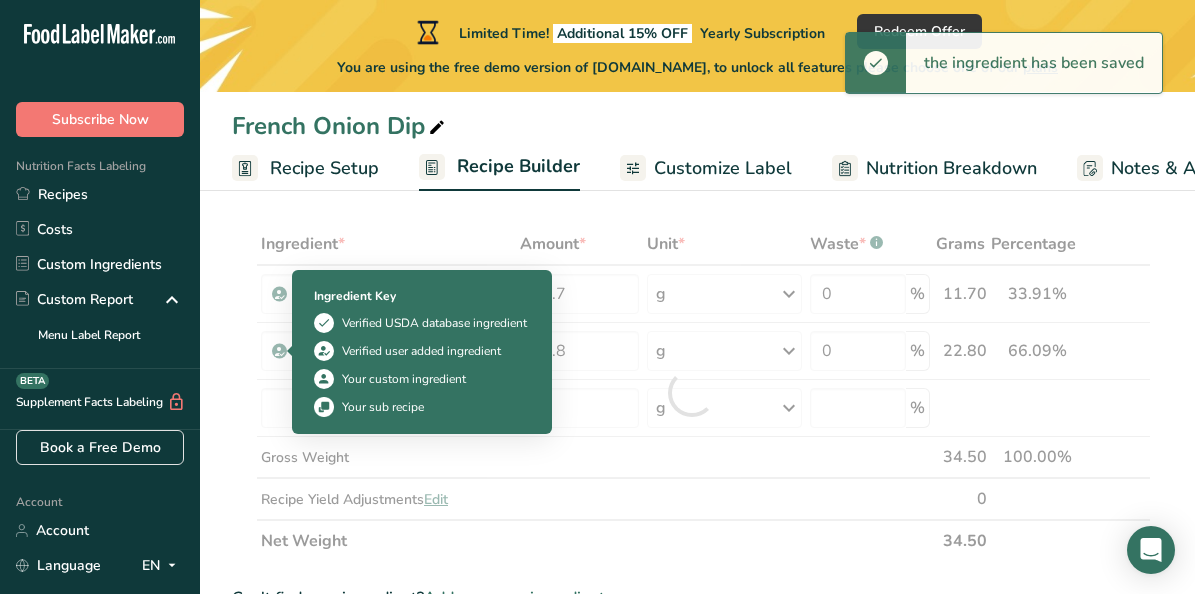 click on "Ingredient Key
Verified USDA database ingredient
Verified user added ingredient
Your custom ingredient
Your sub recipe" at bounding box center [422, 352] 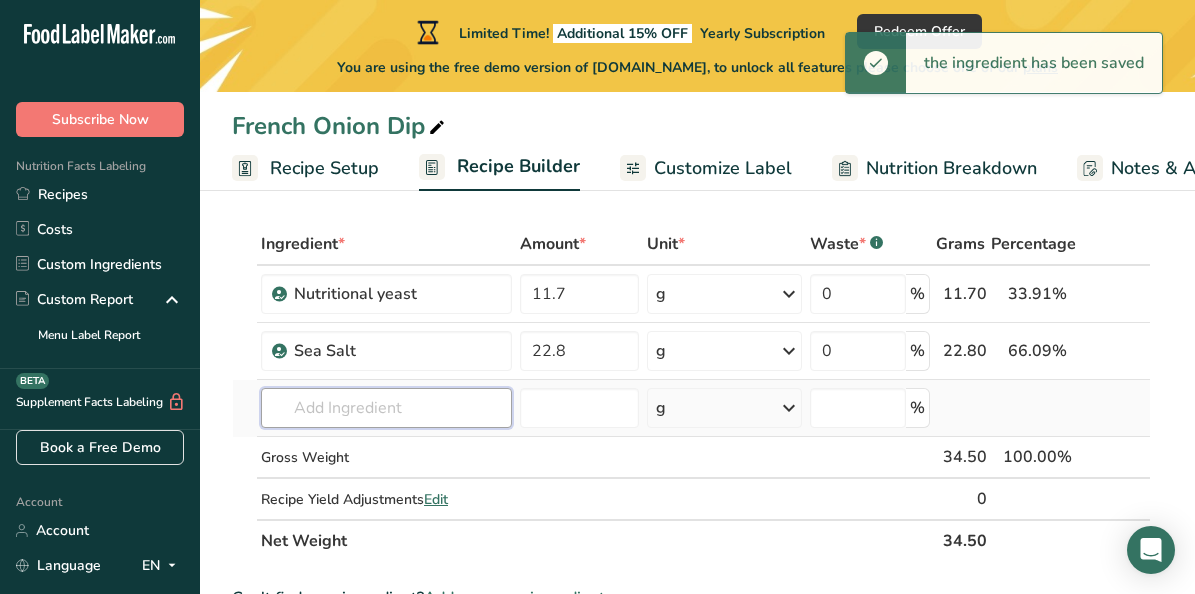 click at bounding box center (386, 408) 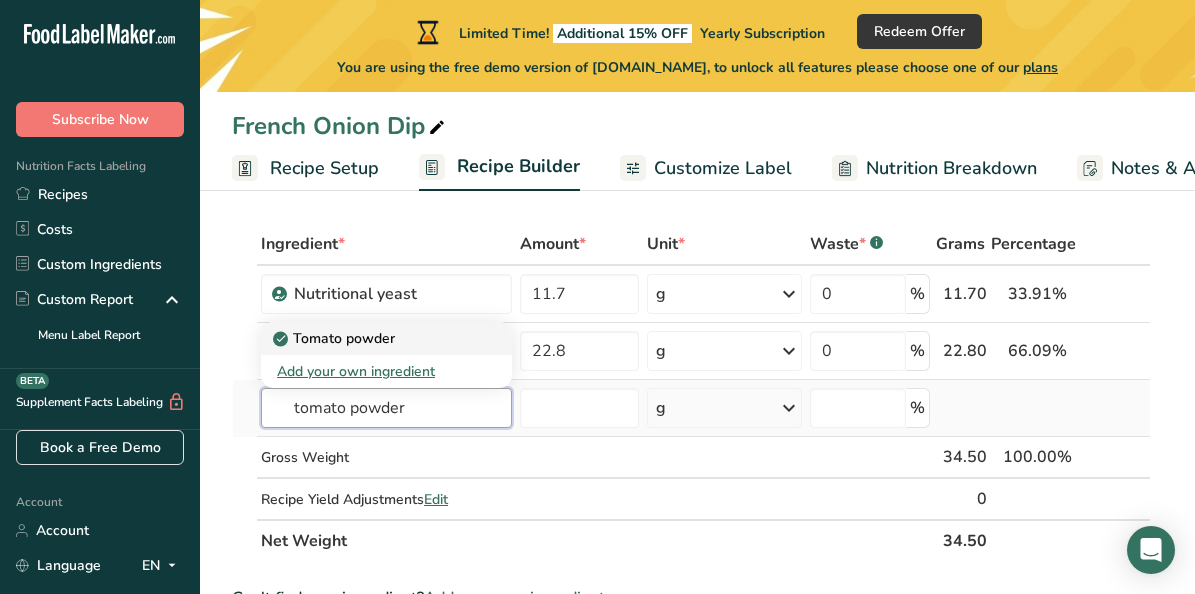 type on "tomato powder" 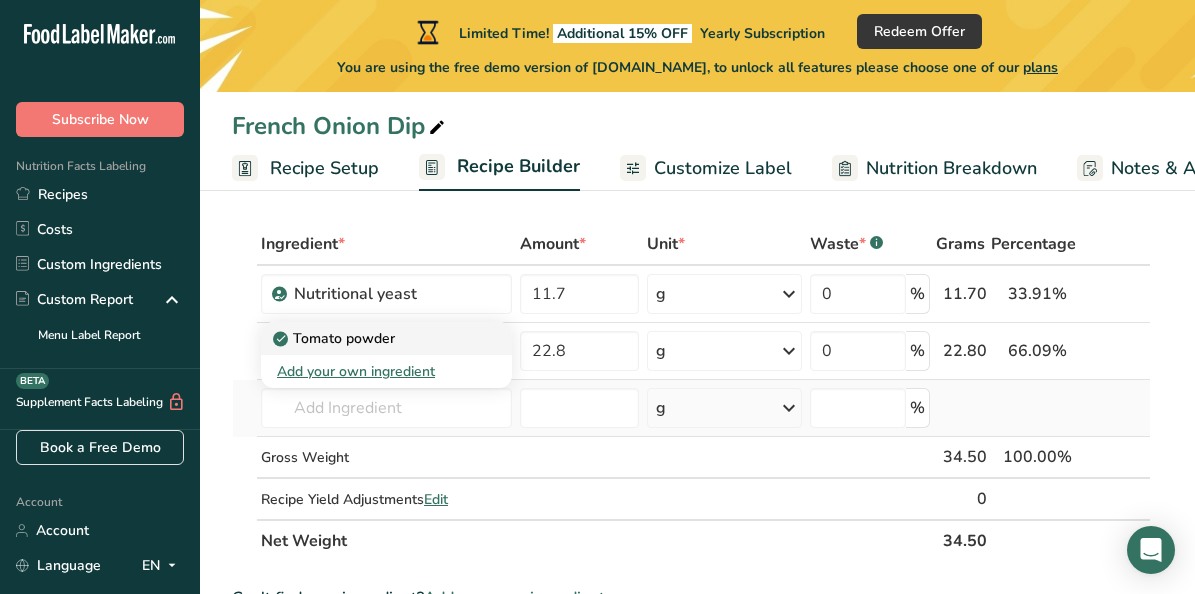 click on "Tomato powder" at bounding box center (336, 338) 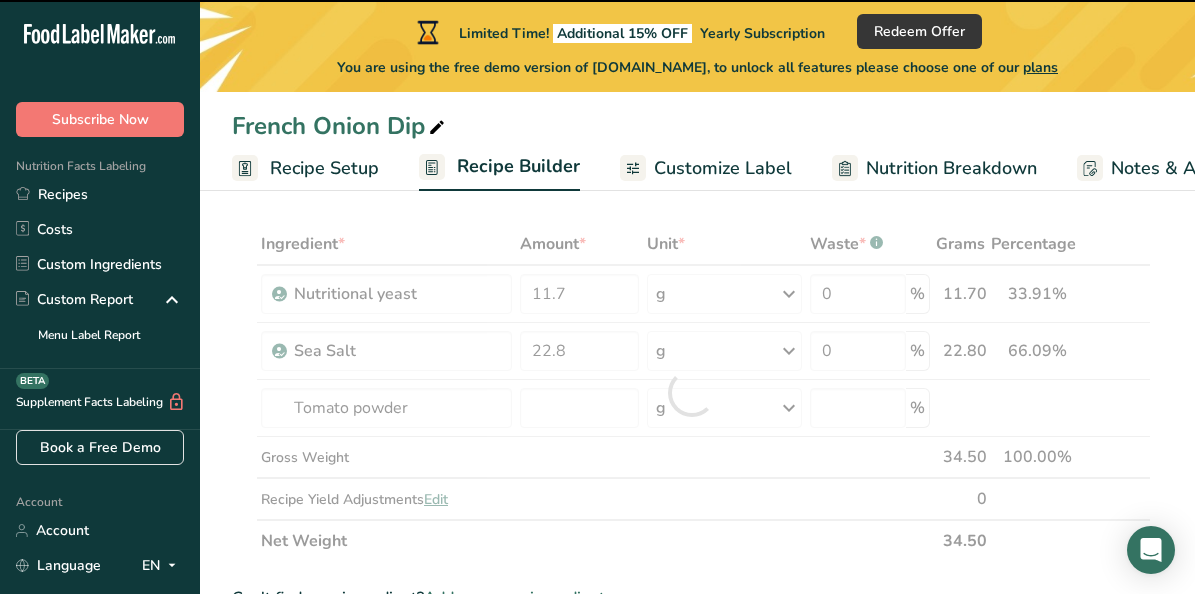 type on "0" 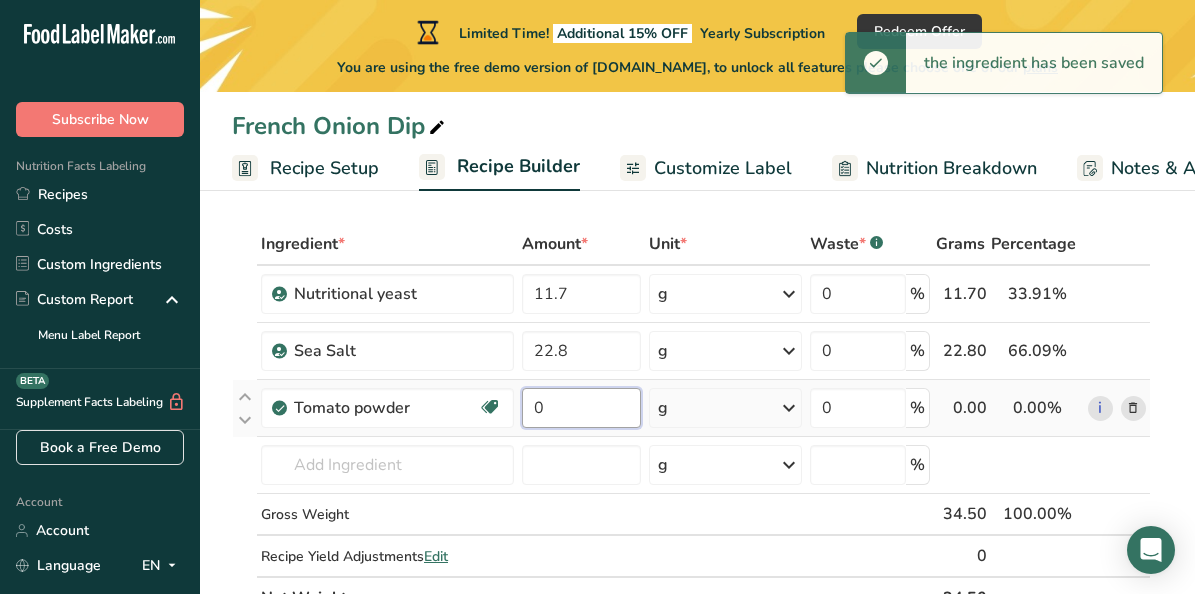 click on "0" at bounding box center [581, 408] 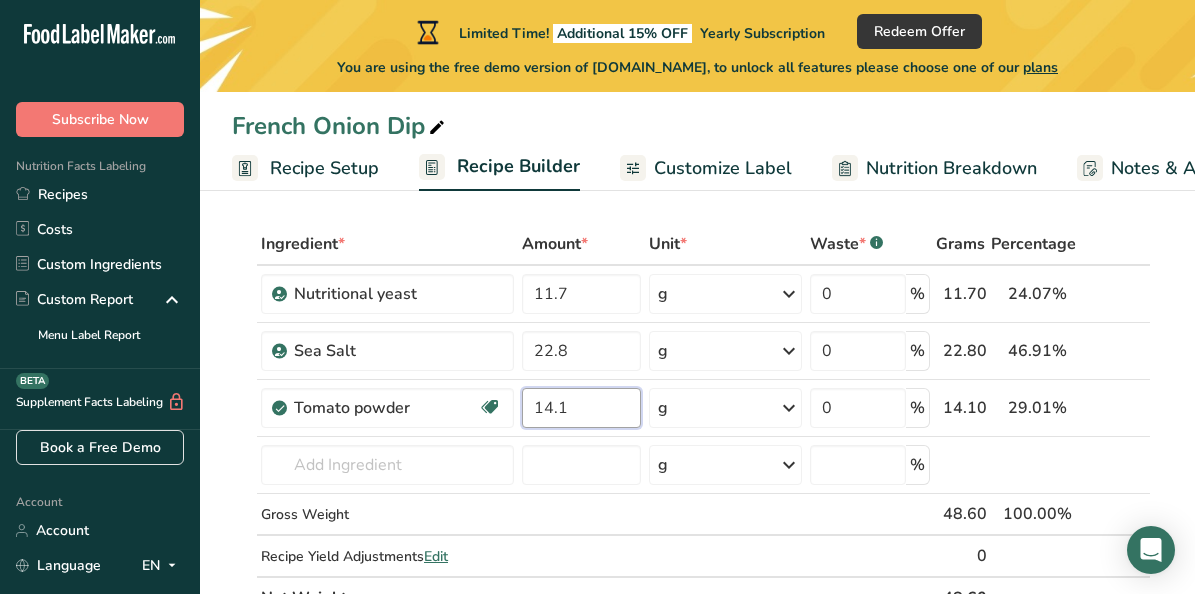 type on "14.1" 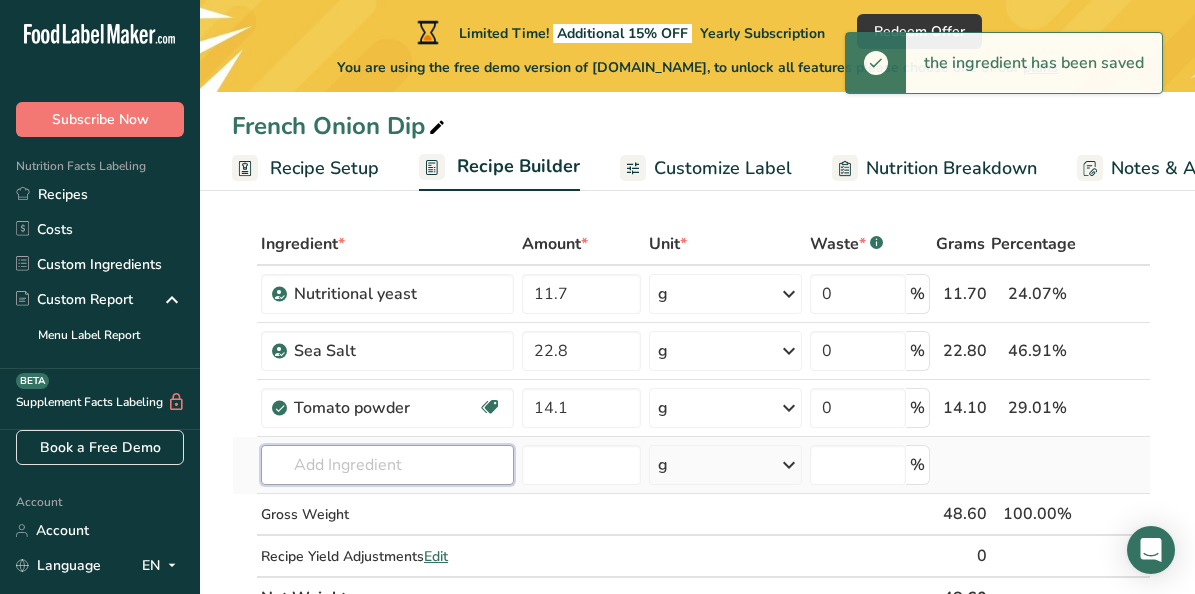 click on "Ingredient *
Amount *
Unit *
Waste *   .a-a{fill:#347362;}.b-a{fill:#fff;}          Grams
Percentage
Nutritional yeast
11.7
g
Portions
100 gram
Weight Units
g
kg
mg
See more
Volume Units
l
Volume units require a density conversion. If you know your ingredient's density enter it below. Otherwise, click on "RIA" our AI Regulatory bot - she will be able to help you
lb/ft3
g/cm3
Confirm
mL
Volume units require a density conversion. If you know your ingredient's density enter it below. Otherwise, click on "RIA" our AI Regulatory bot - she will be able to help you" at bounding box center (691, 421) 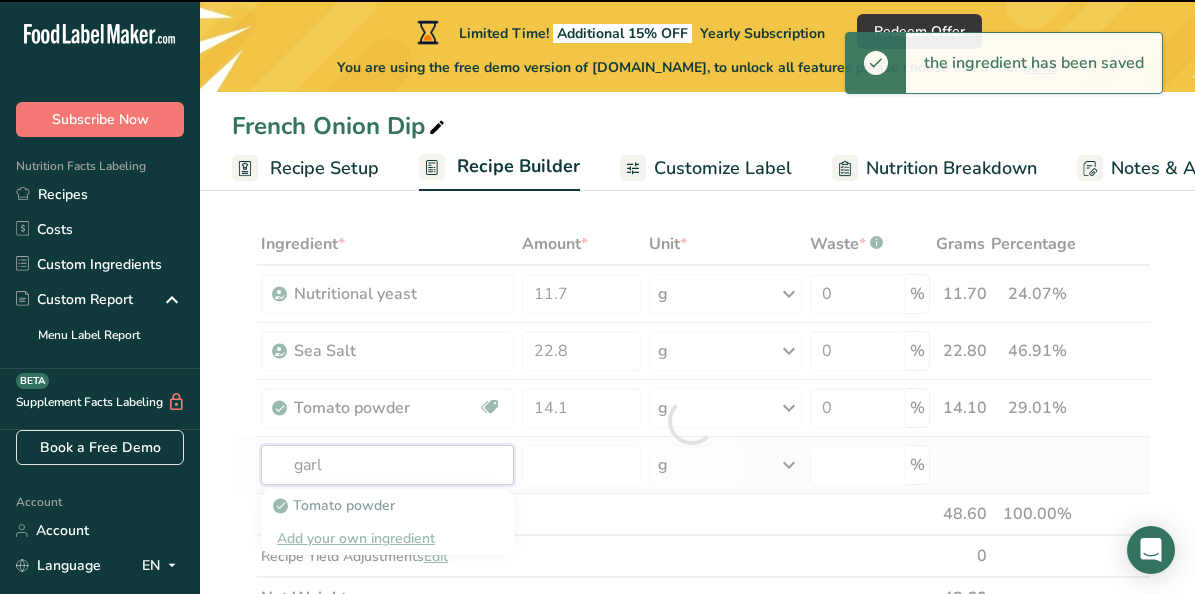 type on "garli" 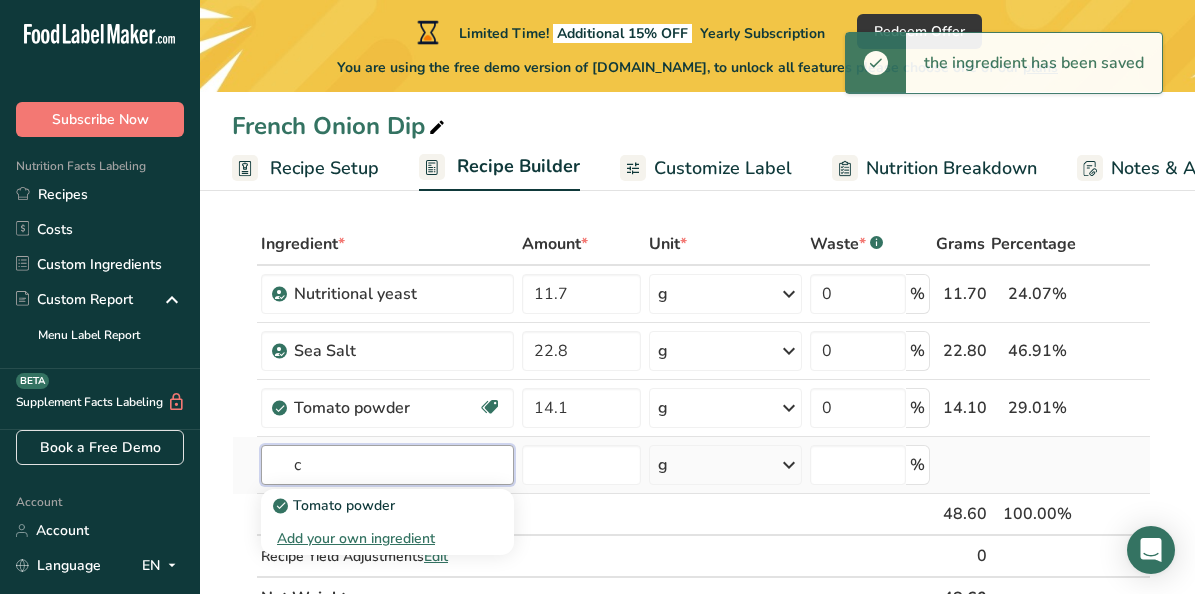 type on "c" 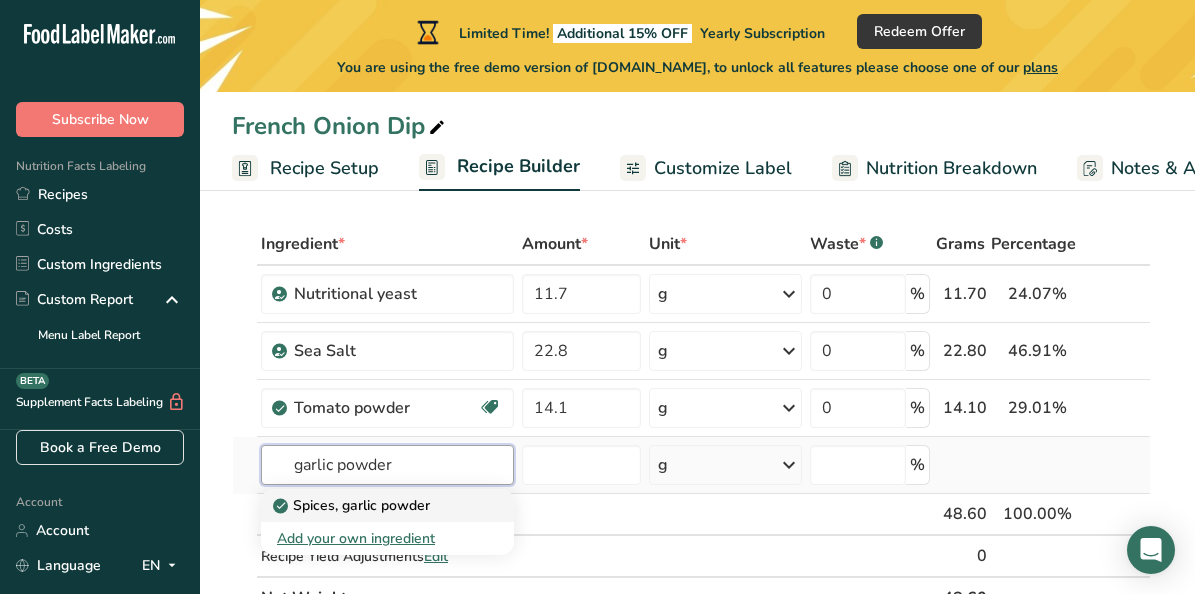 type on "garlic powder" 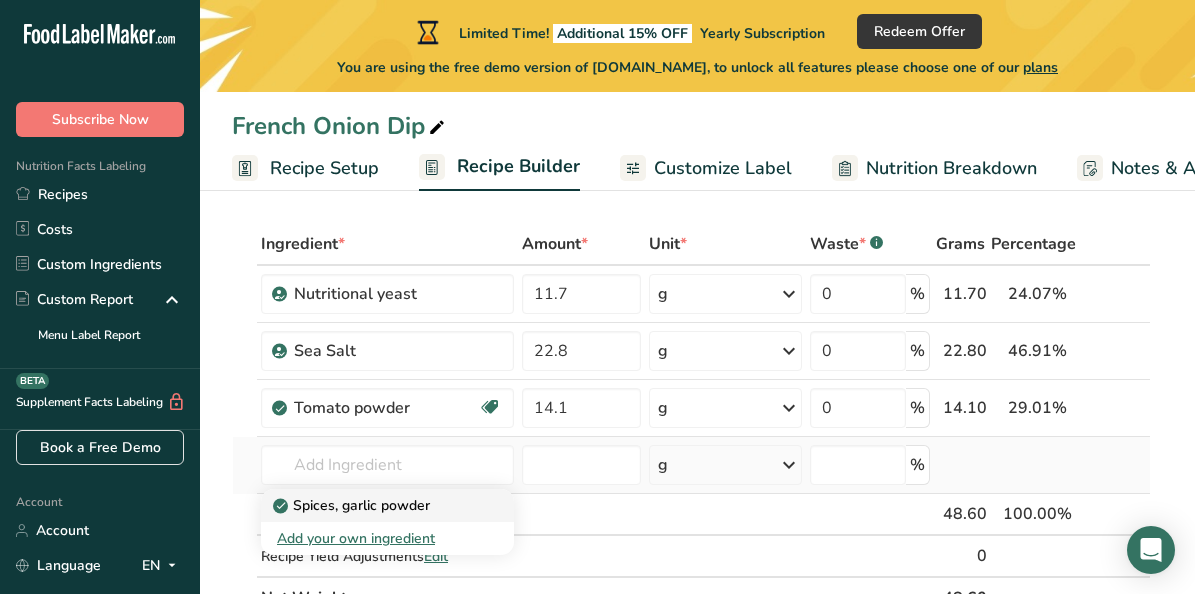 click on "Spices, garlic powder" at bounding box center [353, 505] 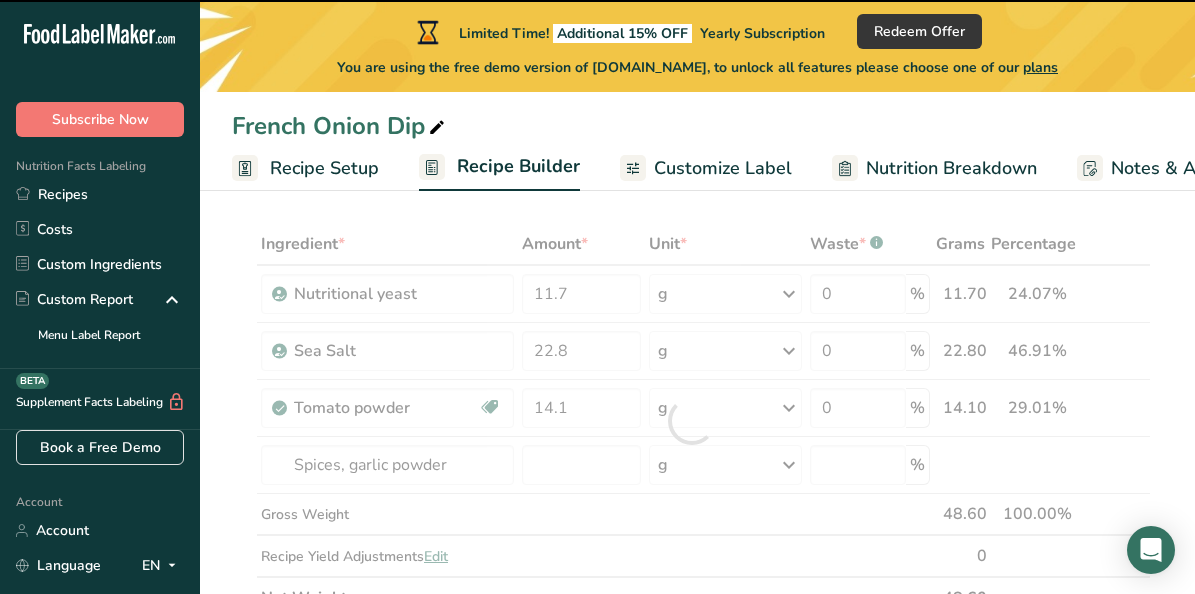 type on "0" 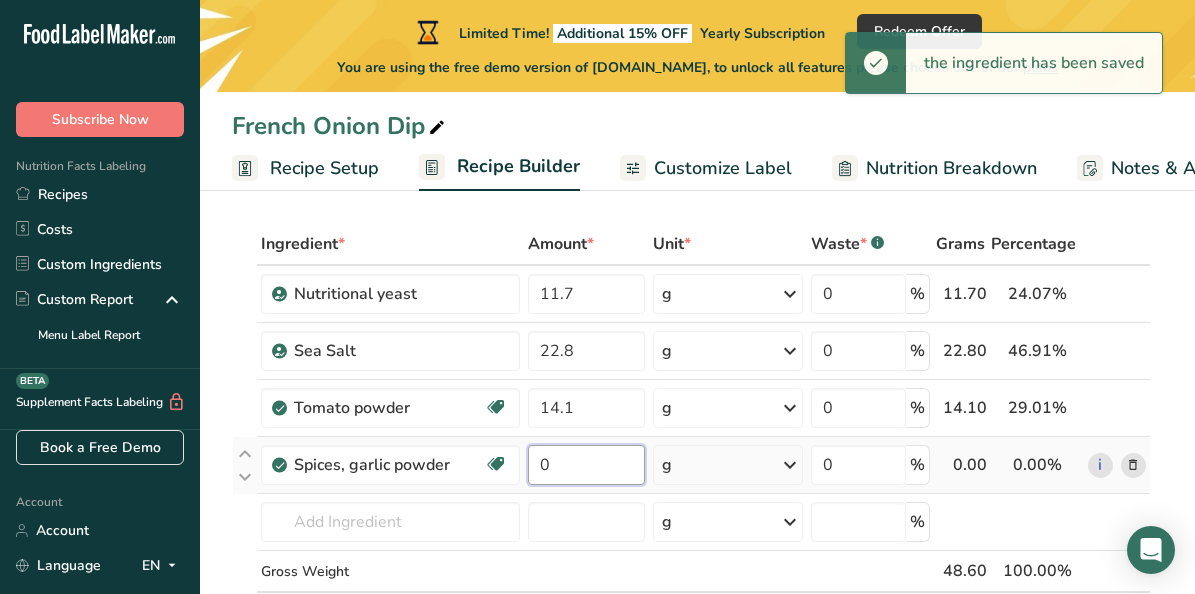 click on "0" at bounding box center (586, 465) 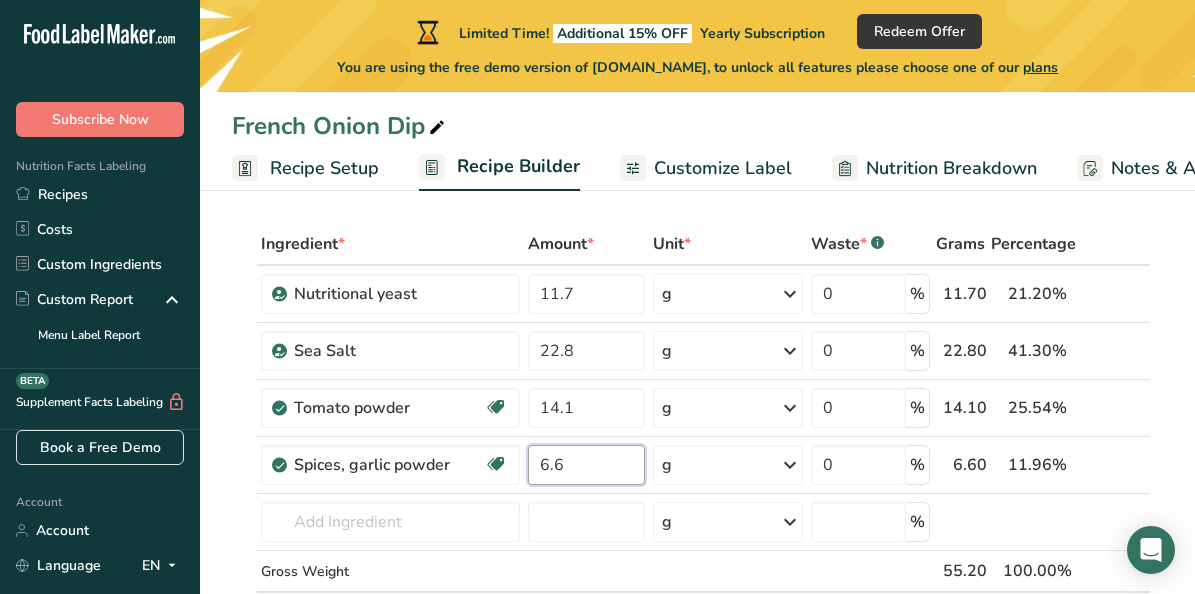 type on "6.6" 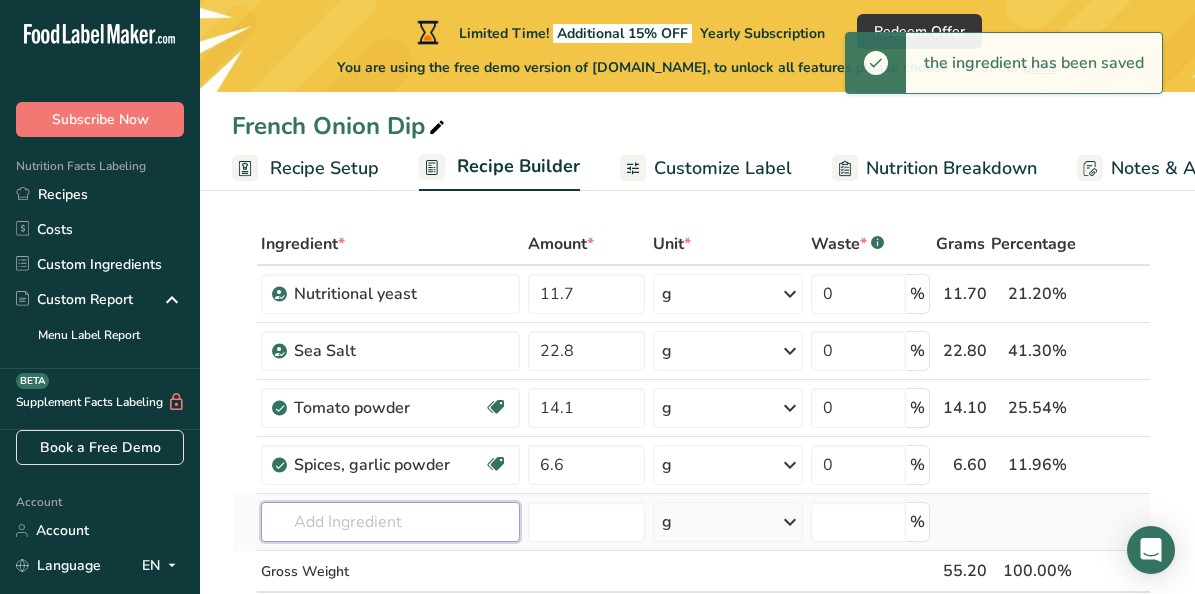 click on "Ingredient *
Amount *
Unit *
Waste *   .a-a{fill:#347362;}.b-a{fill:#fff;}          Grams
Percentage
Nutritional yeast
11.7
g
Portions
100 gram
Weight Units
g
kg
mg
See more
Volume Units
l
Volume units require a density conversion. If you know your ingredient's density enter it below. Otherwise, click on "RIA" our AI Regulatory bot - she will be able to help you
lb/ft3
g/cm3
Confirm
mL
Volume units require a density conversion. If you know your ingredient's density enter it below. Otherwise, click on "RIA" our AI Regulatory bot - she will be able to help you" at bounding box center (691, 449) 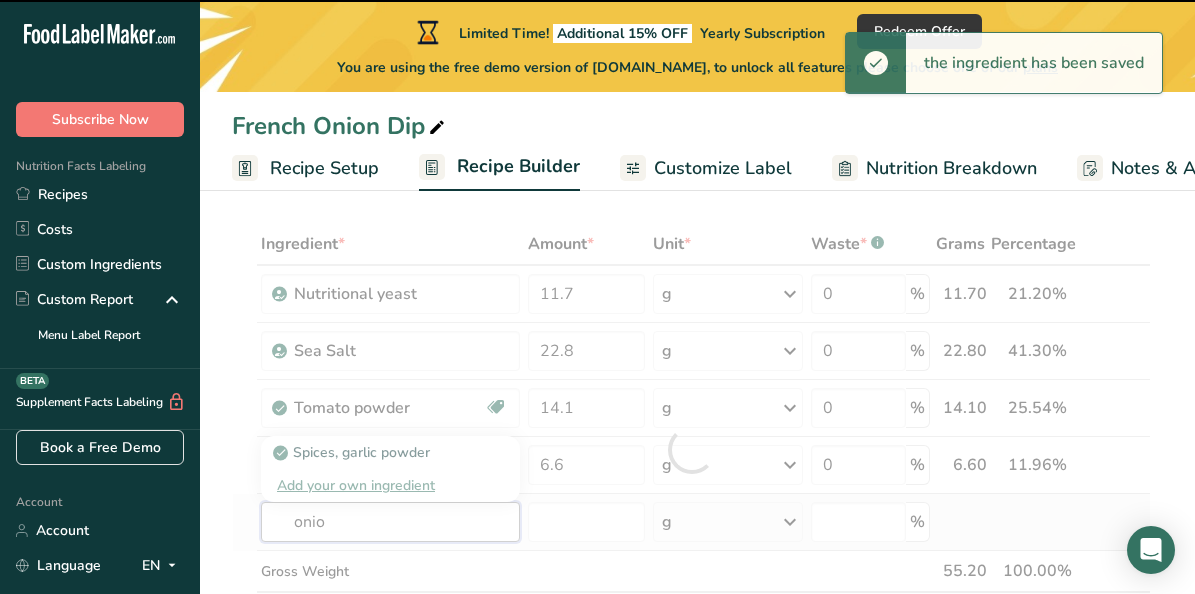 type on "onion" 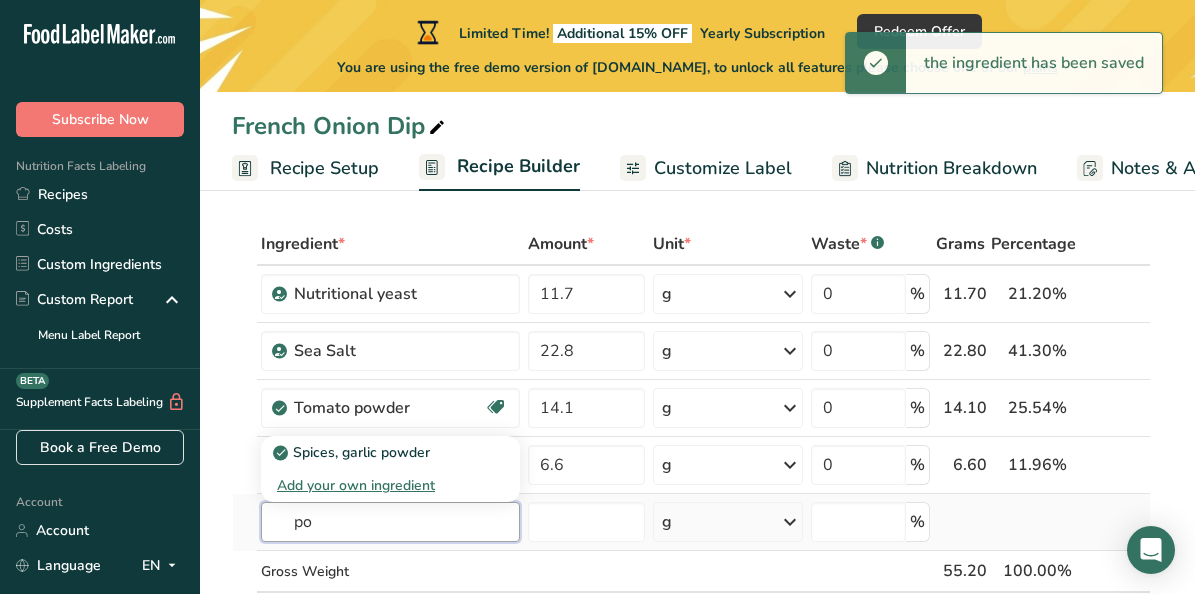 type on "p" 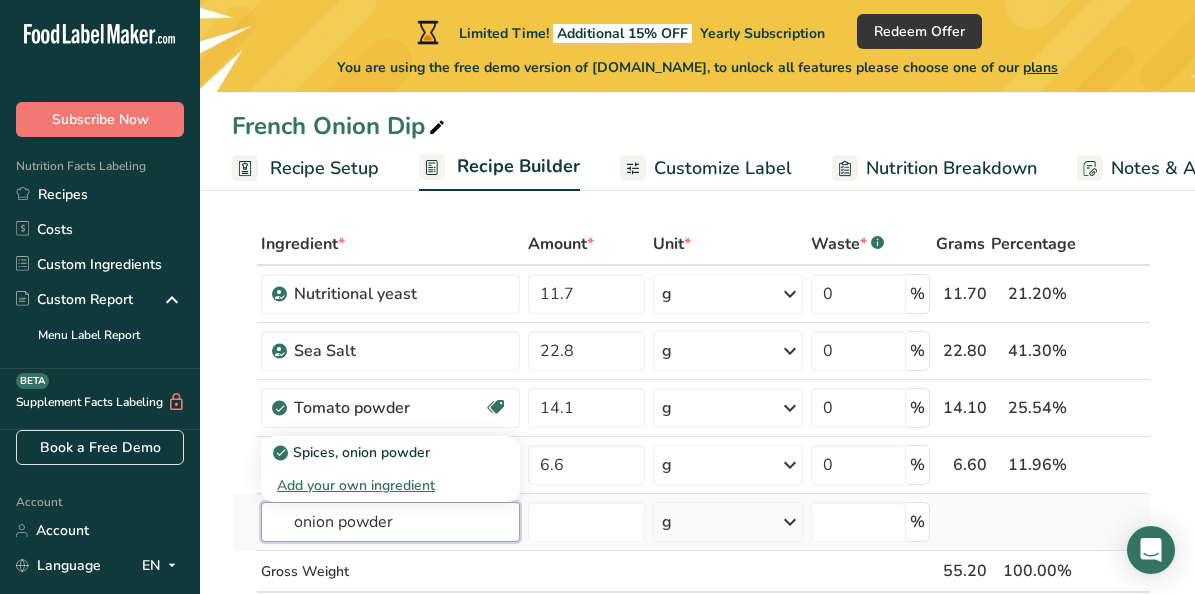 type on "onion powder" 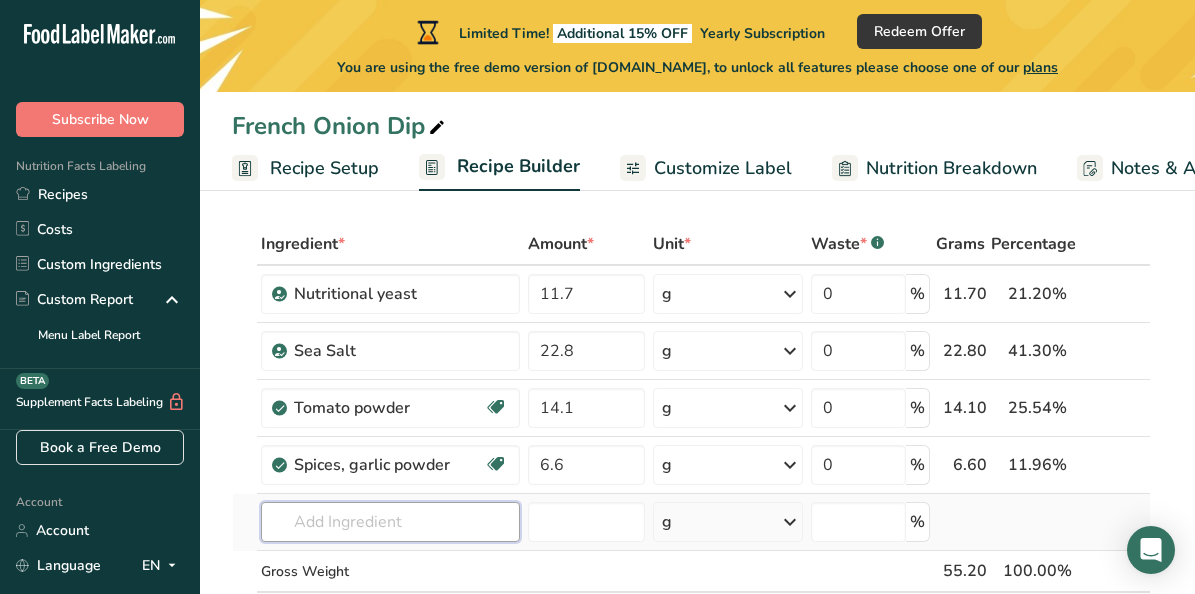 click at bounding box center [390, 522] 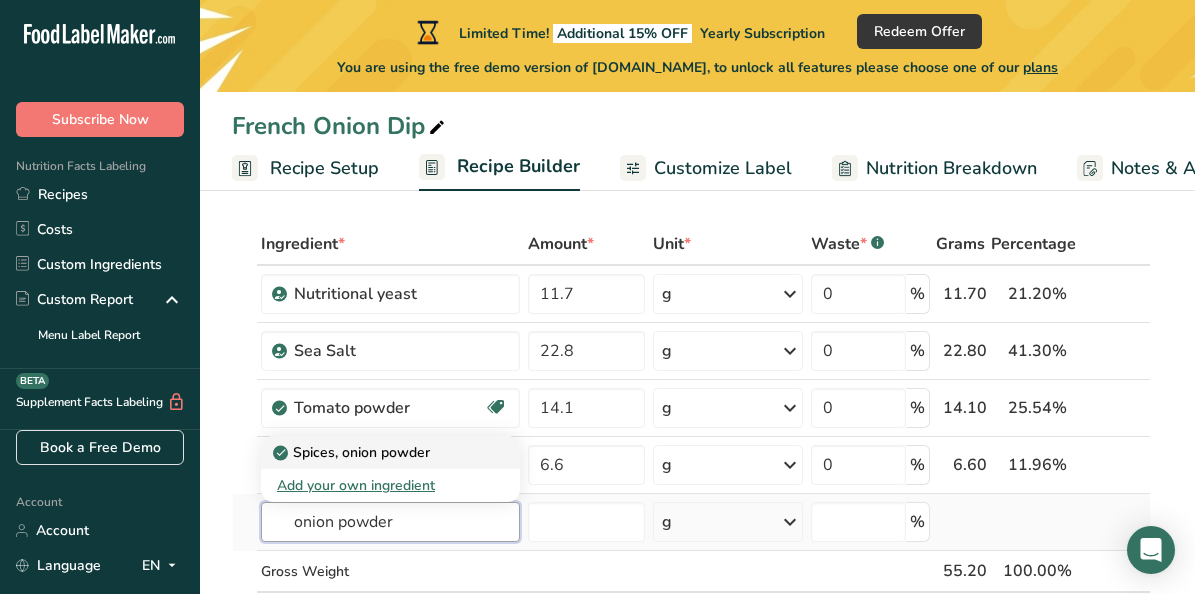 type on "onion powder" 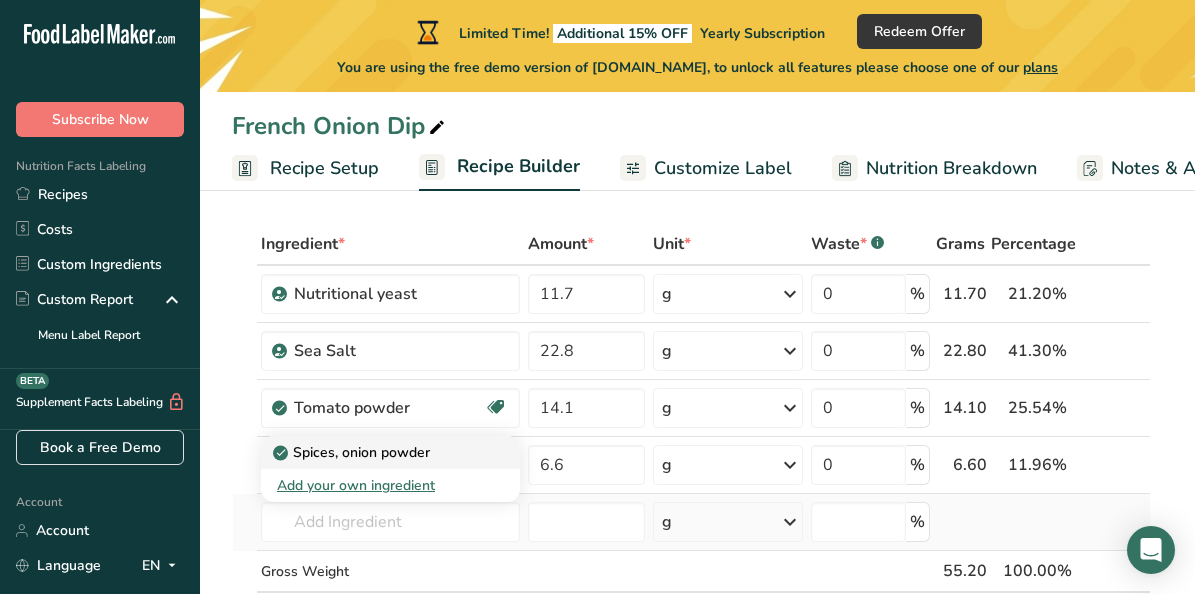 click on "Spices, onion powder" at bounding box center (353, 452) 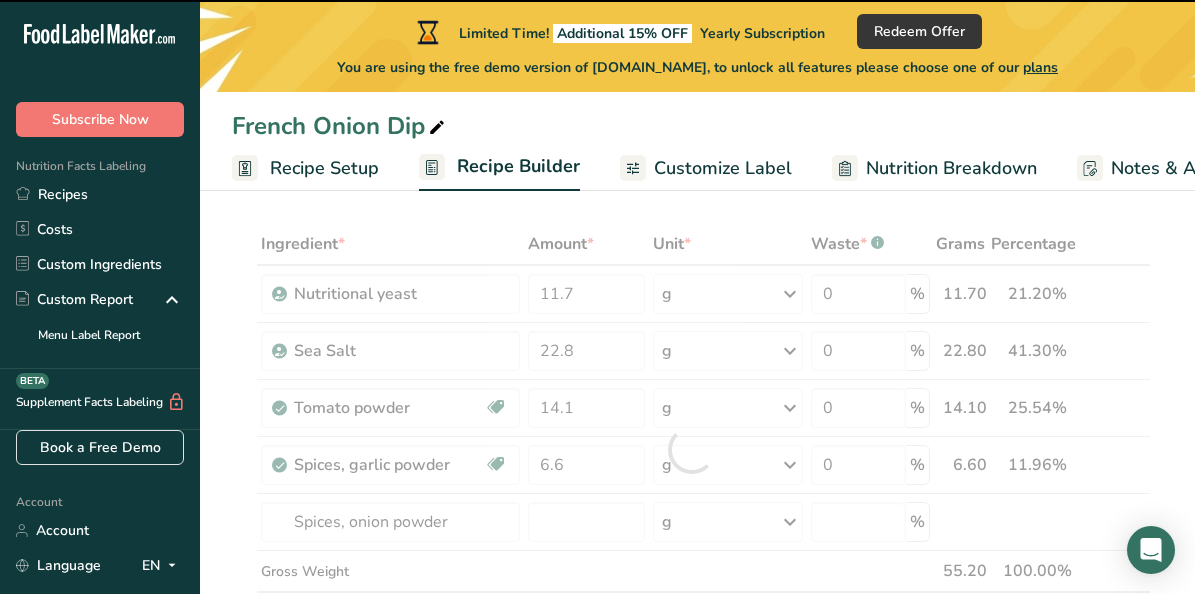 type on "0" 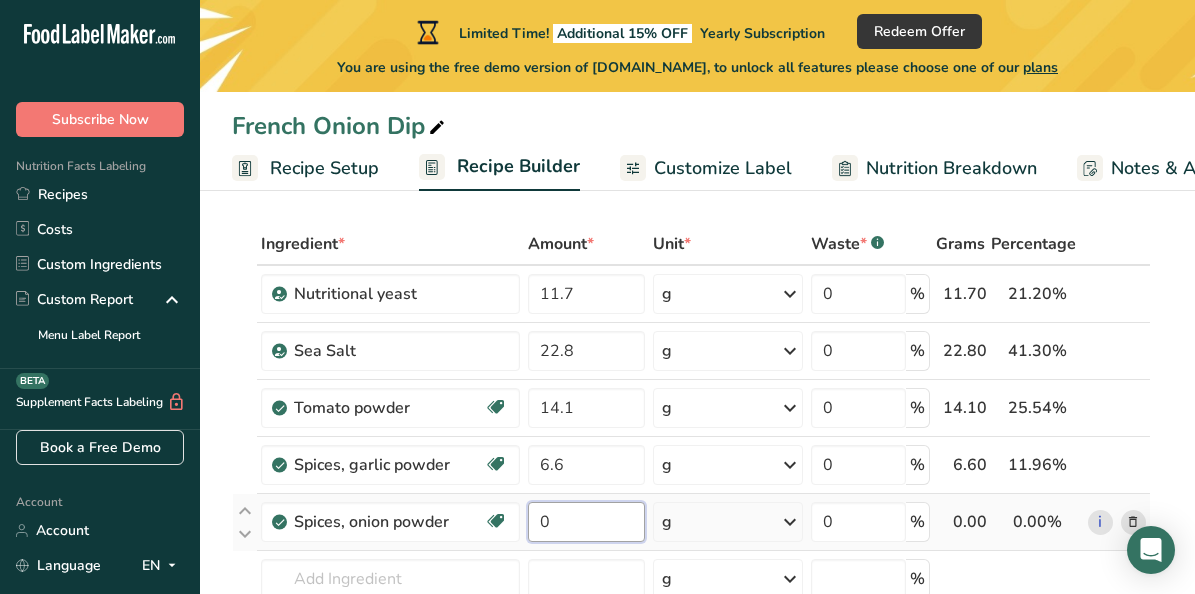 click on "0" at bounding box center (586, 522) 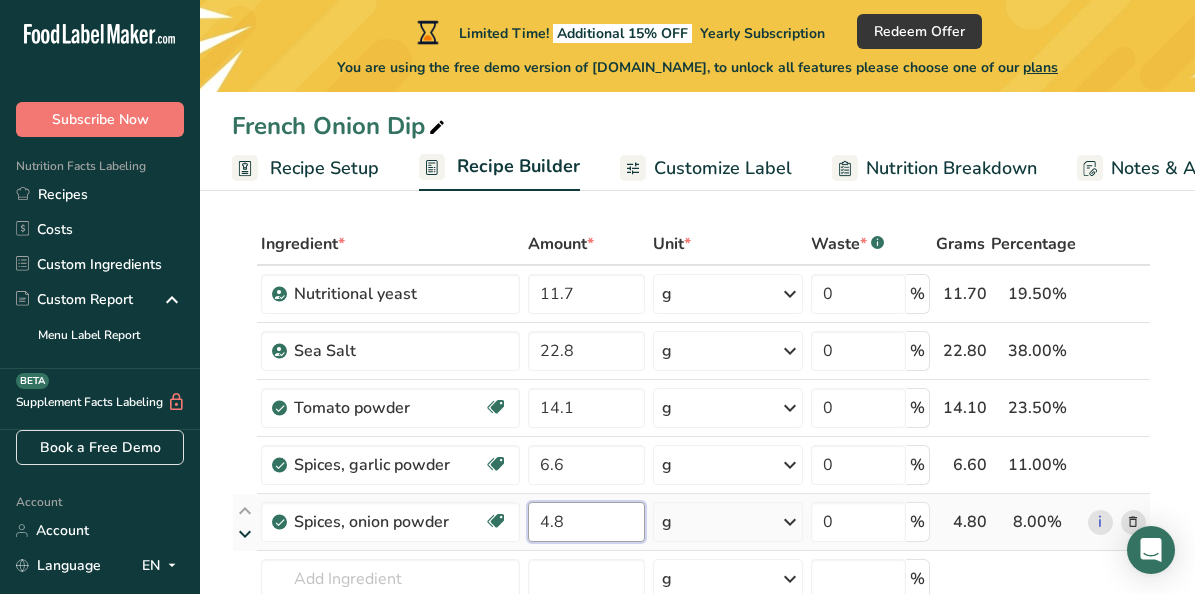 type on "4.8" 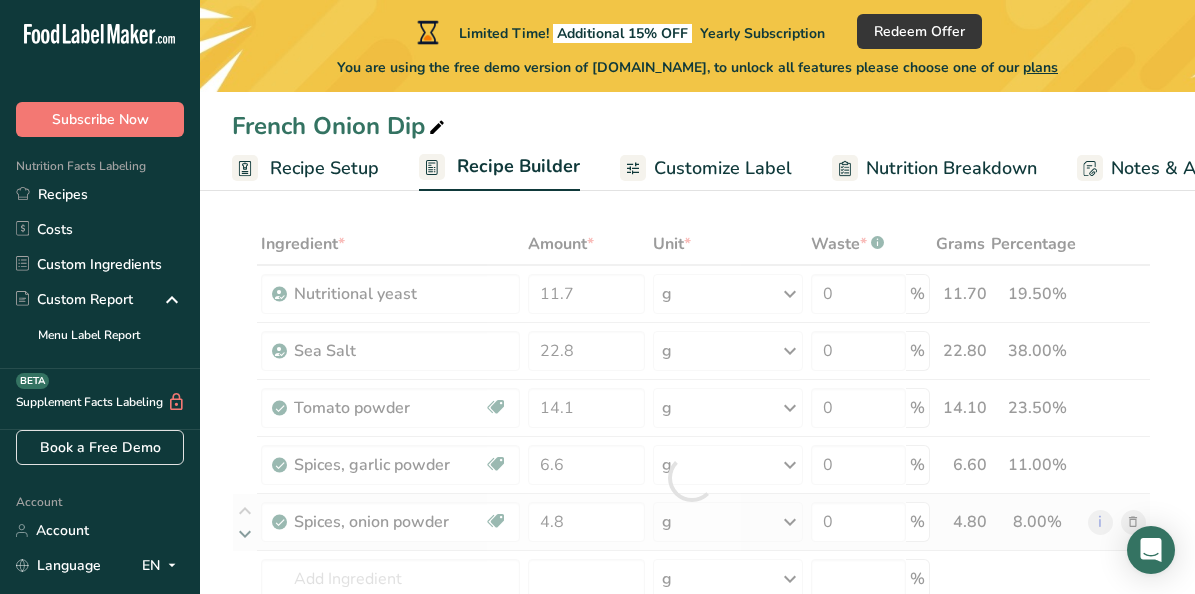click on "Ingredient *
Amount *
Unit *
Waste *   .a-a{fill:#347362;}.b-a{fill:#fff;}          Grams
Percentage
Nutritional yeast
11.7
g
Portions
100 gram
Weight Units
g
kg
mg
See more
Volume Units
l
Volume units require a density conversion. If you know your ingredient's density enter it below. Otherwise, click on "RIA" our AI Regulatory bot - she will be able to help you
lb/ft3
g/cm3
Confirm
mL
Volume units require a density conversion. If you know your ingredient's density enter it below. Otherwise, click on "RIA" our AI Regulatory bot - she will be able to help you" at bounding box center [691, 478] 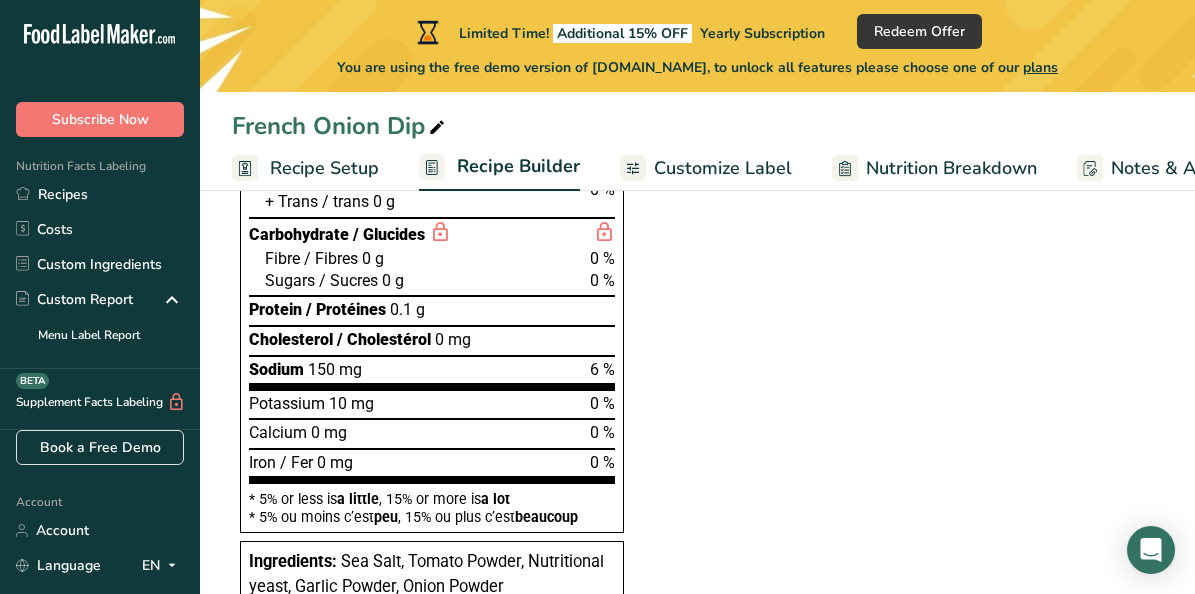 scroll, scrollTop: 984, scrollLeft: 0, axis: vertical 